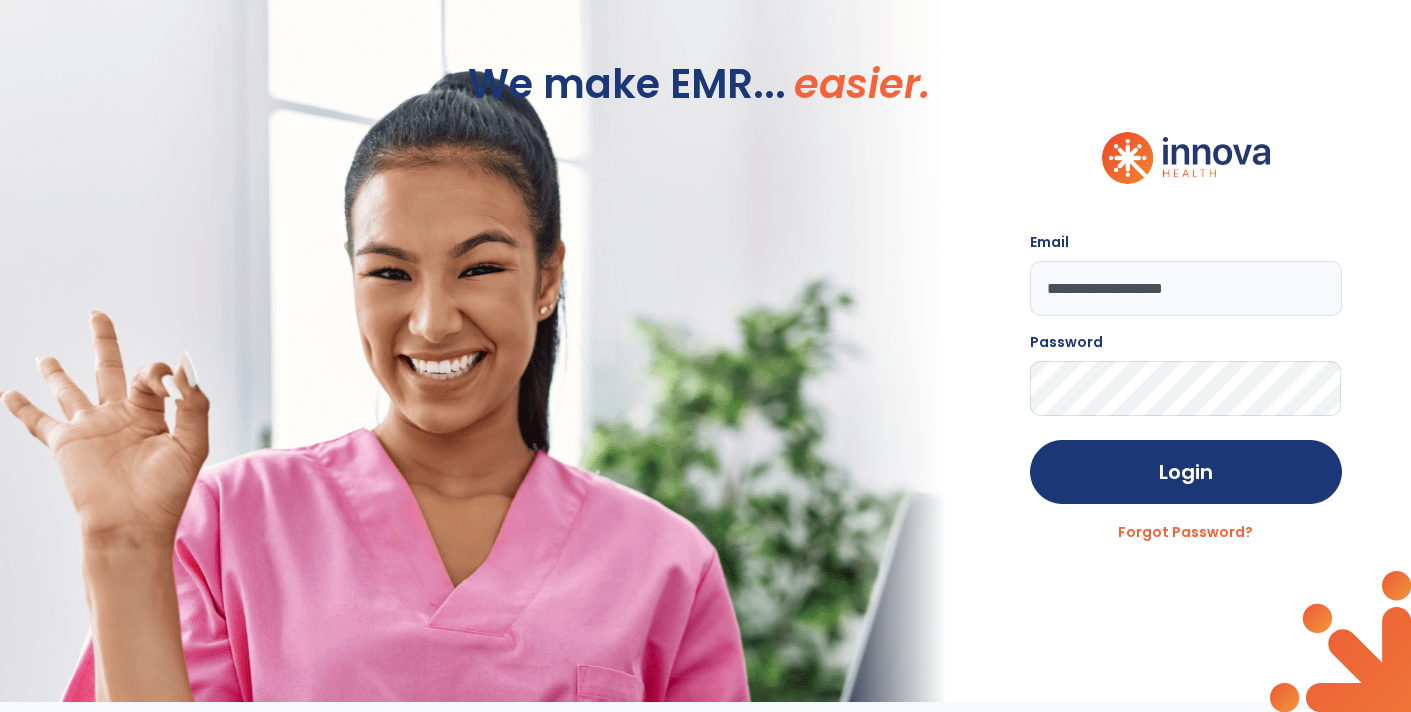 scroll, scrollTop: 0, scrollLeft: 0, axis: both 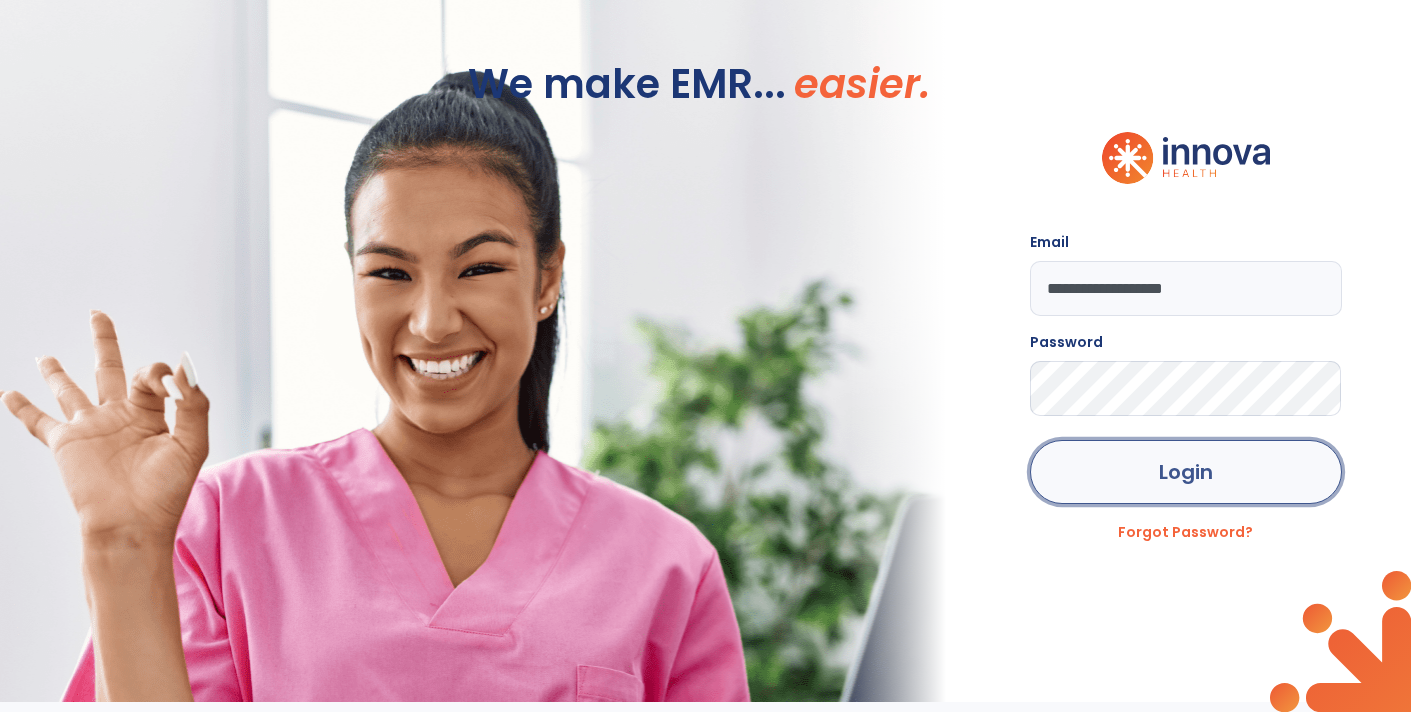 click on "Login" 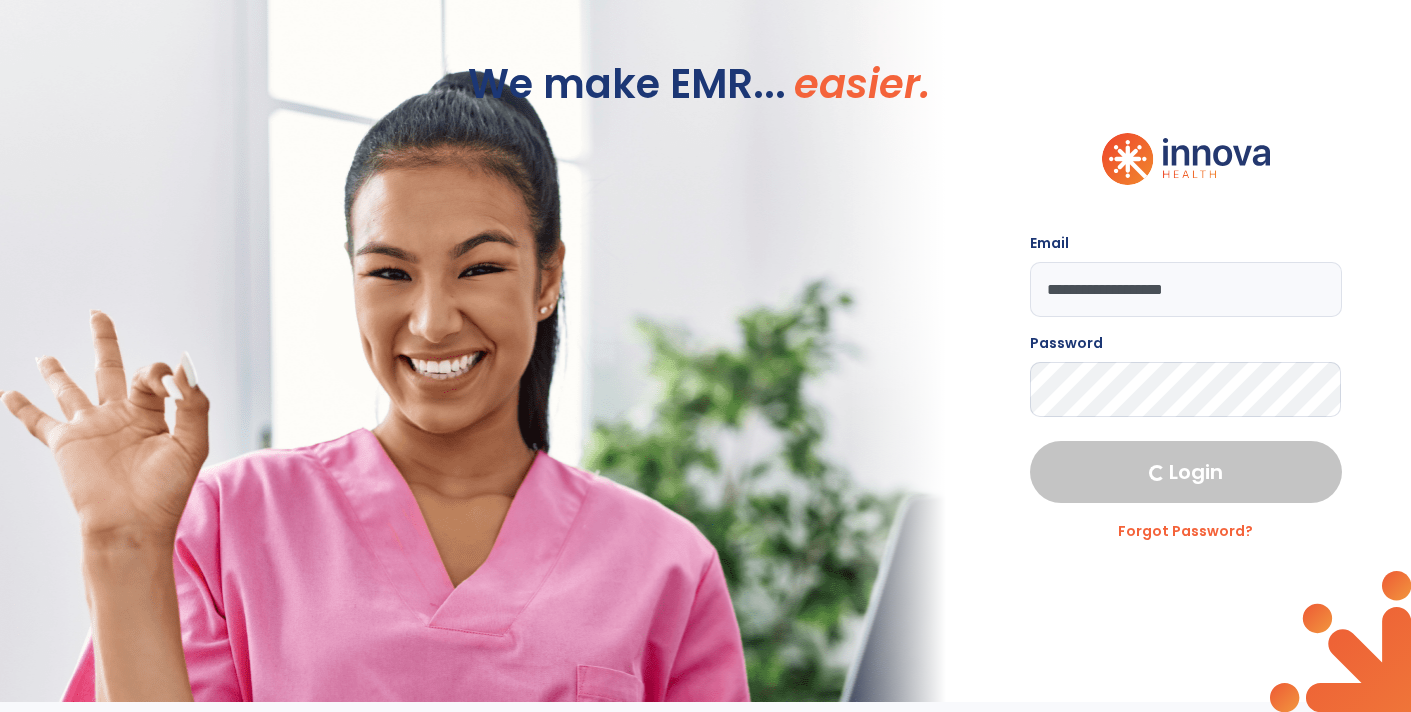 select on "****" 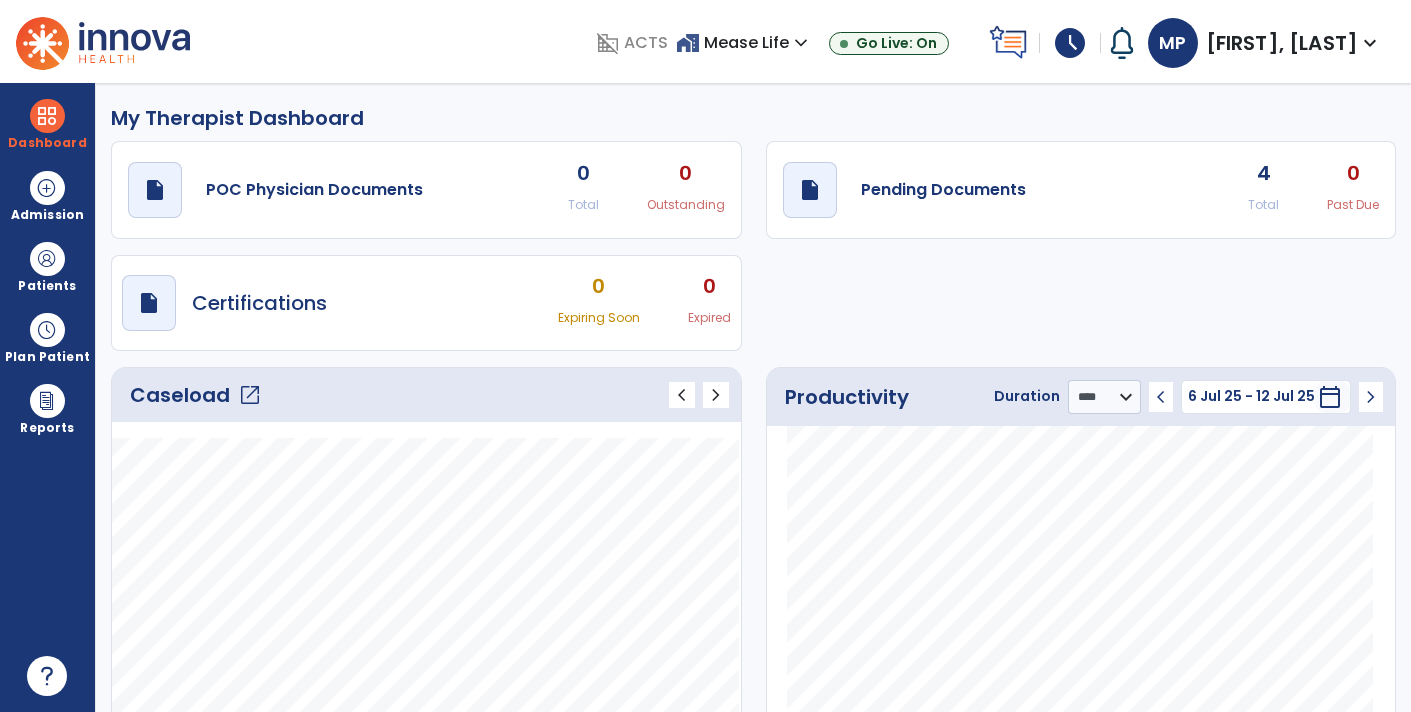 click on "draft   open_in_new  Pending Documents 4 Total 0 Past Due" 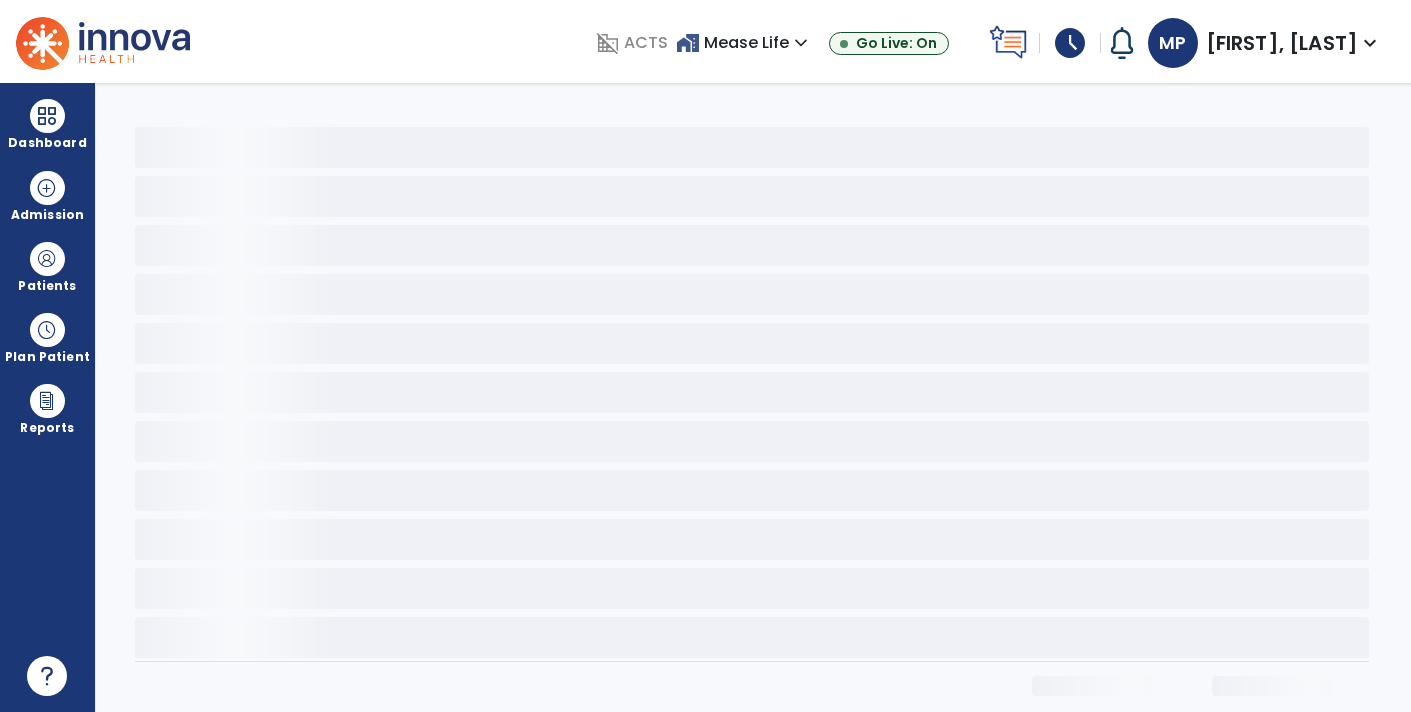 scroll, scrollTop: 0, scrollLeft: 0, axis: both 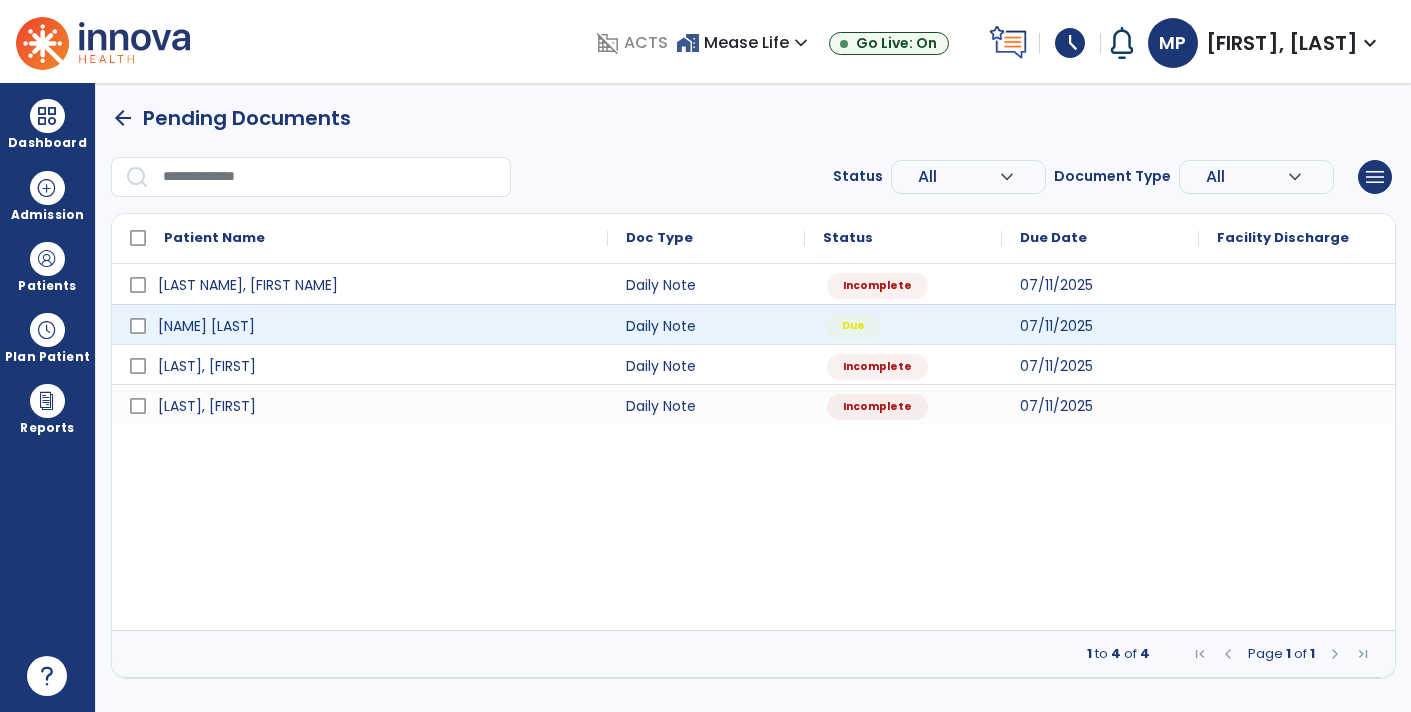 click on "Due" at bounding box center (903, 324) 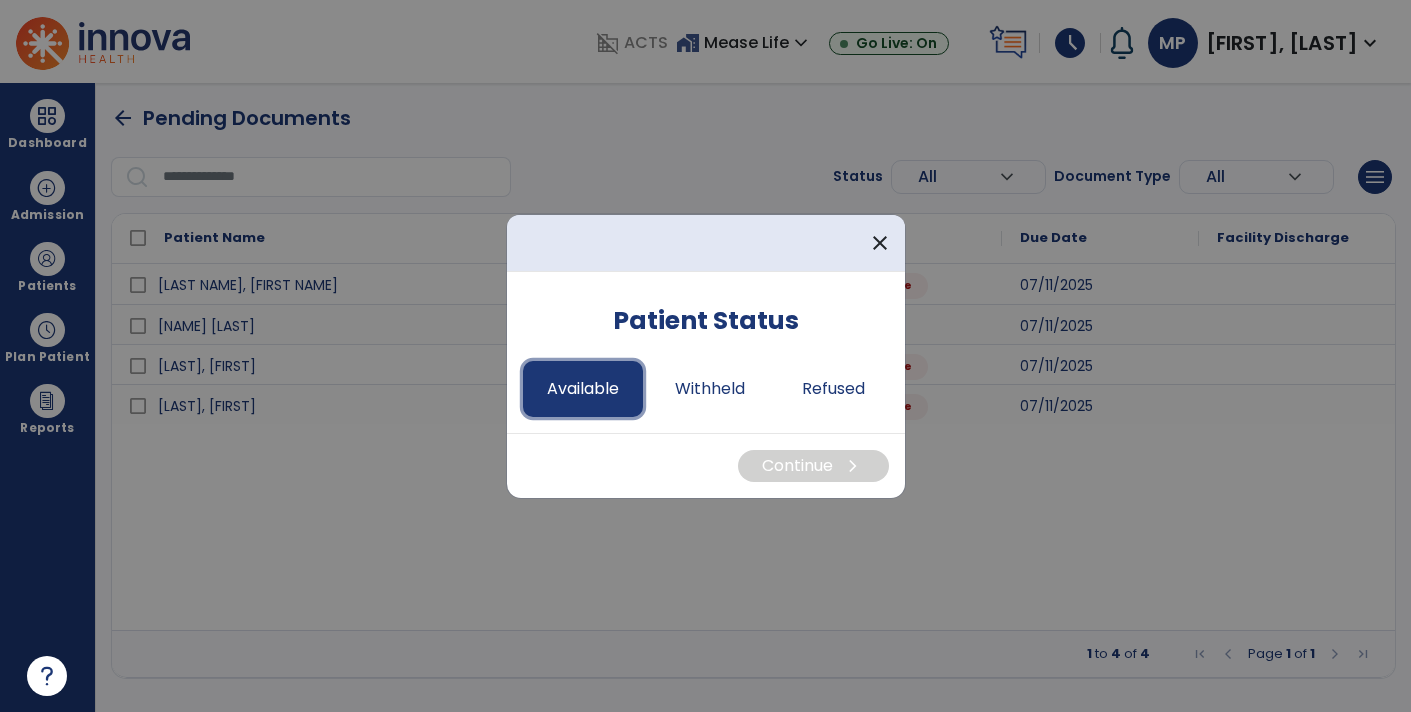 click on "Available" at bounding box center [583, 389] 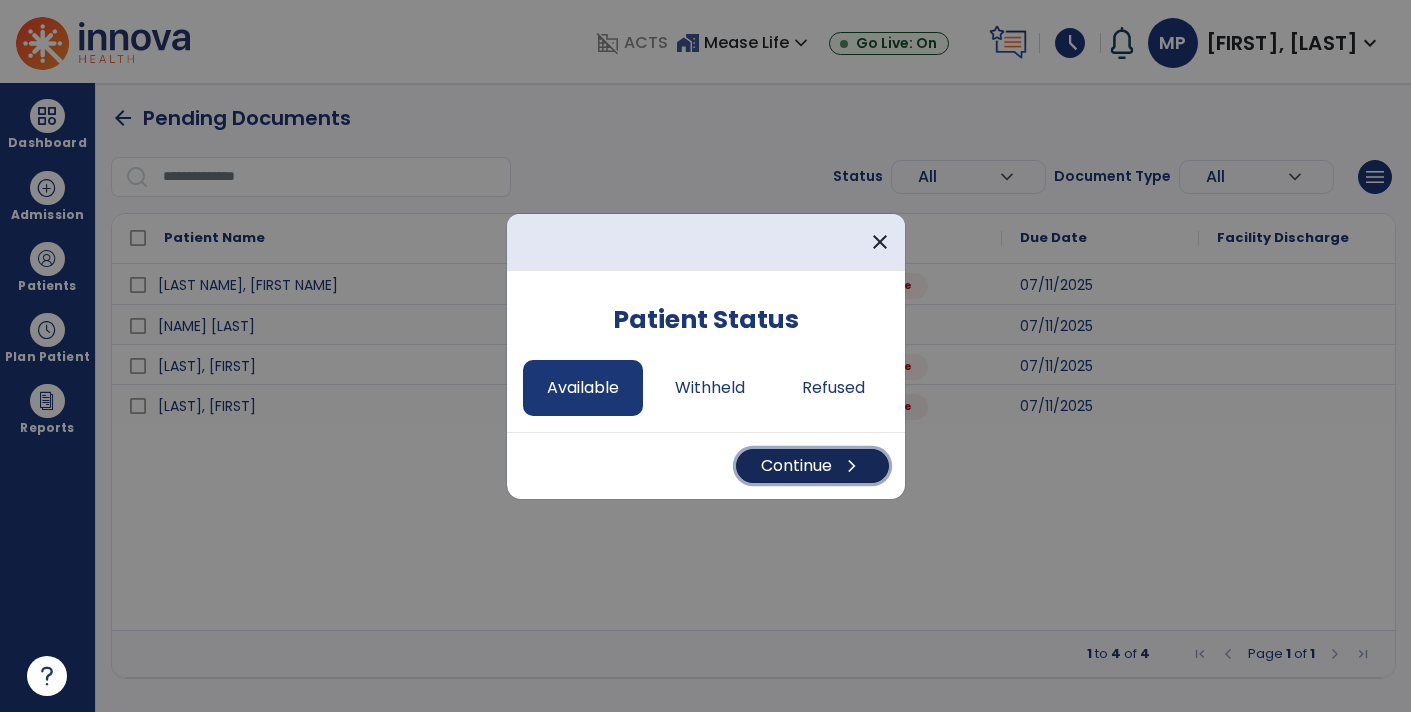 click on "Continue   chevron_right" at bounding box center (812, 466) 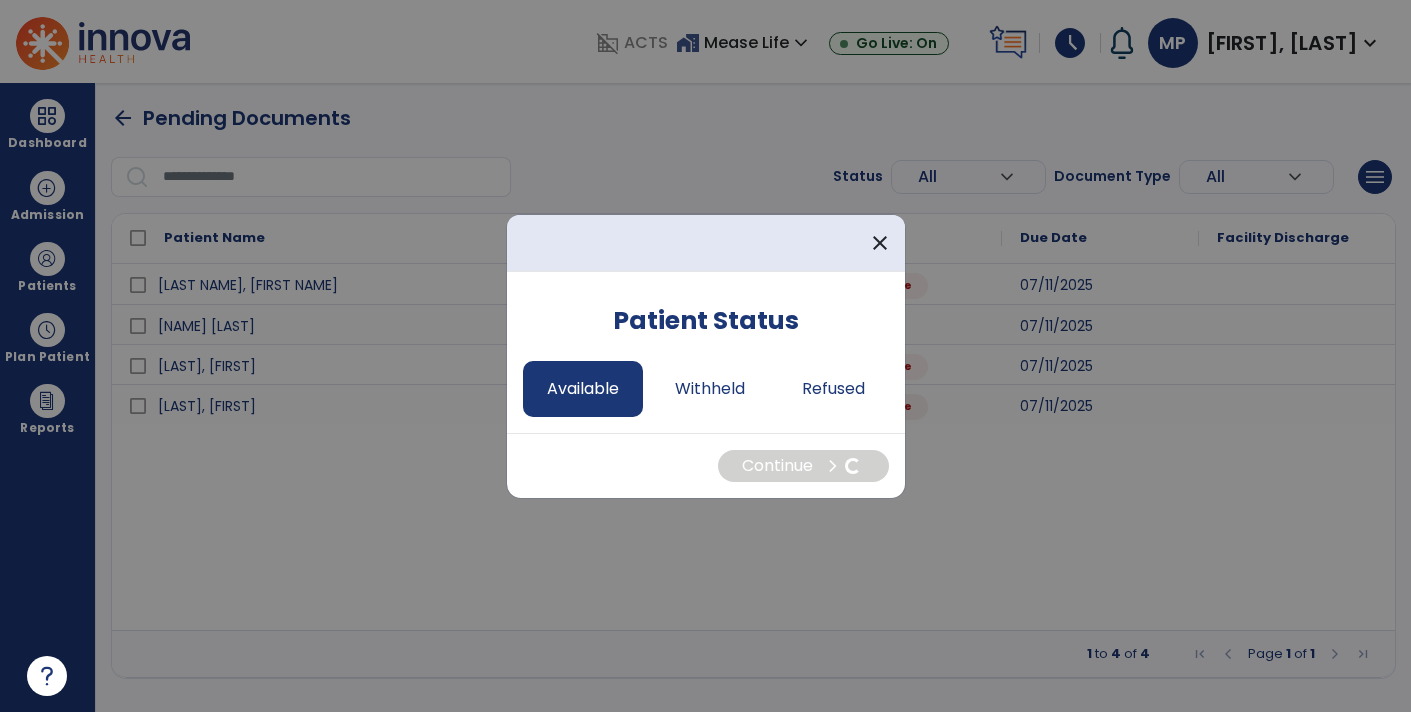 select on "*" 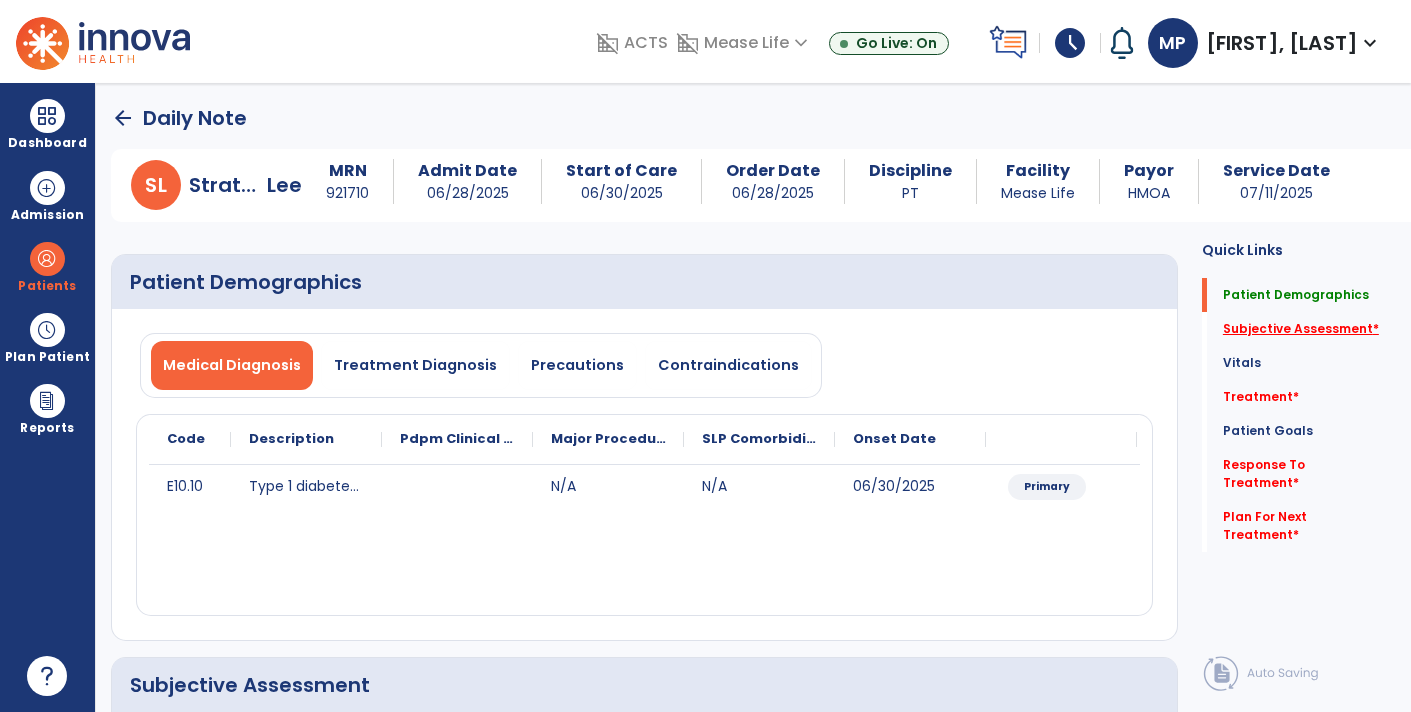 click on "Subjective Assessment   *" 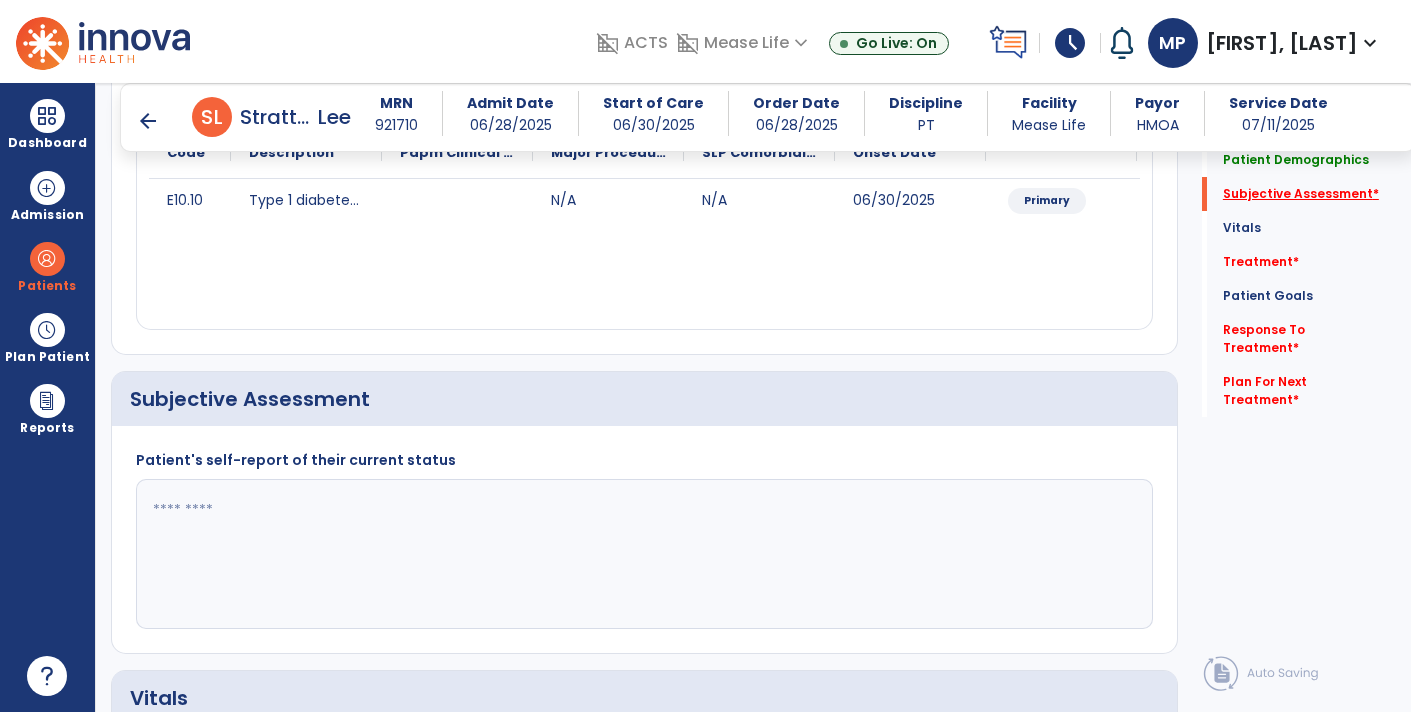scroll, scrollTop: 399, scrollLeft: 0, axis: vertical 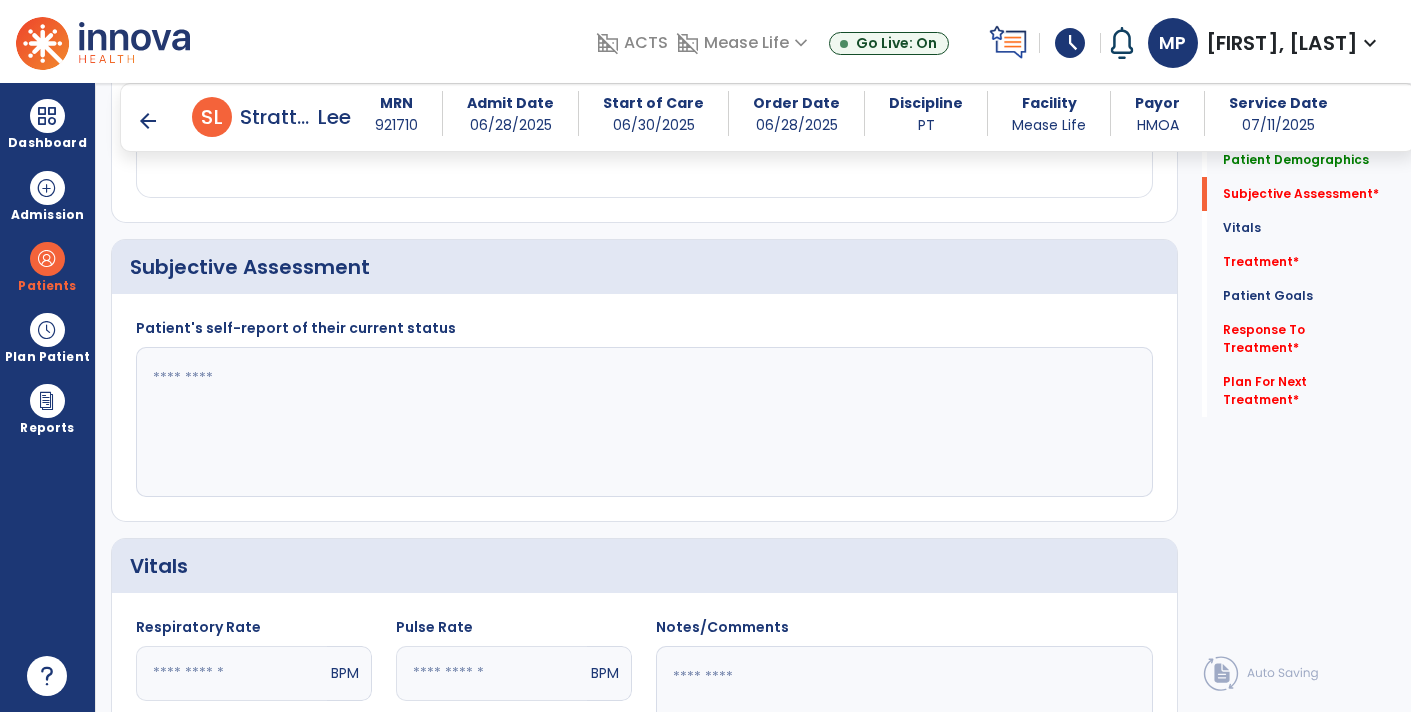 click 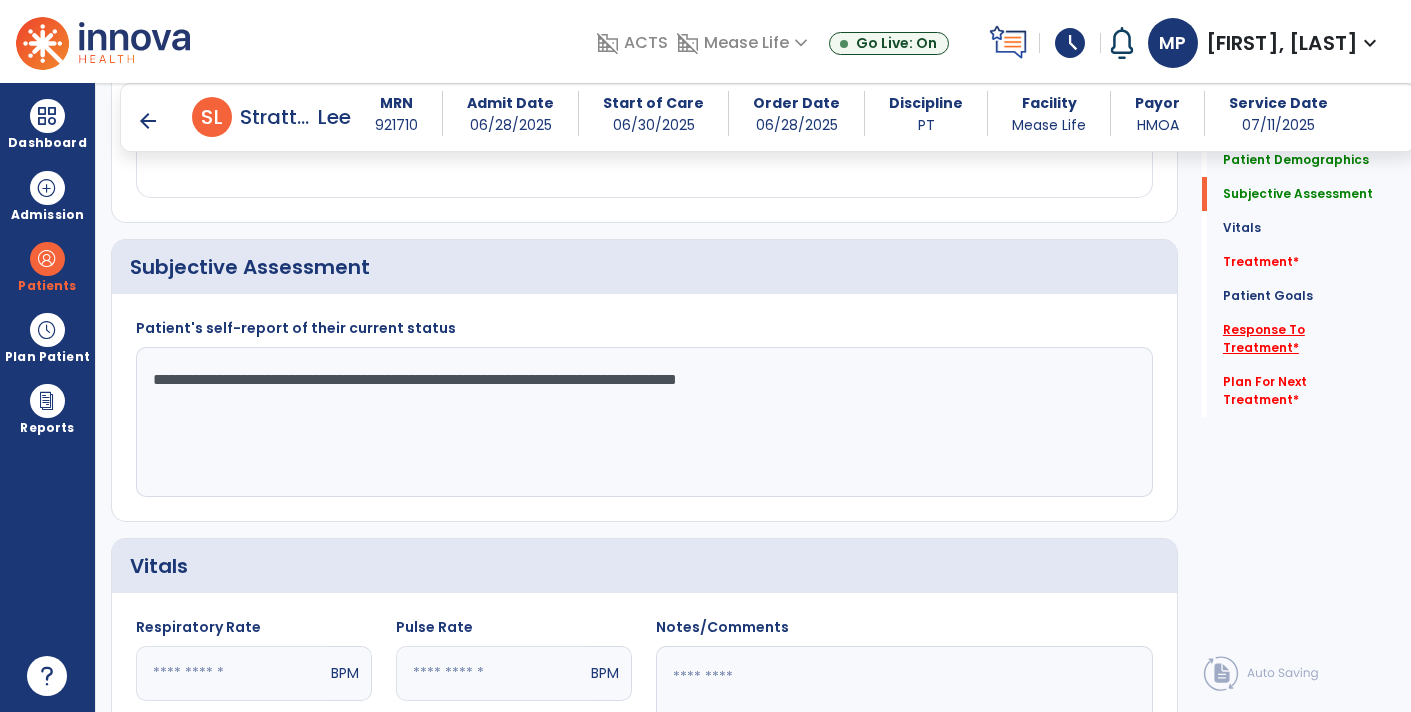 type on "**********" 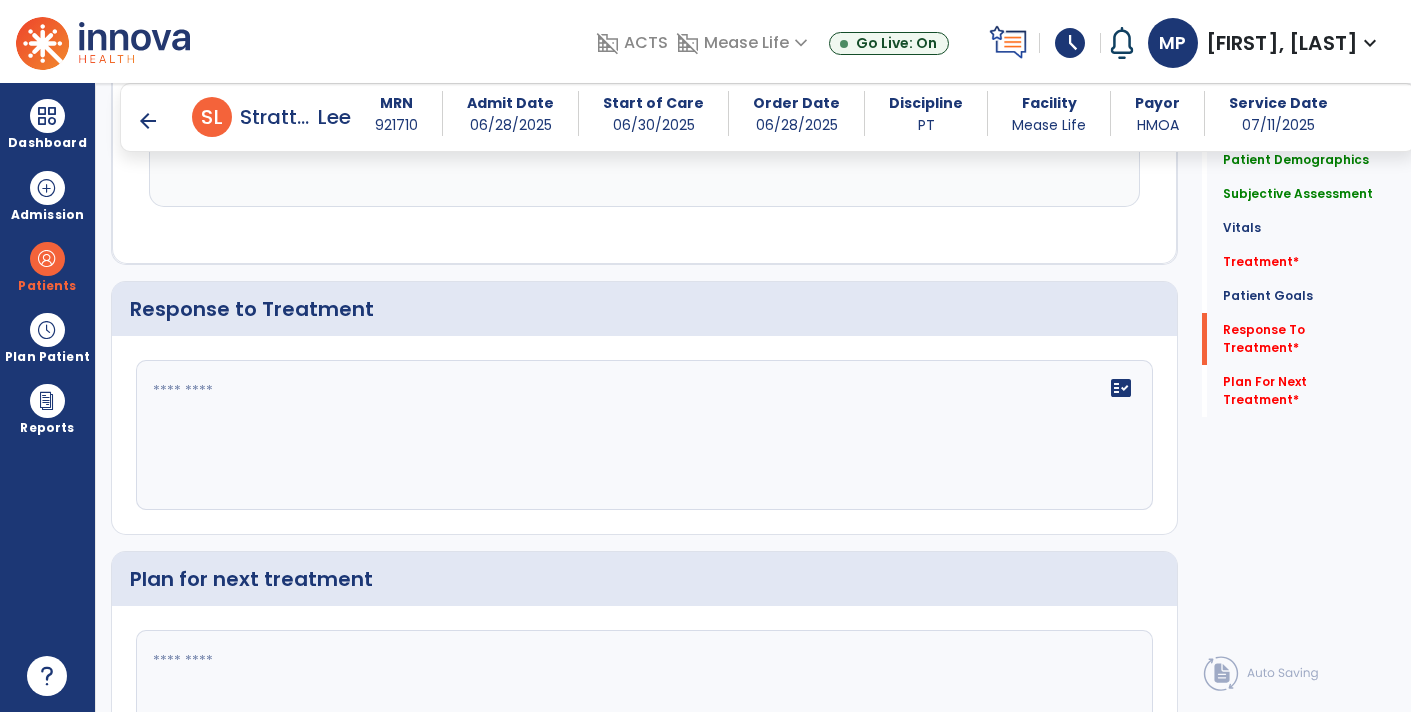 scroll, scrollTop: 2451, scrollLeft: 0, axis: vertical 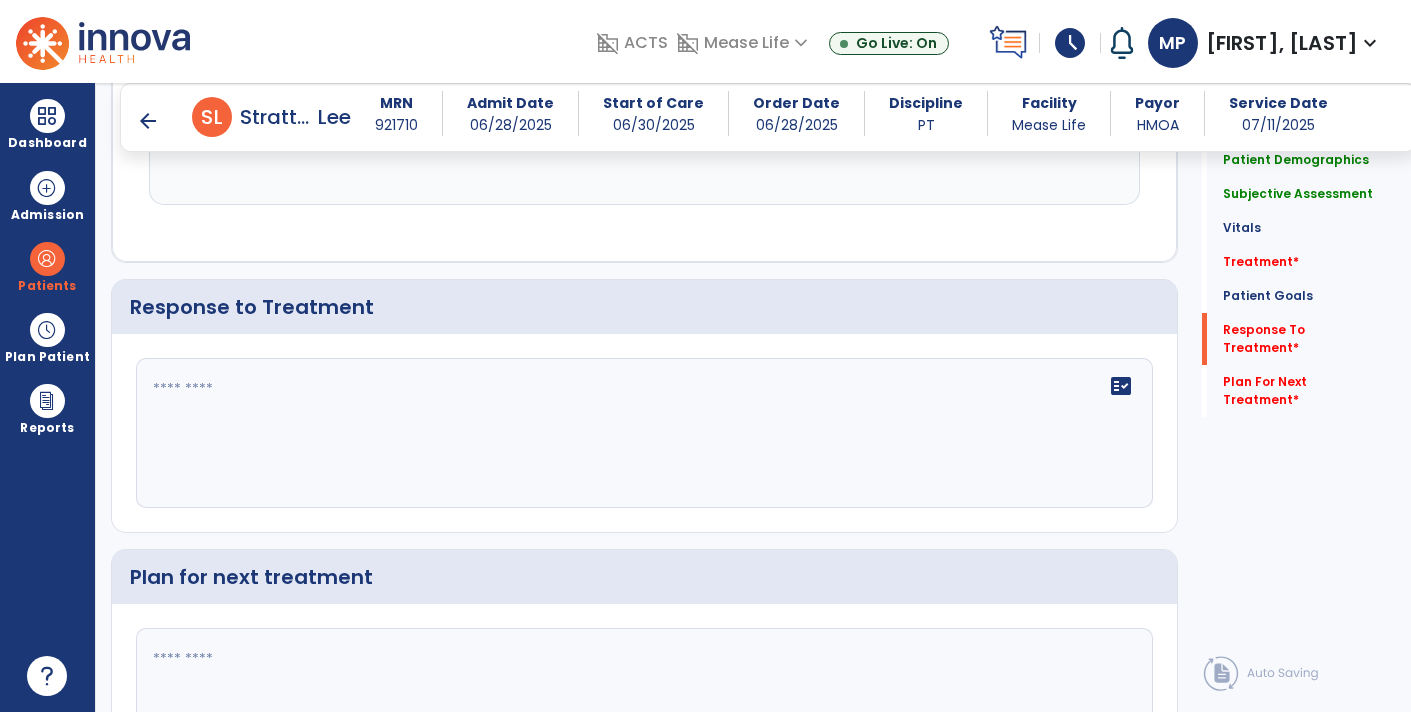 click on "fact_check" 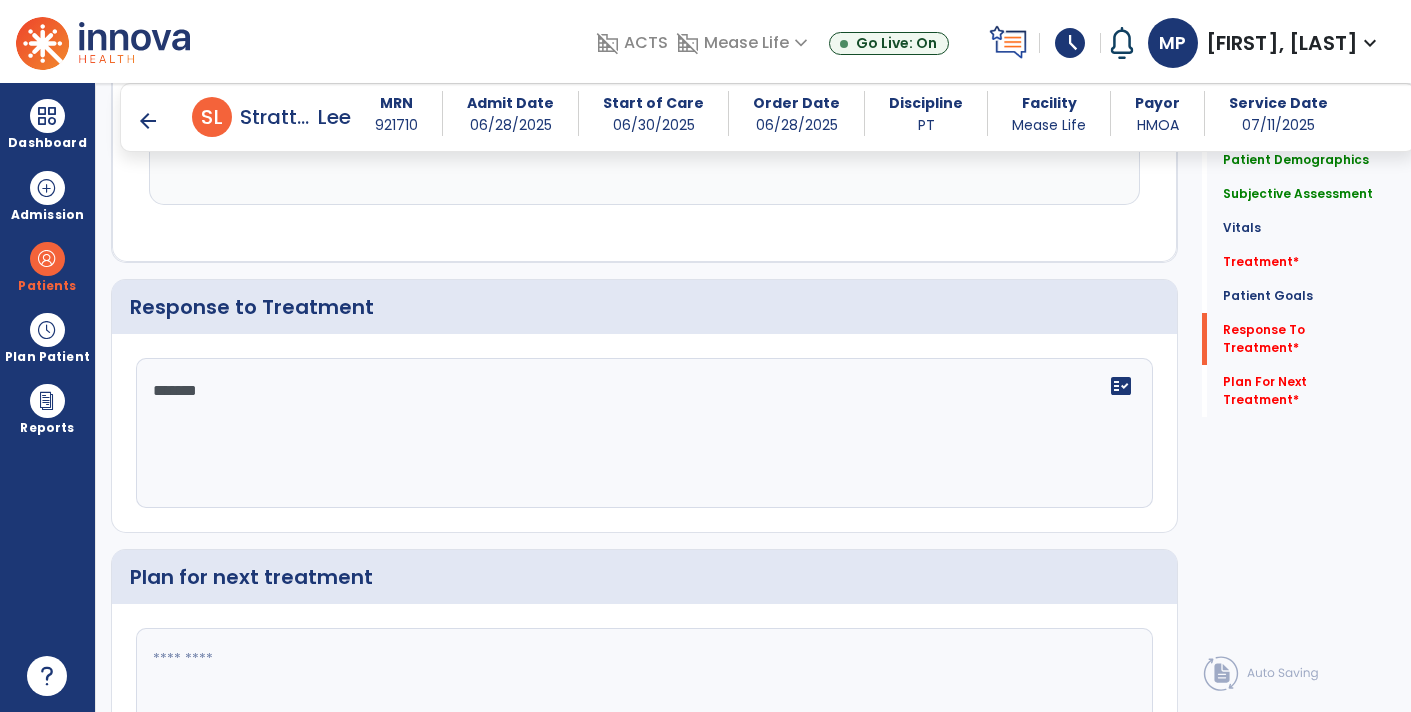 type on "********" 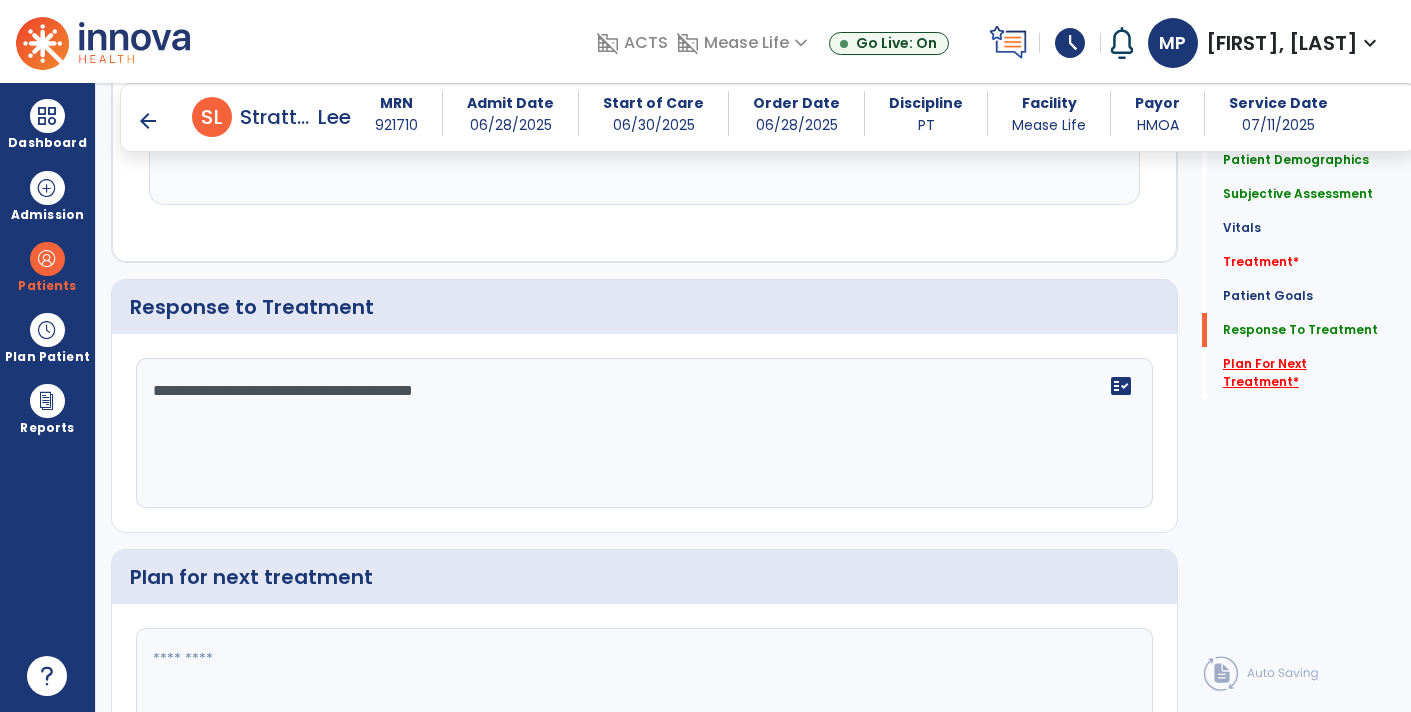 type on "**********" 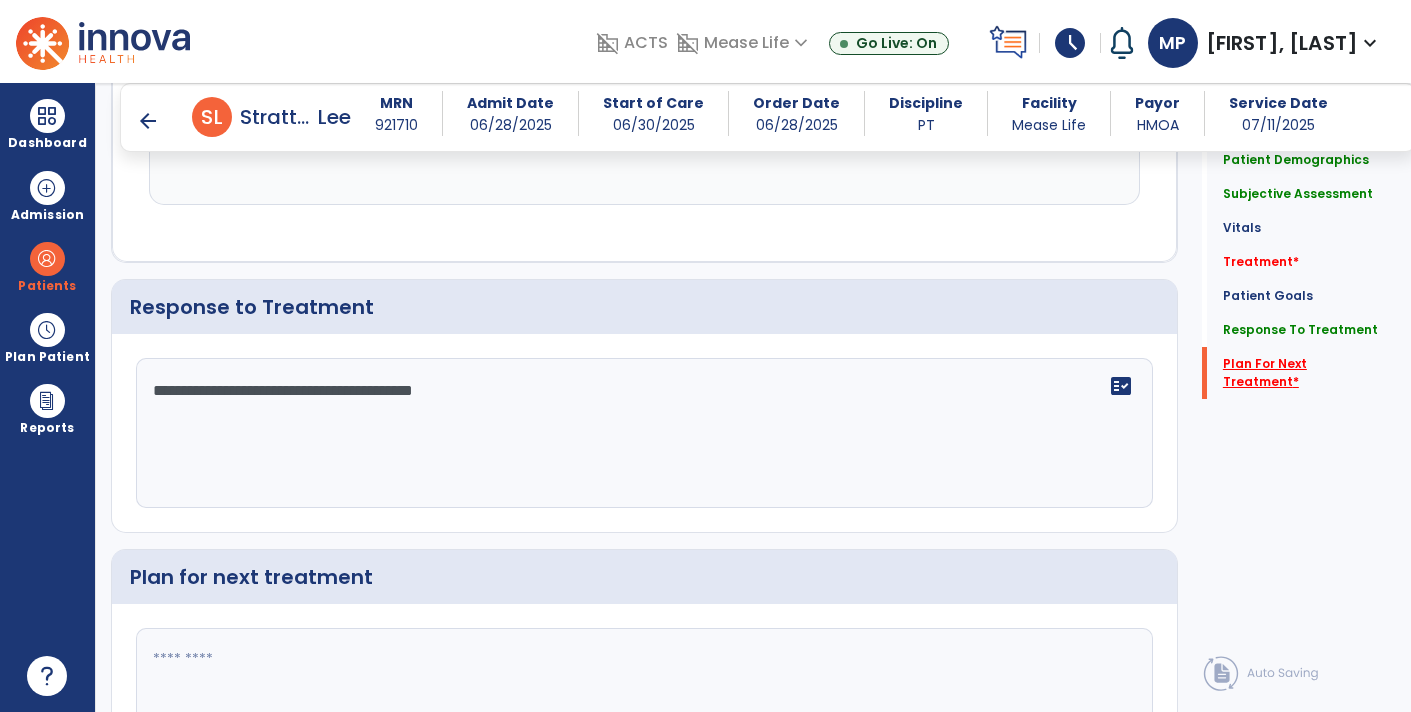 scroll, scrollTop: 2597, scrollLeft: 0, axis: vertical 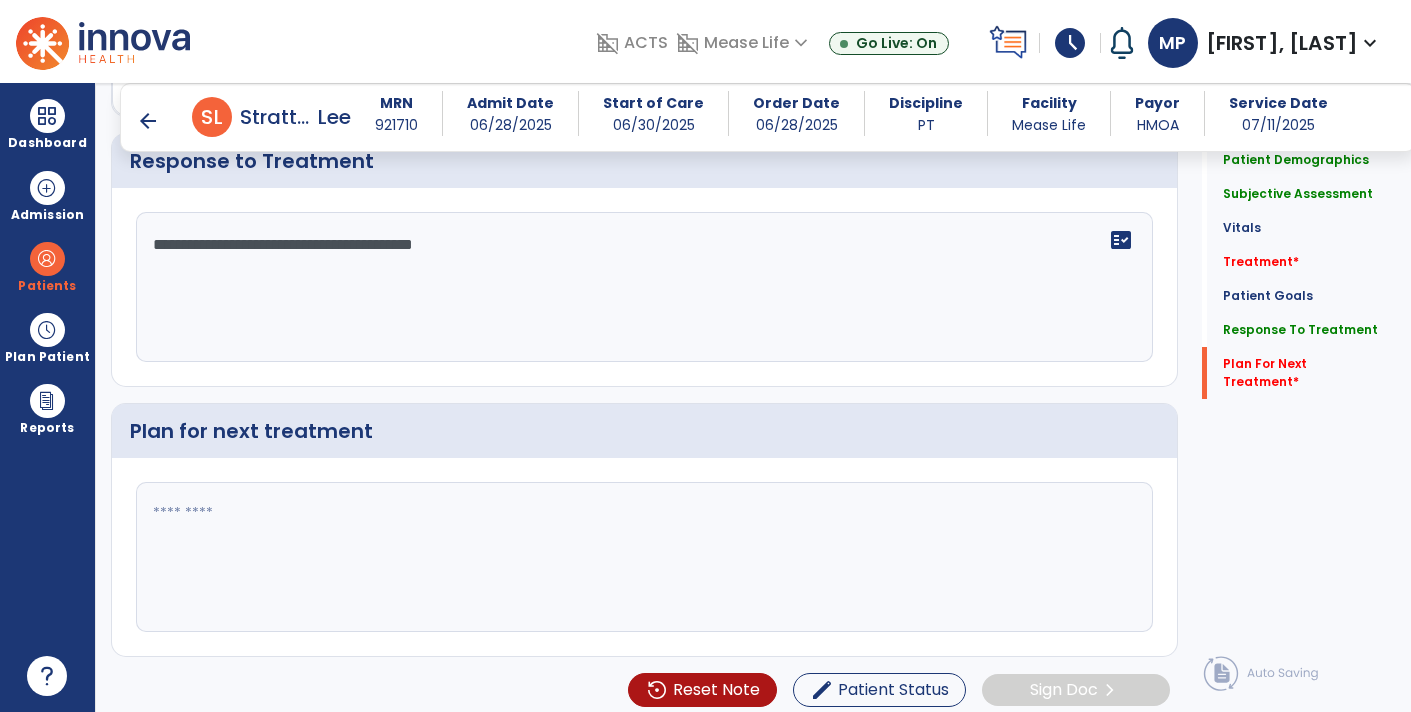 click 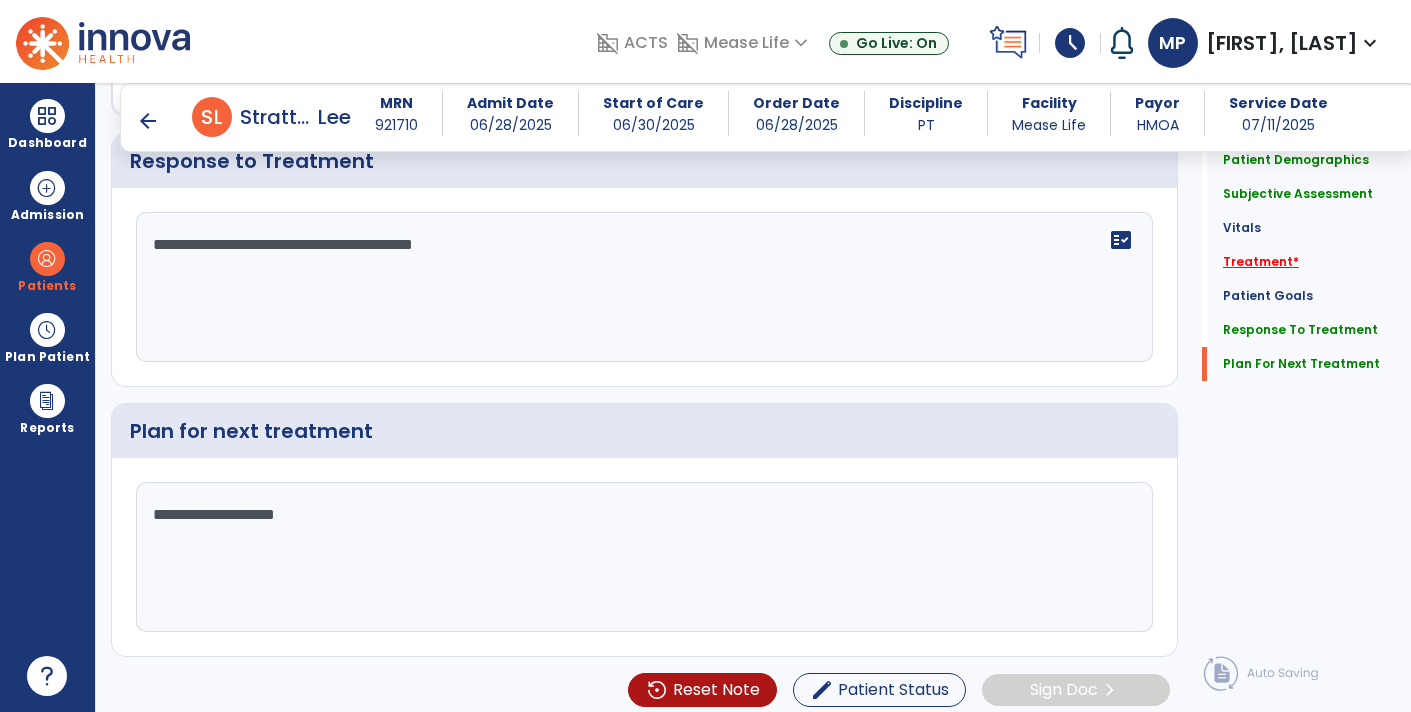 type on "**********" 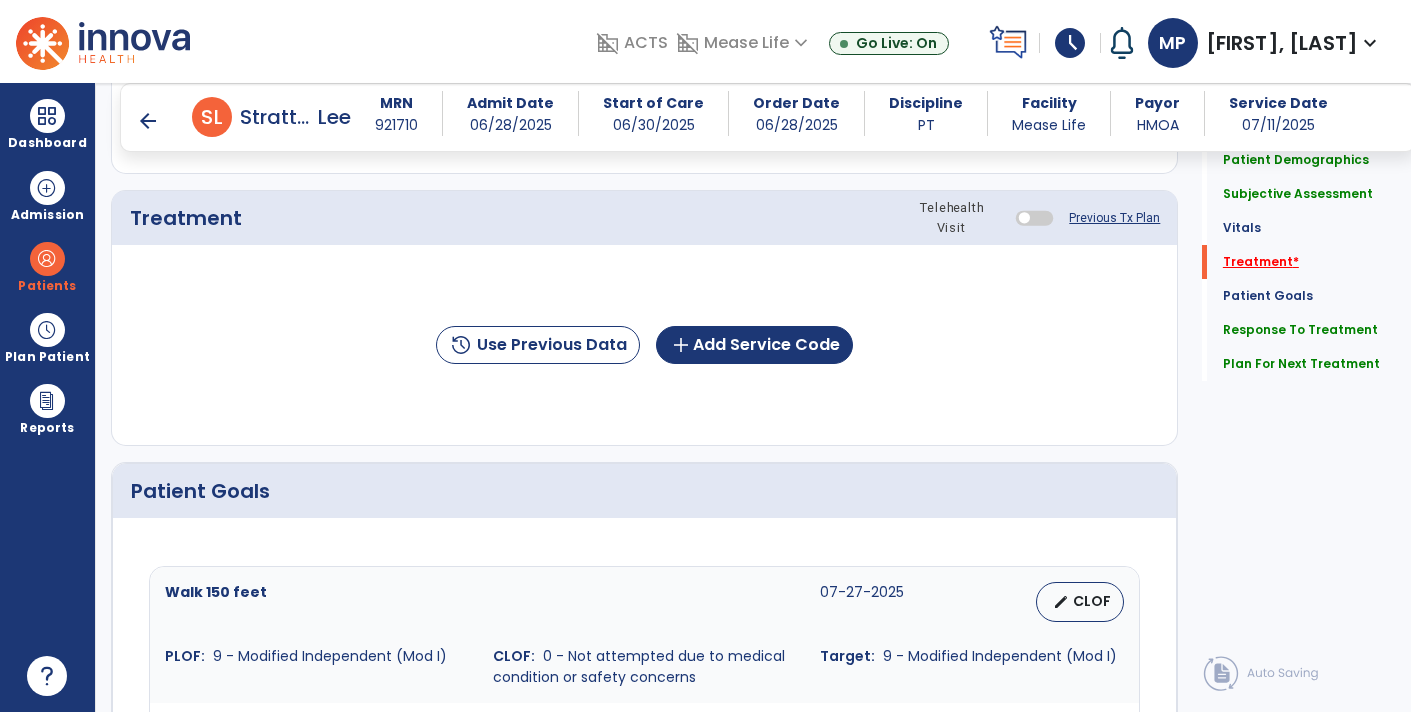 scroll, scrollTop: 1085, scrollLeft: 0, axis: vertical 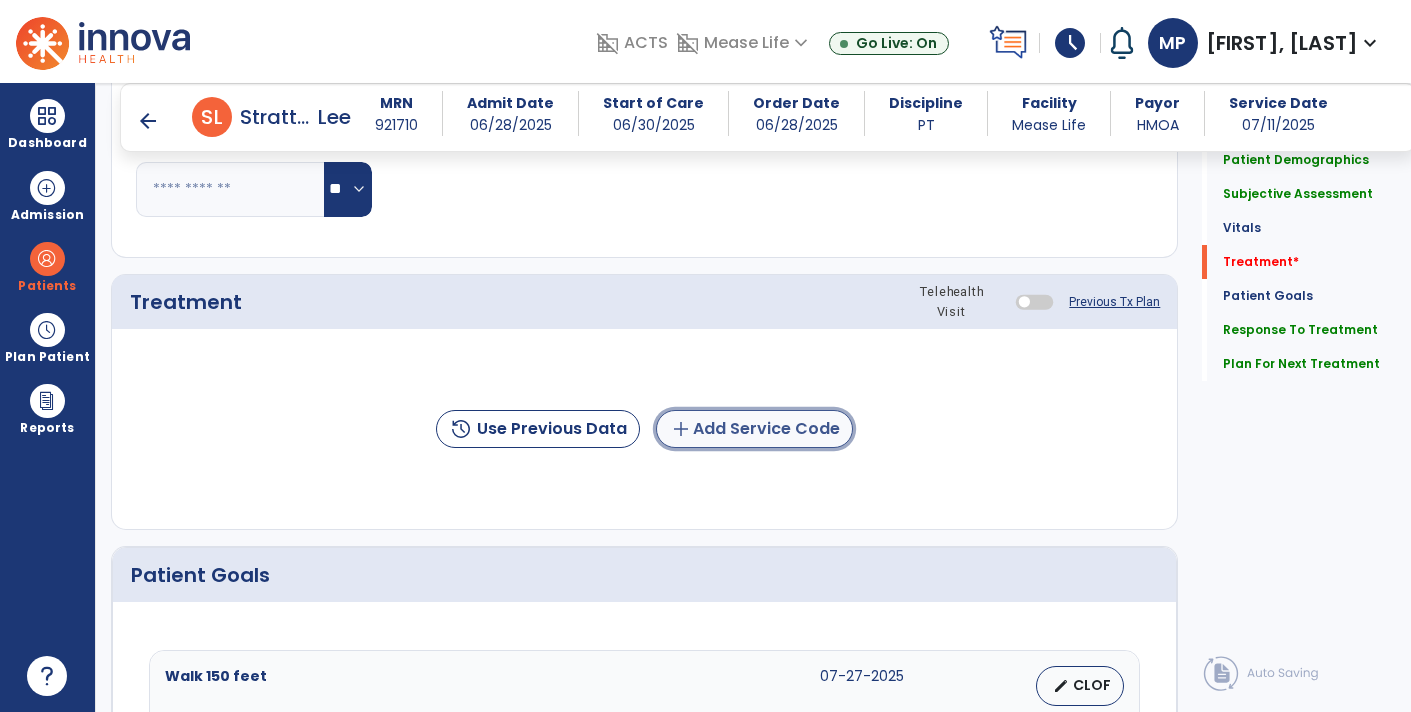 click on "add  Add Service Code" 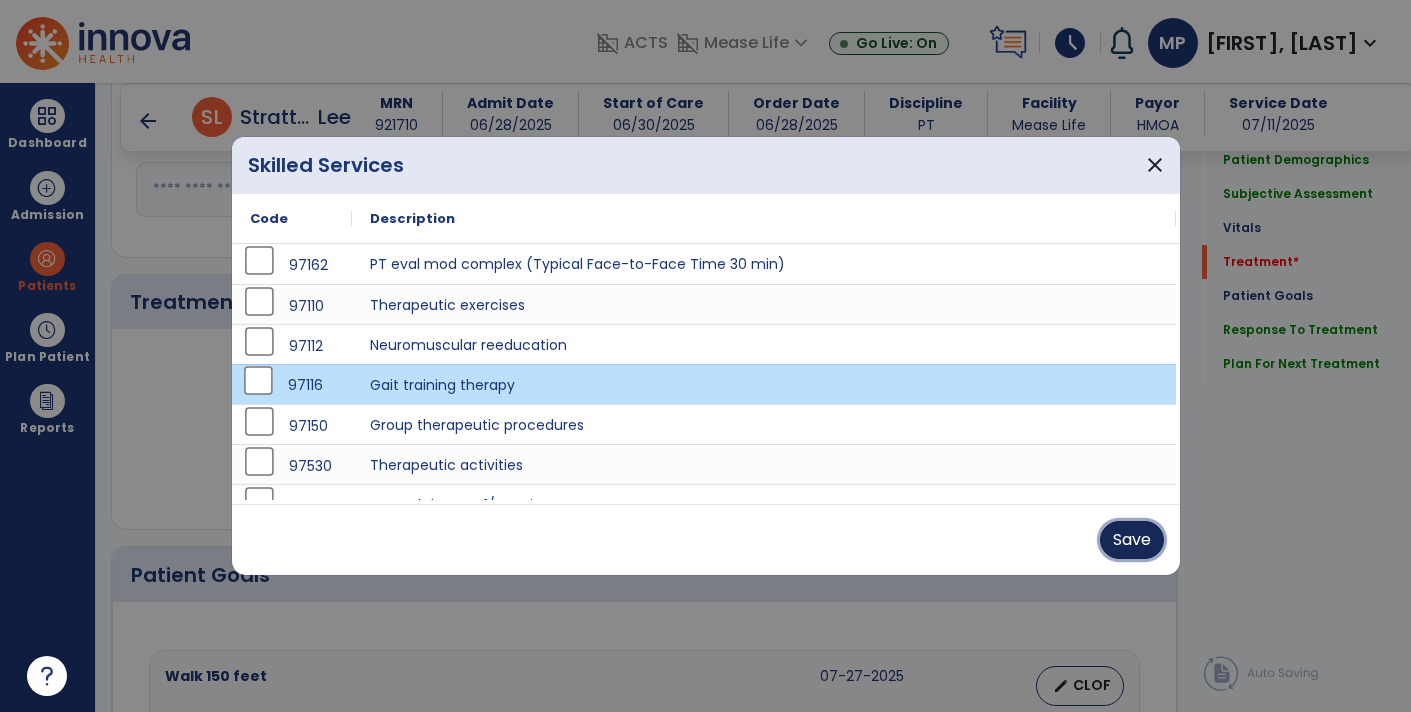 click on "Save" at bounding box center [1132, 540] 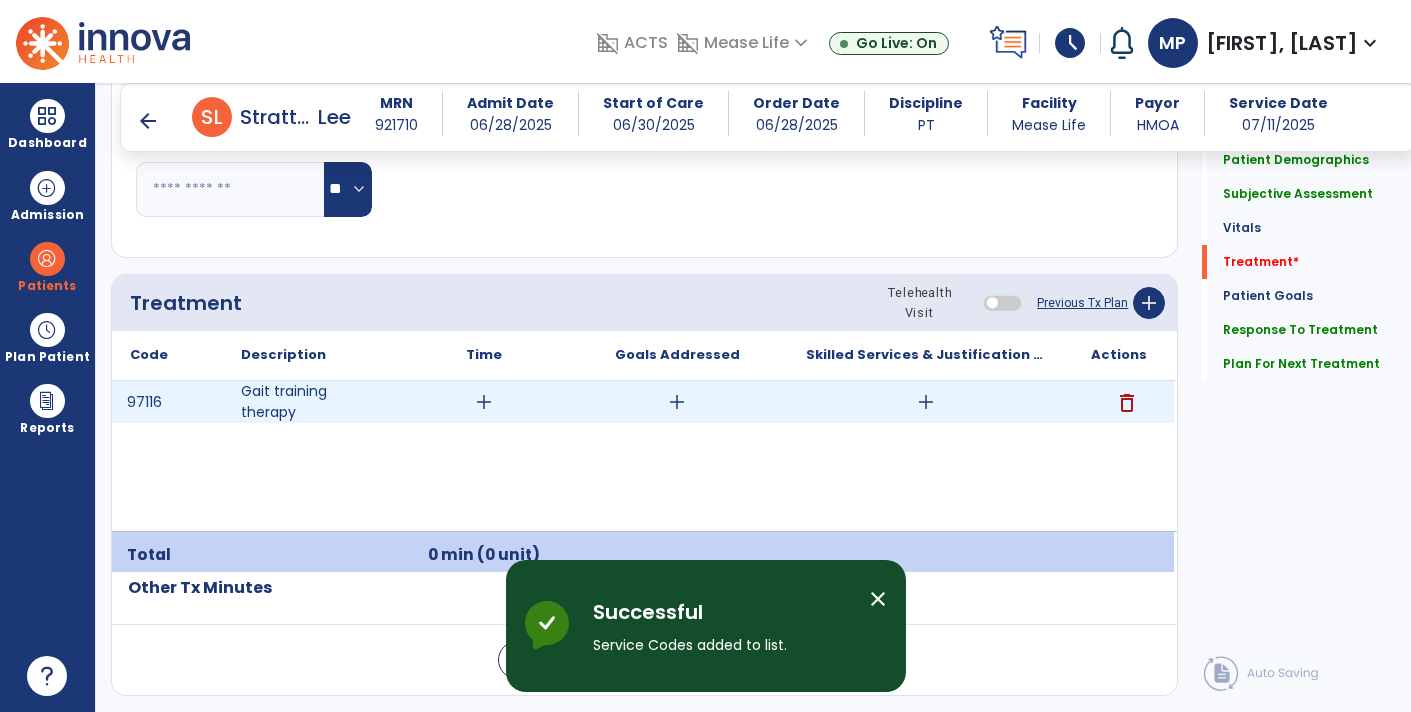 click on "add" at bounding box center (484, 402) 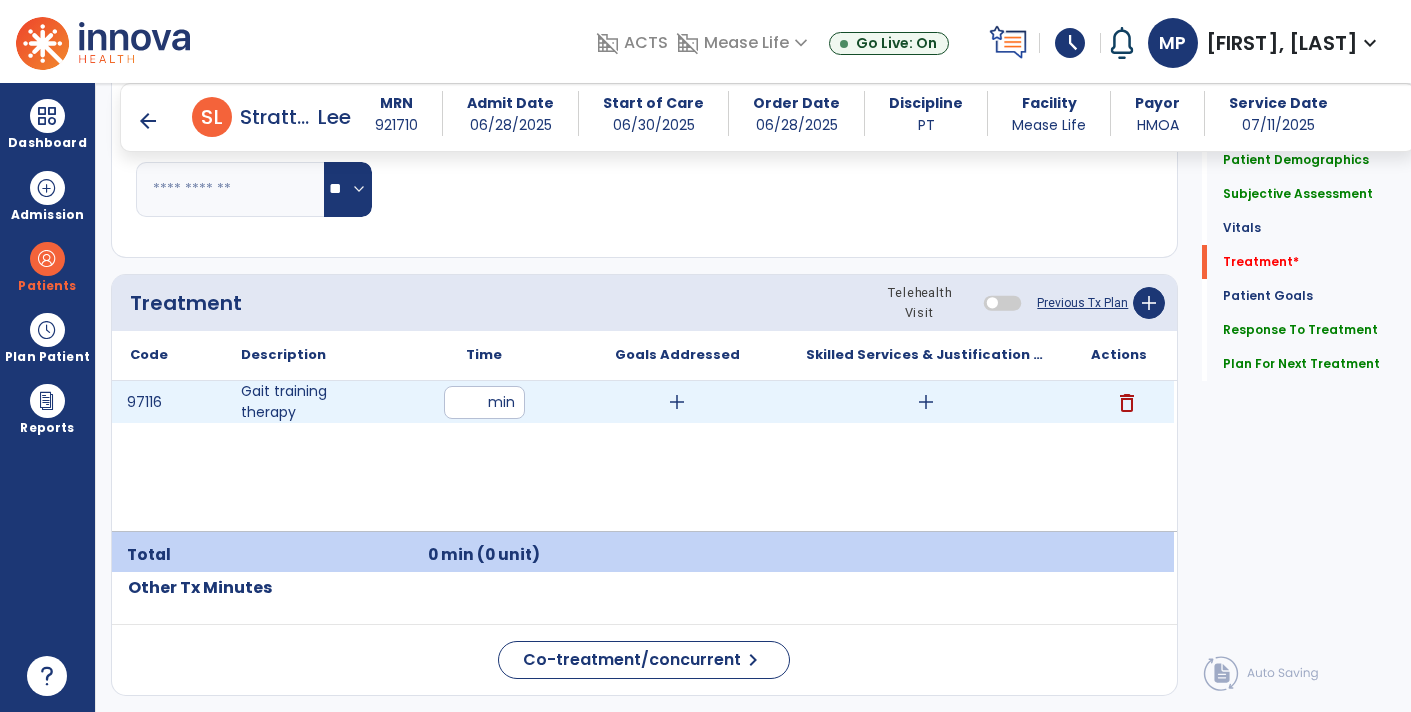 type on "**" 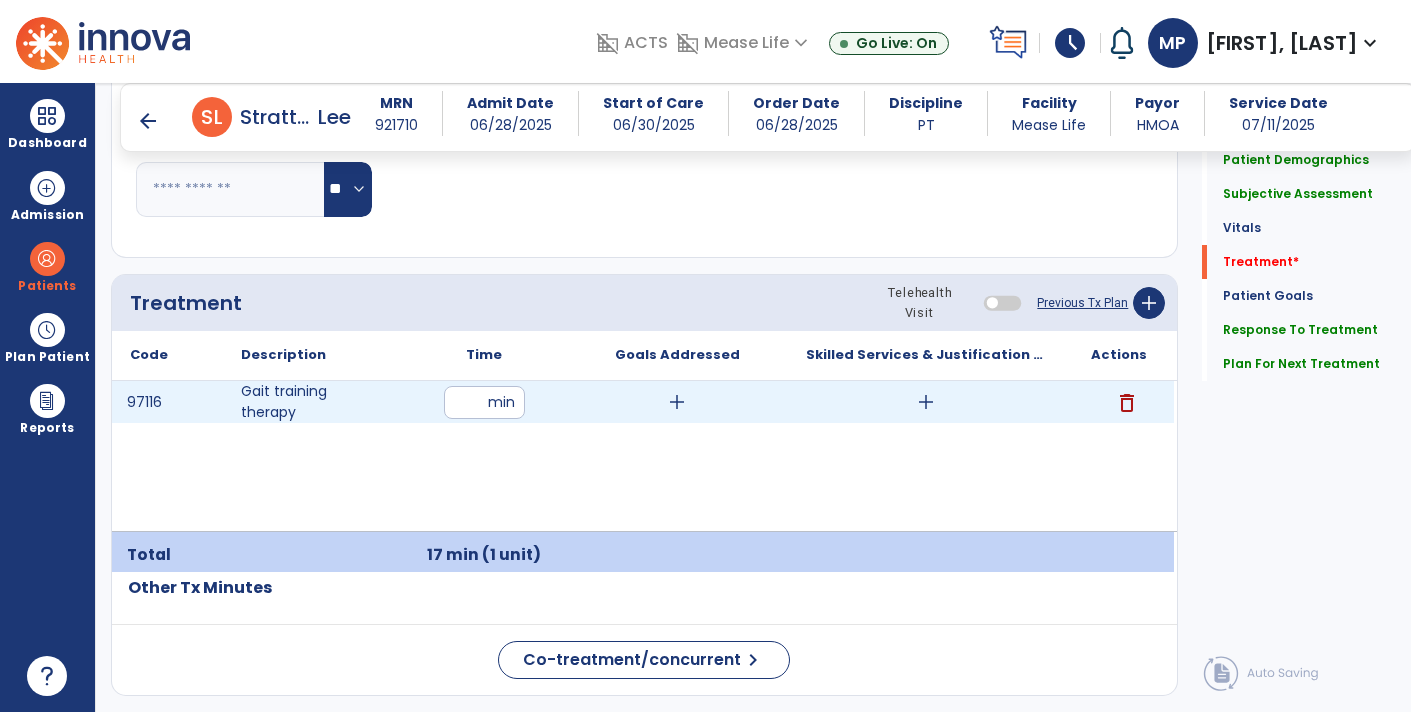 click on "add" at bounding box center (677, 402) 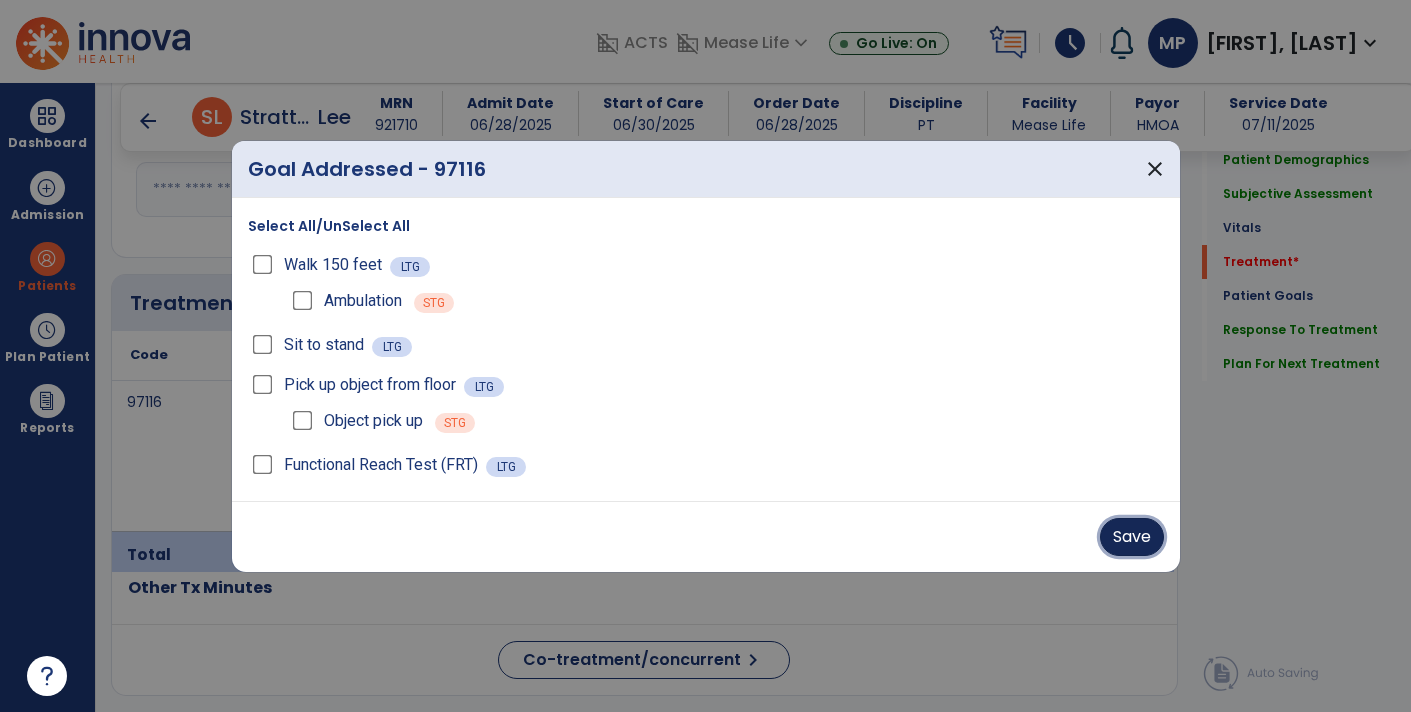 click on "Save" at bounding box center (1132, 537) 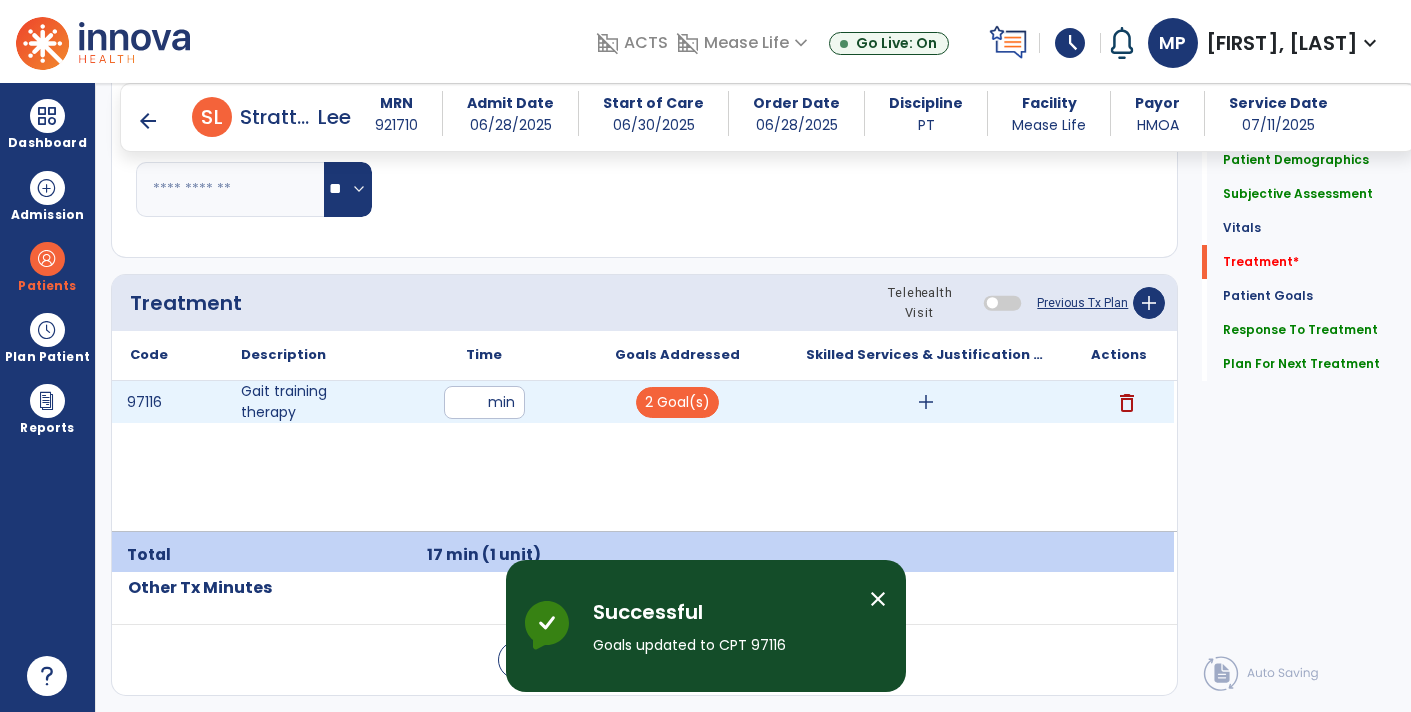 click on "add" at bounding box center [926, 402] 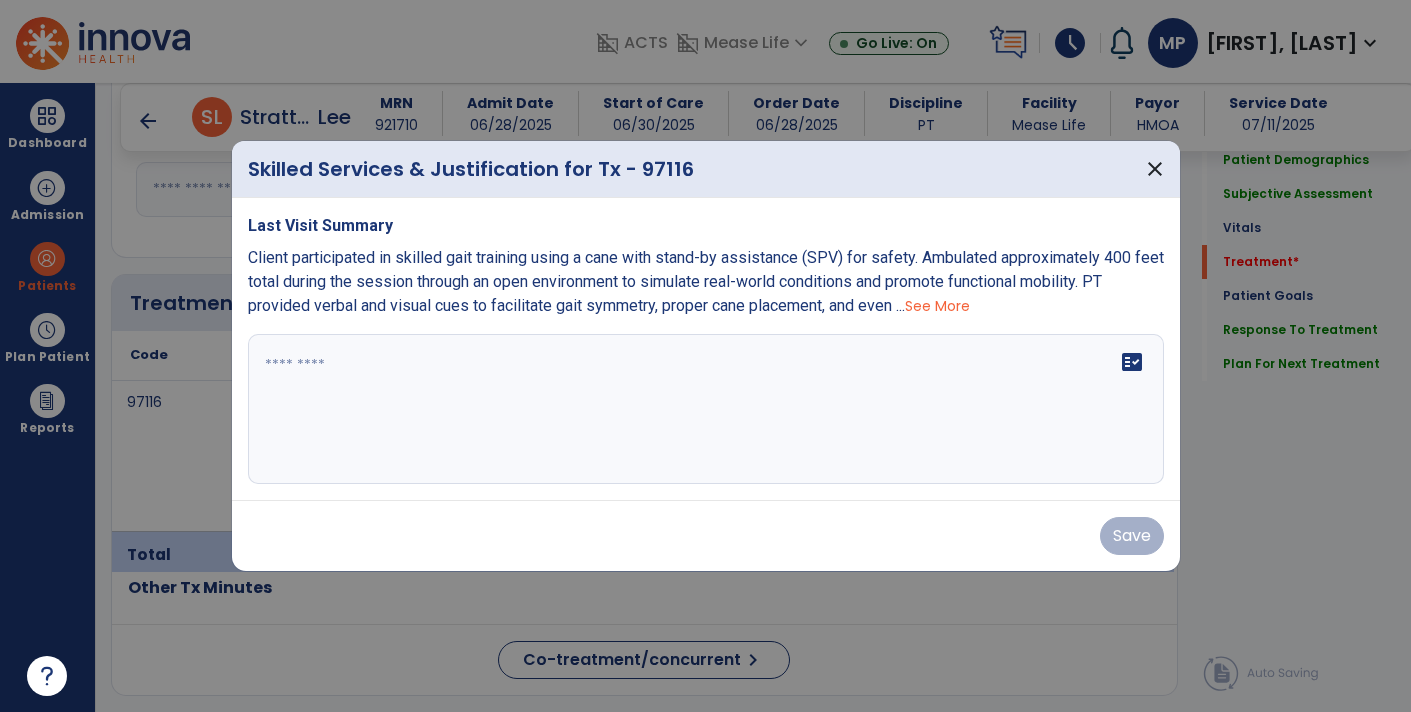 click on "See More" at bounding box center [937, 306] 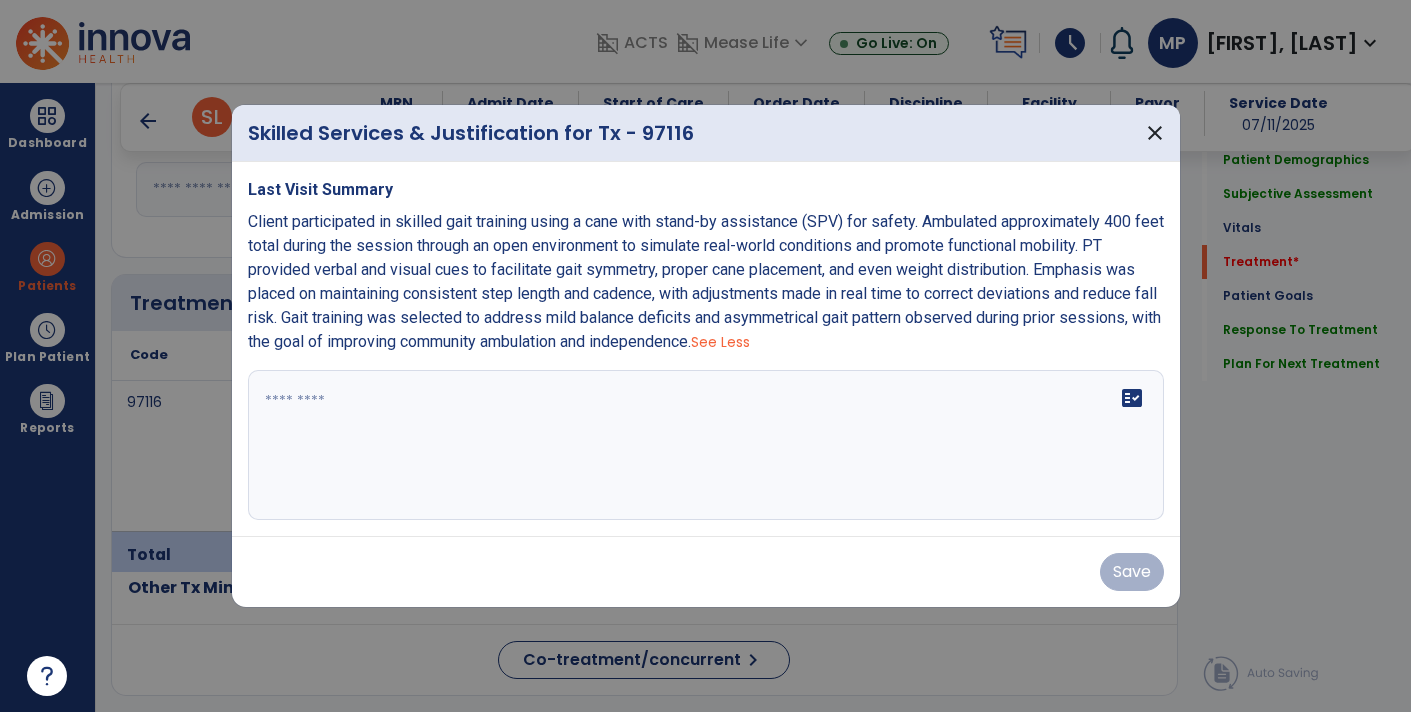 click on "Client participated in skilled gait training using a cane with stand-by assistance (SPV) for safety. Ambulated approximately 400 feet total during the session through an open environment to simulate real-world conditions and promote functional mobility. PT provided verbal and visual cues to facilitate gait symmetry, proper cane placement, and even weight distribution. Emphasis was placed on maintaining consistent step length and cadence, with adjustments made in real time to correct deviations and reduce fall risk. Gait training was selected to address mild balance deficits and asymmetrical gait pattern observed during prior sessions, with the goal of improving community ambulation and independence." at bounding box center (706, 281) 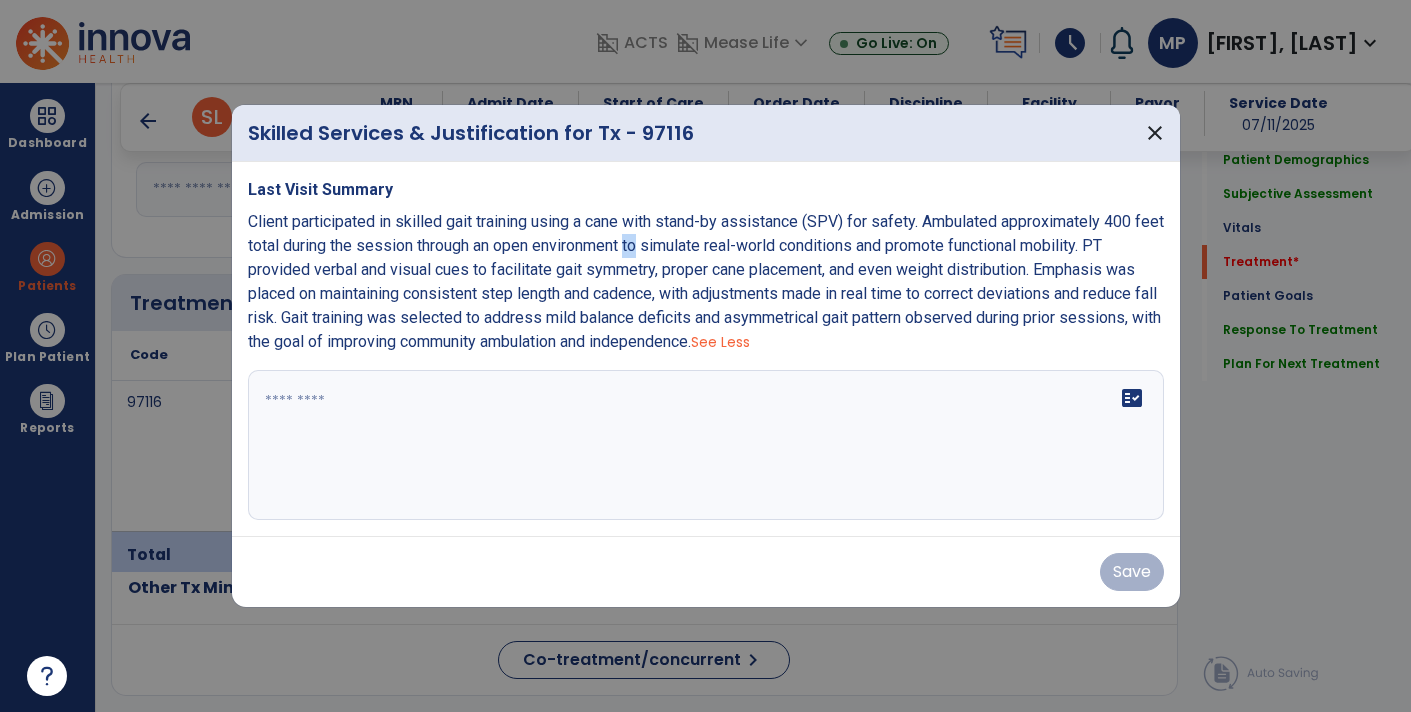 click on "Client participated in skilled gait training using a cane with stand-by assistance (SPV) for safety. Ambulated approximately 400 feet total during the session through an open environment to simulate real-world conditions and promote functional mobility. PT provided verbal and visual cues to facilitate gait symmetry, proper cane placement, and even weight distribution. Emphasis was placed on maintaining consistent step length and cadence, with adjustments made in real time to correct deviations and reduce fall risk. Gait training was selected to address mild balance deficits and asymmetrical gait pattern observed during prior sessions, with the goal of improving community ambulation and independence." at bounding box center (706, 281) 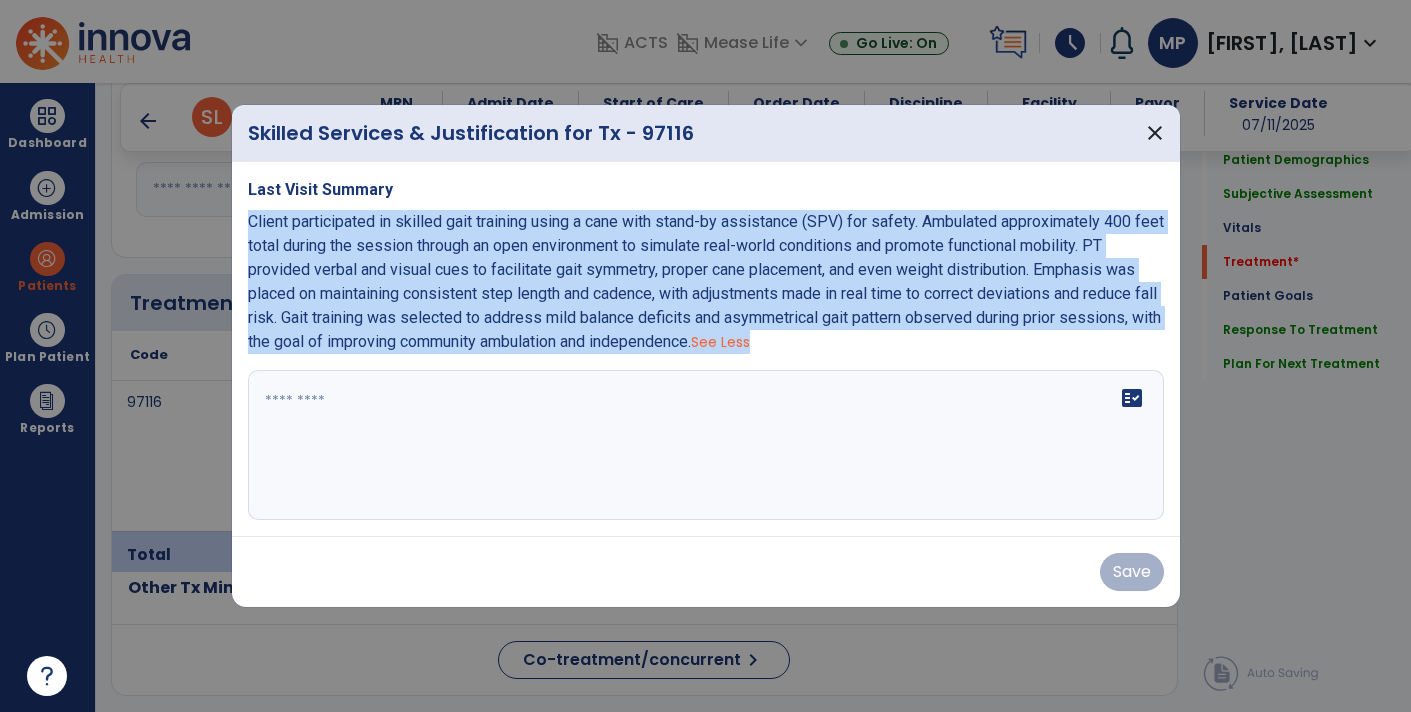 copy on "Client participated in skilled gait training using a cane with stand-by assistance (SPV) for safety. Ambulated approximately 400 feet total during the session through an open environment to simulate real-world conditions and promote functional mobility. PT provided verbal and visual cues to facilitate gait symmetry, proper cane placement, and even weight distribution. Emphasis was placed on maintaining consistent step length and cadence, with adjustments made in real time to correct deviations and reduce fall risk. Gait training was selected to address mild balance deficits and asymmetrical gait pattern observed during prior sessions, with the goal of improving community ambulation and independence.  See Less" 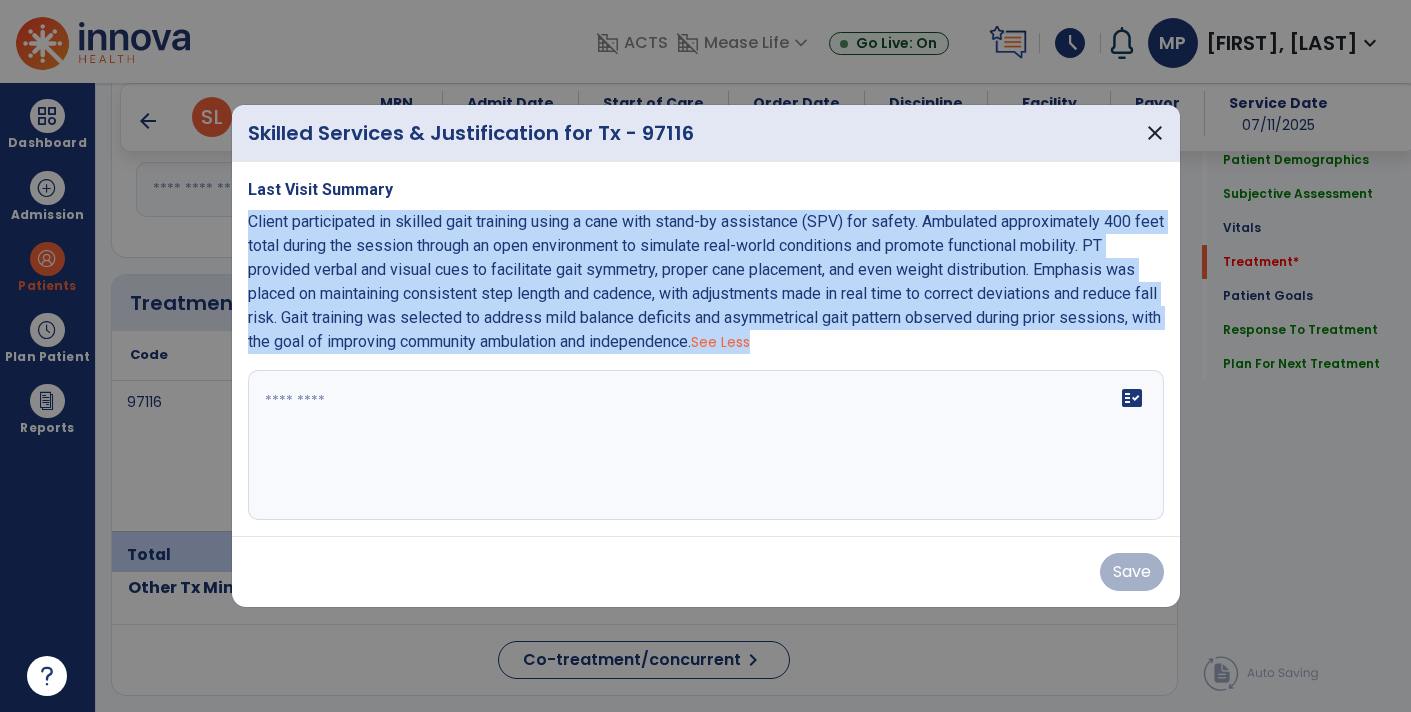 click at bounding box center (706, 445) 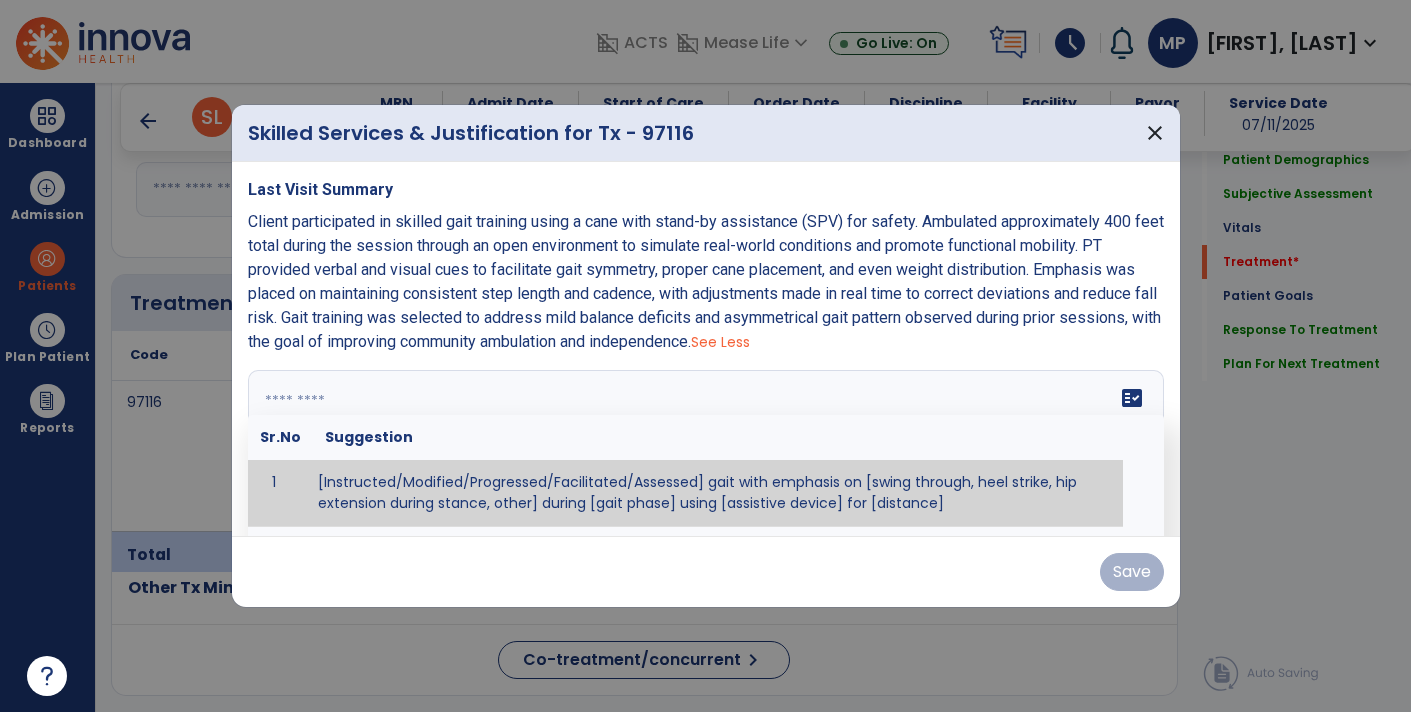 paste on "**********" 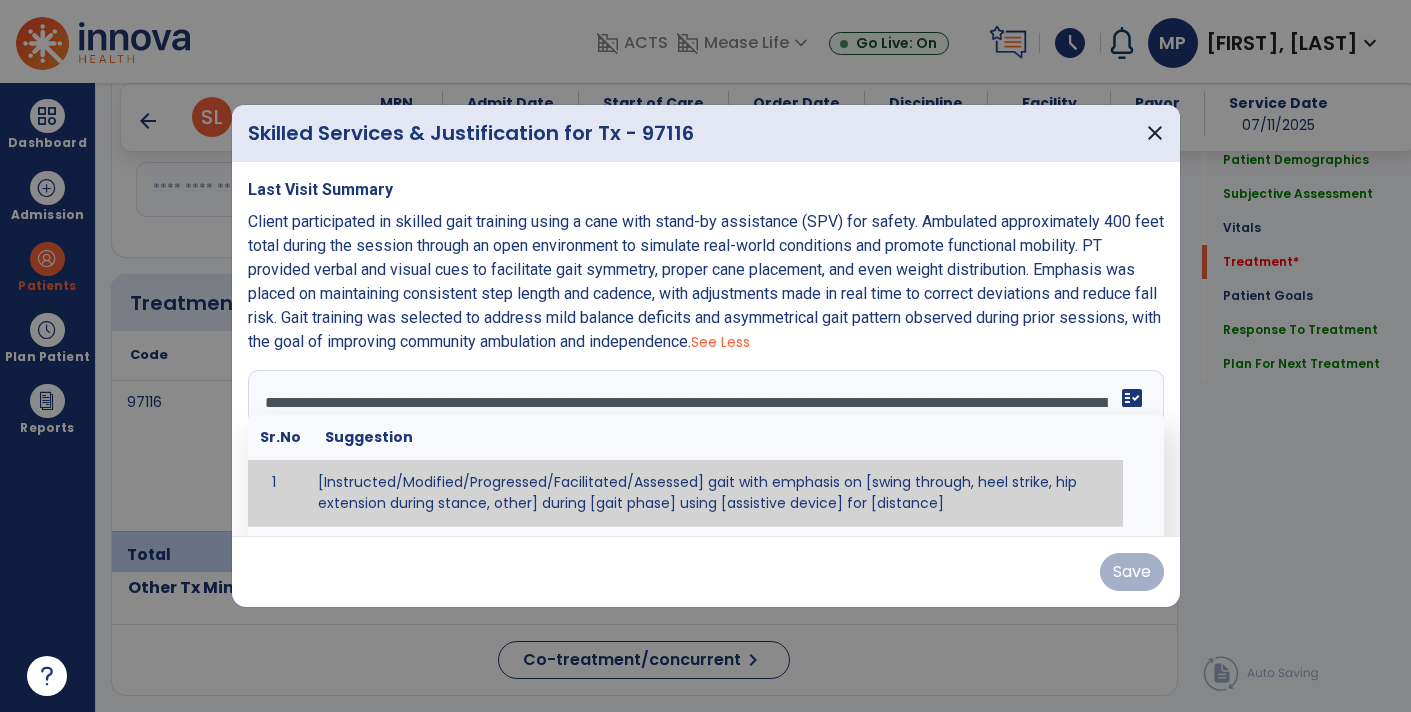 scroll, scrollTop: 110, scrollLeft: 0, axis: vertical 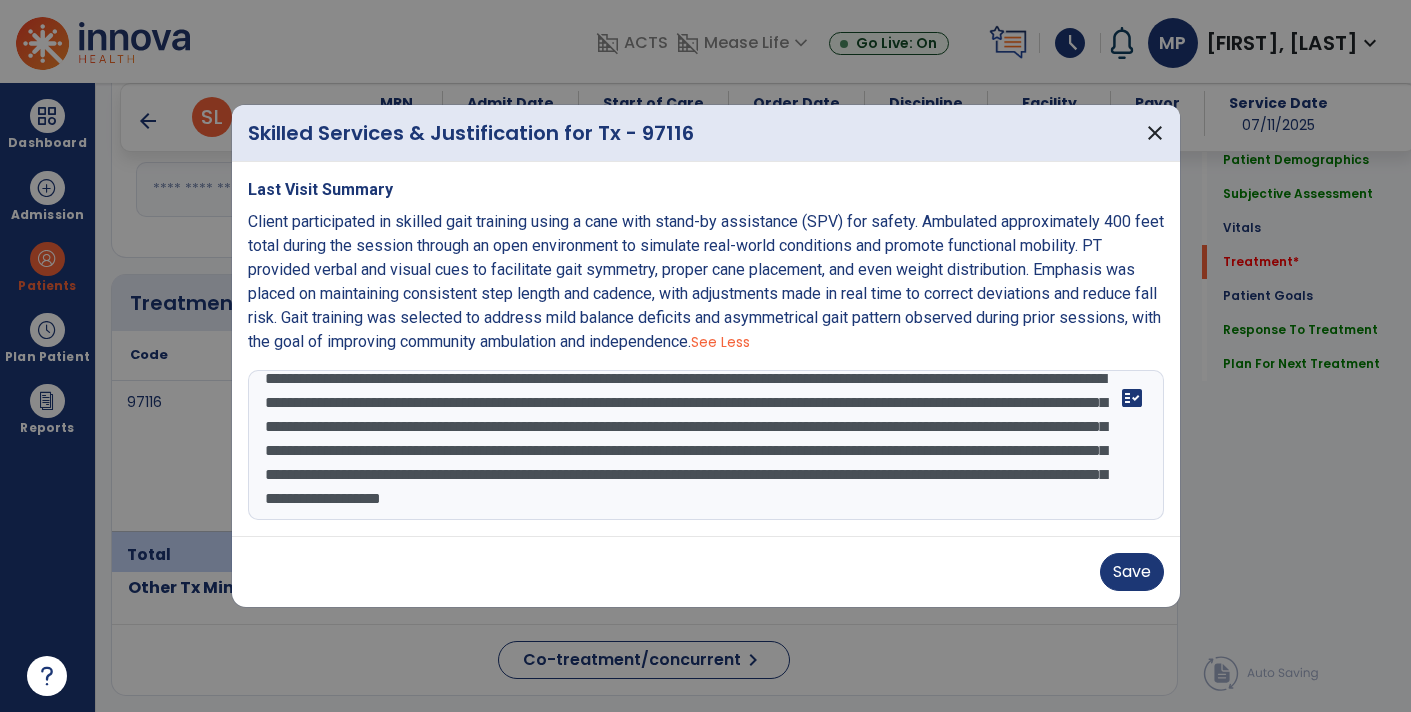 click on "**********" at bounding box center (704, 445) 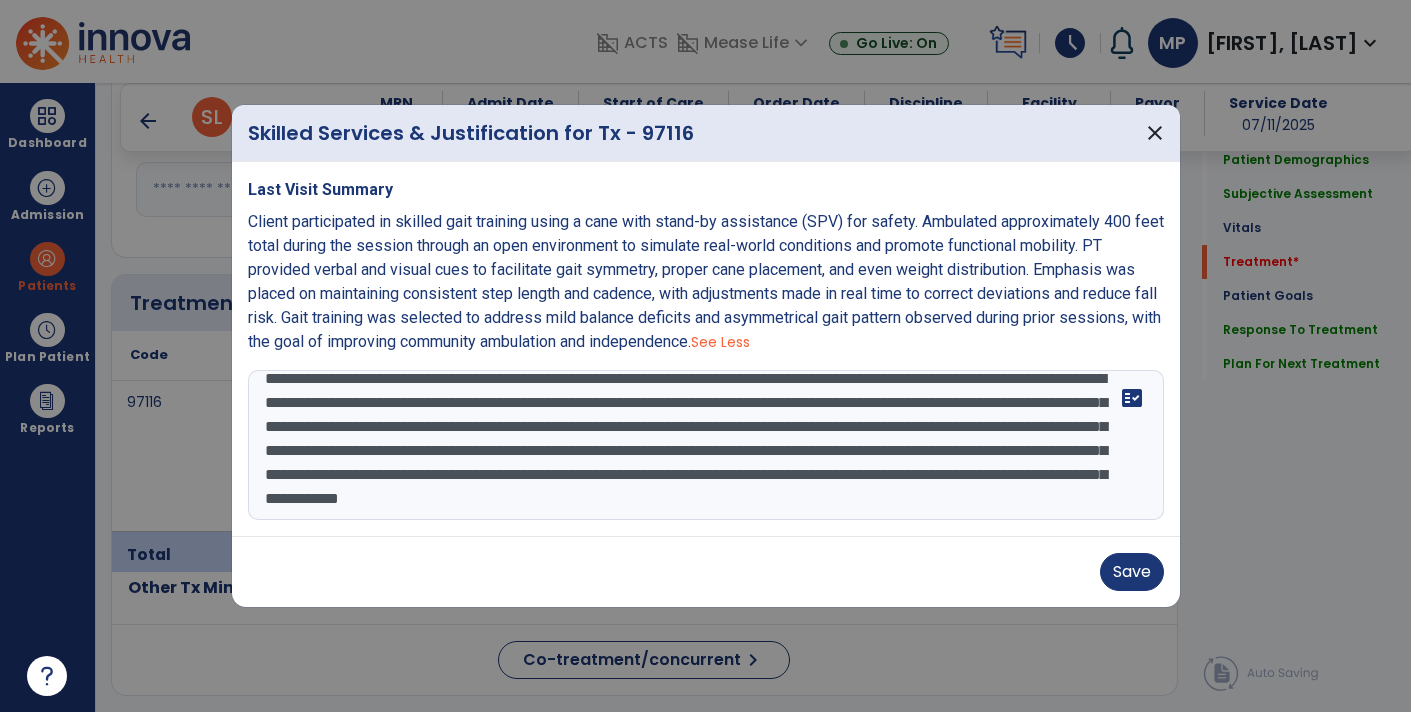 type on "**********" 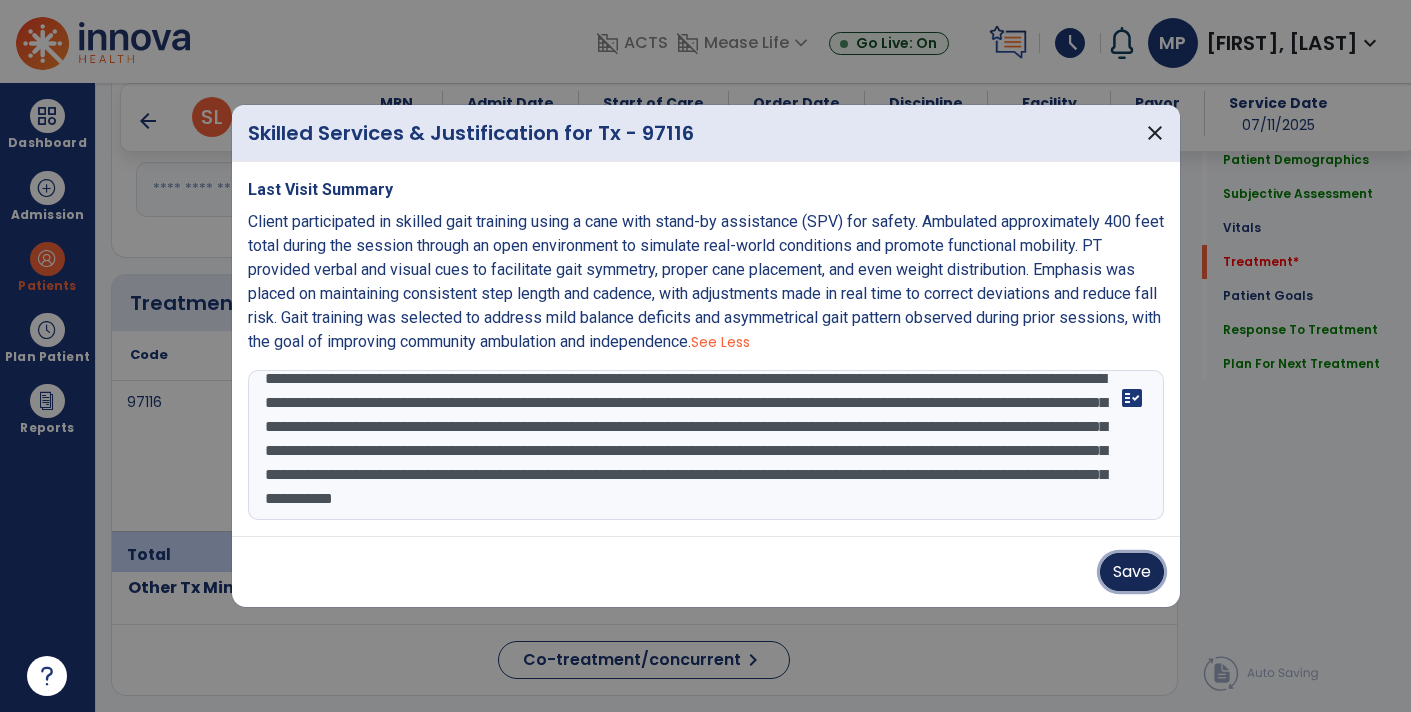 click on "Save" at bounding box center [1132, 572] 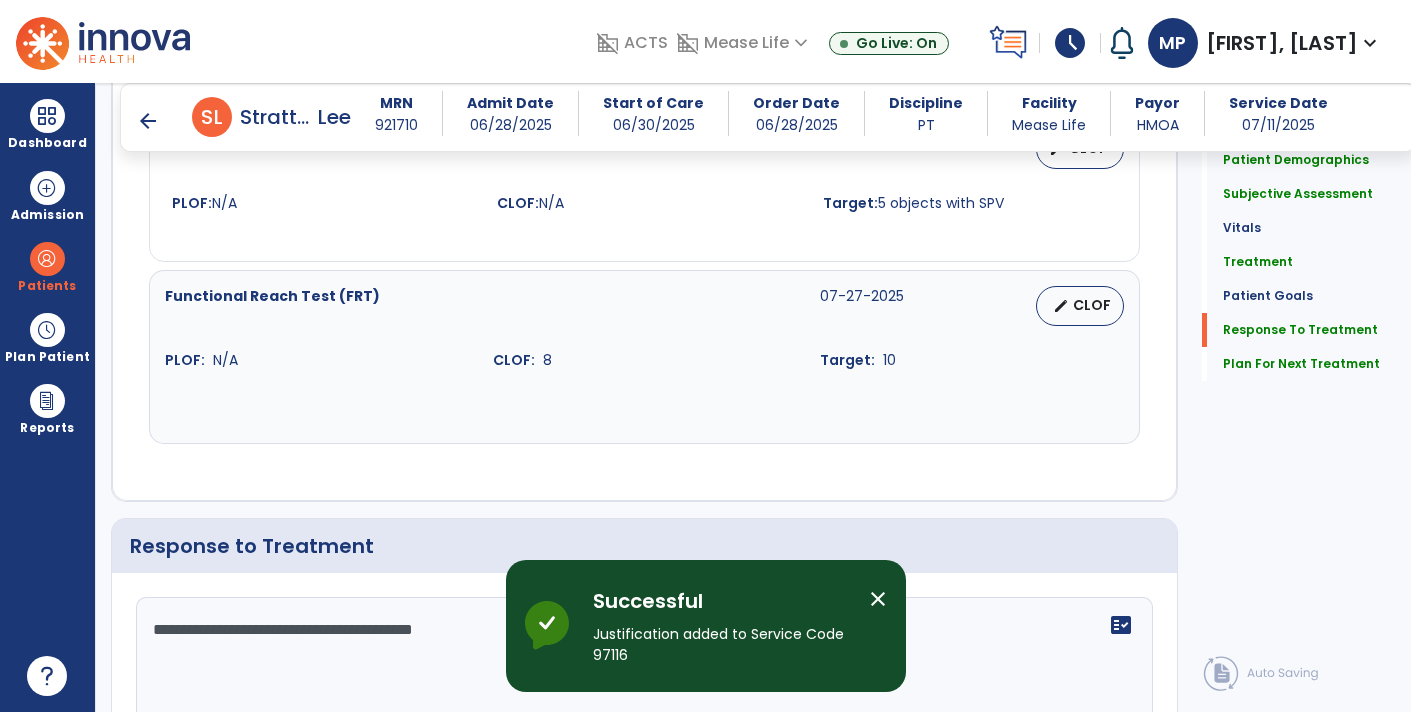 scroll, scrollTop: 2762, scrollLeft: 0, axis: vertical 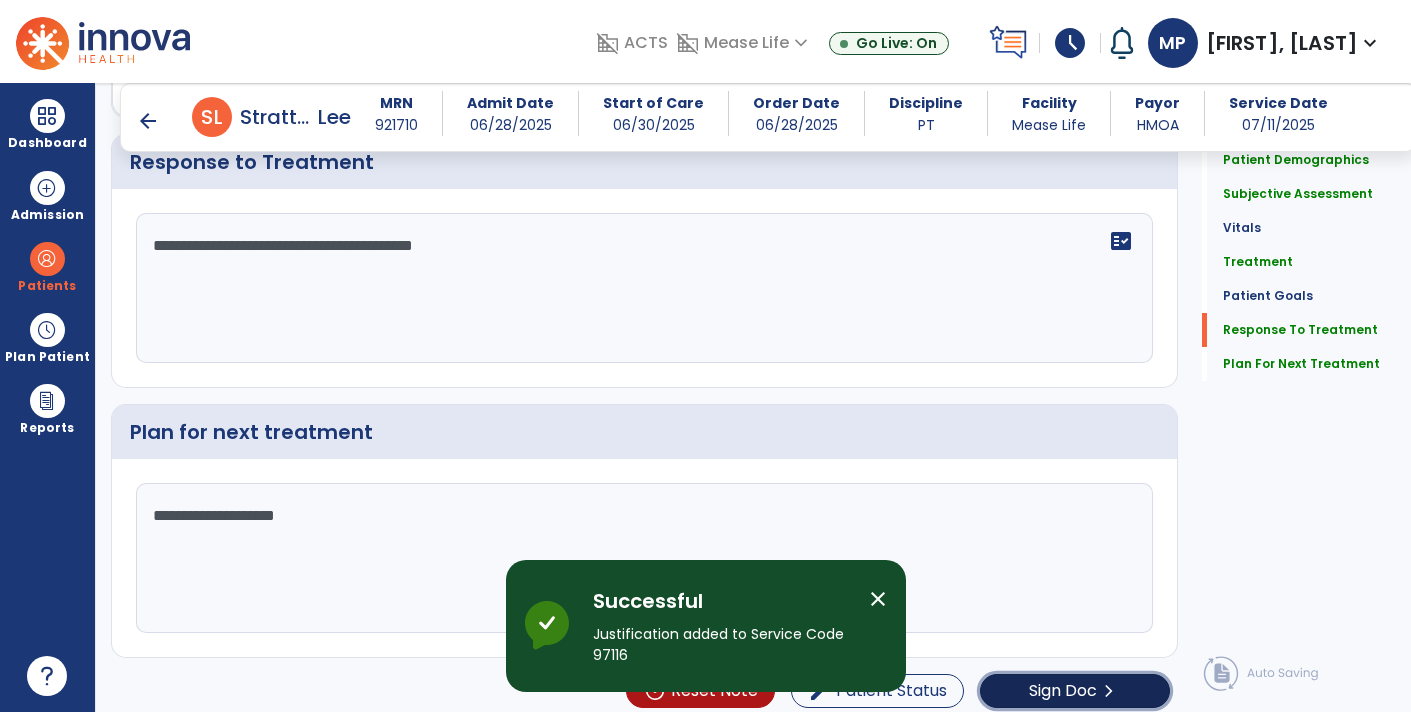 click on "Sign Doc" 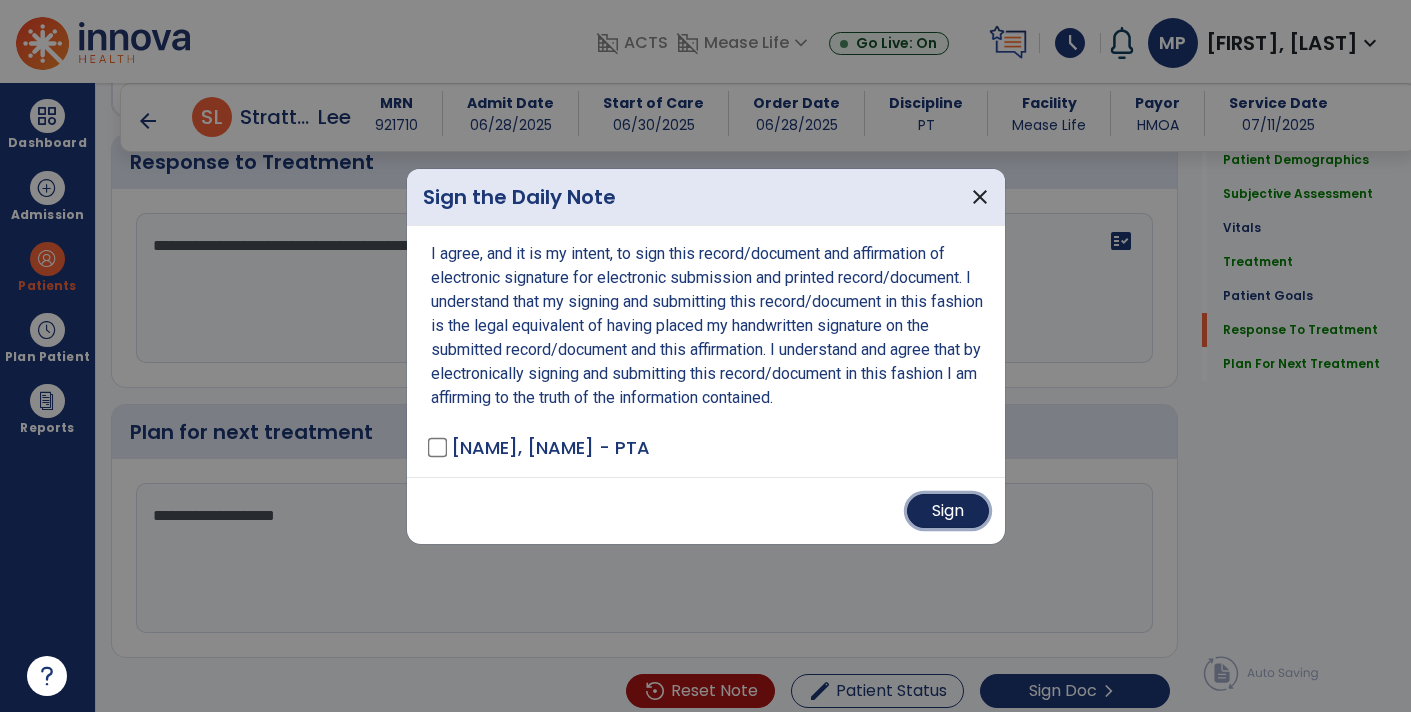 click on "Sign" at bounding box center [948, 511] 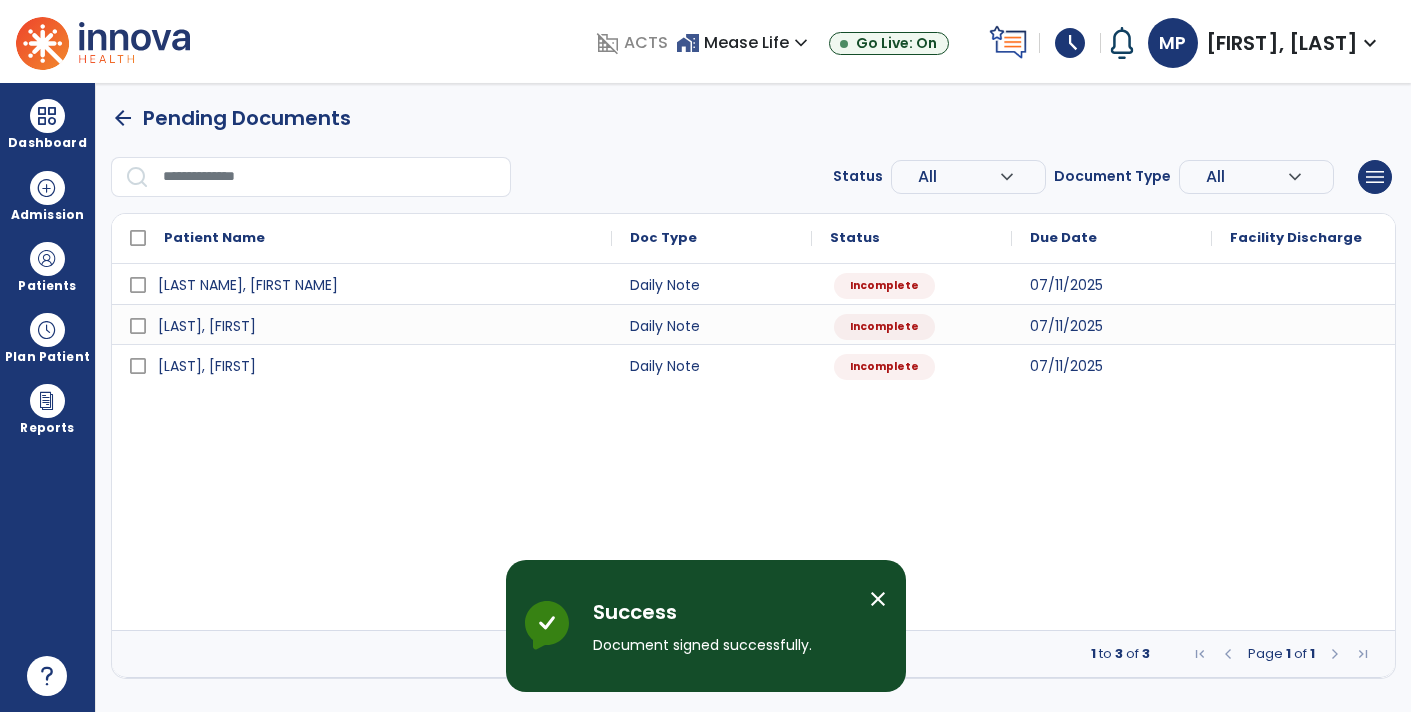 scroll, scrollTop: 0, scrollLeft: 0, axis: both 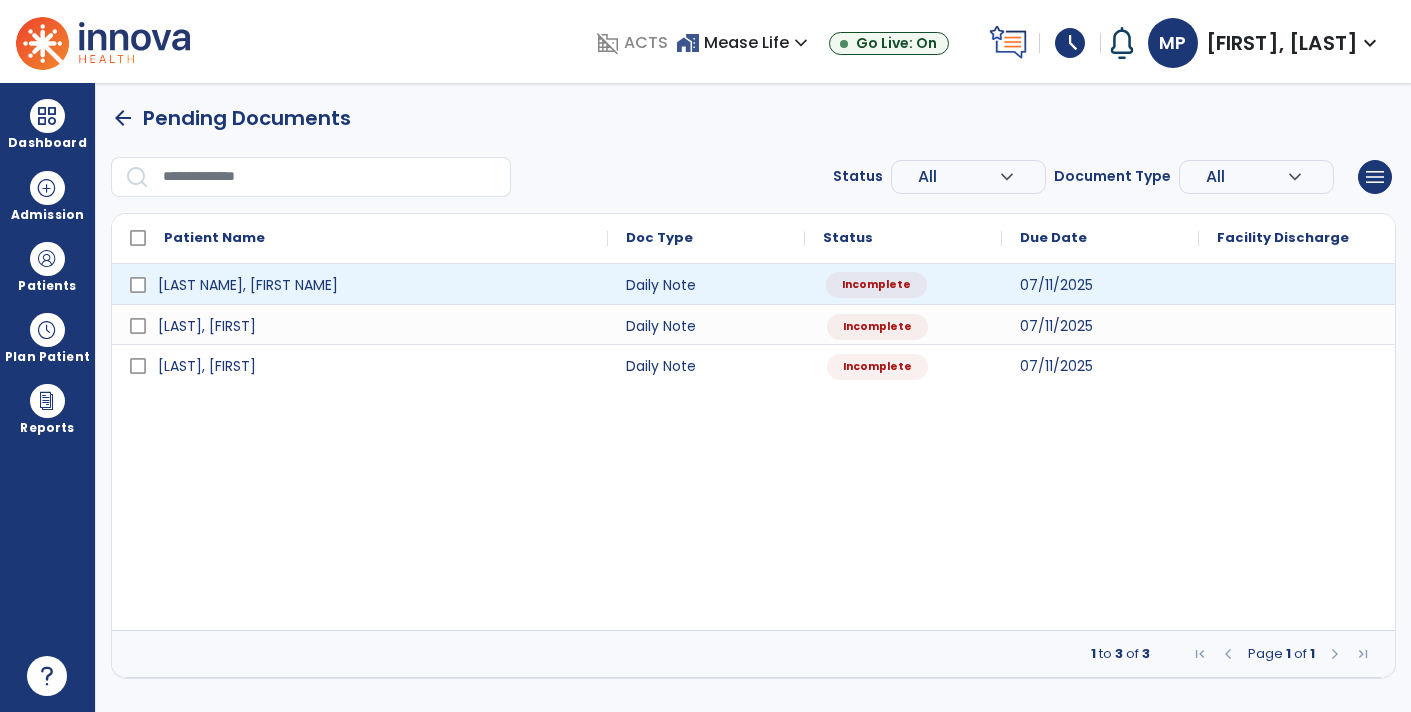 click on "Incomplete" at bounding box center (876, 285) 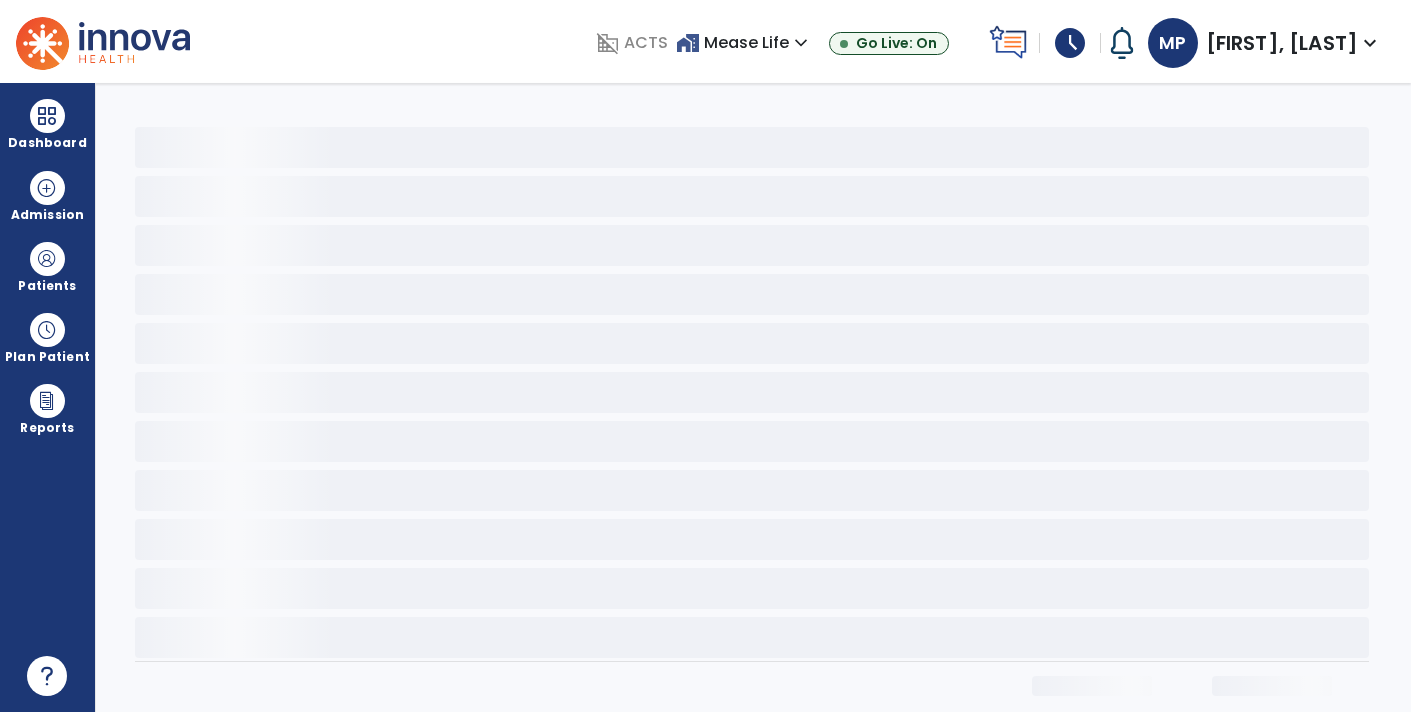 select on "*" 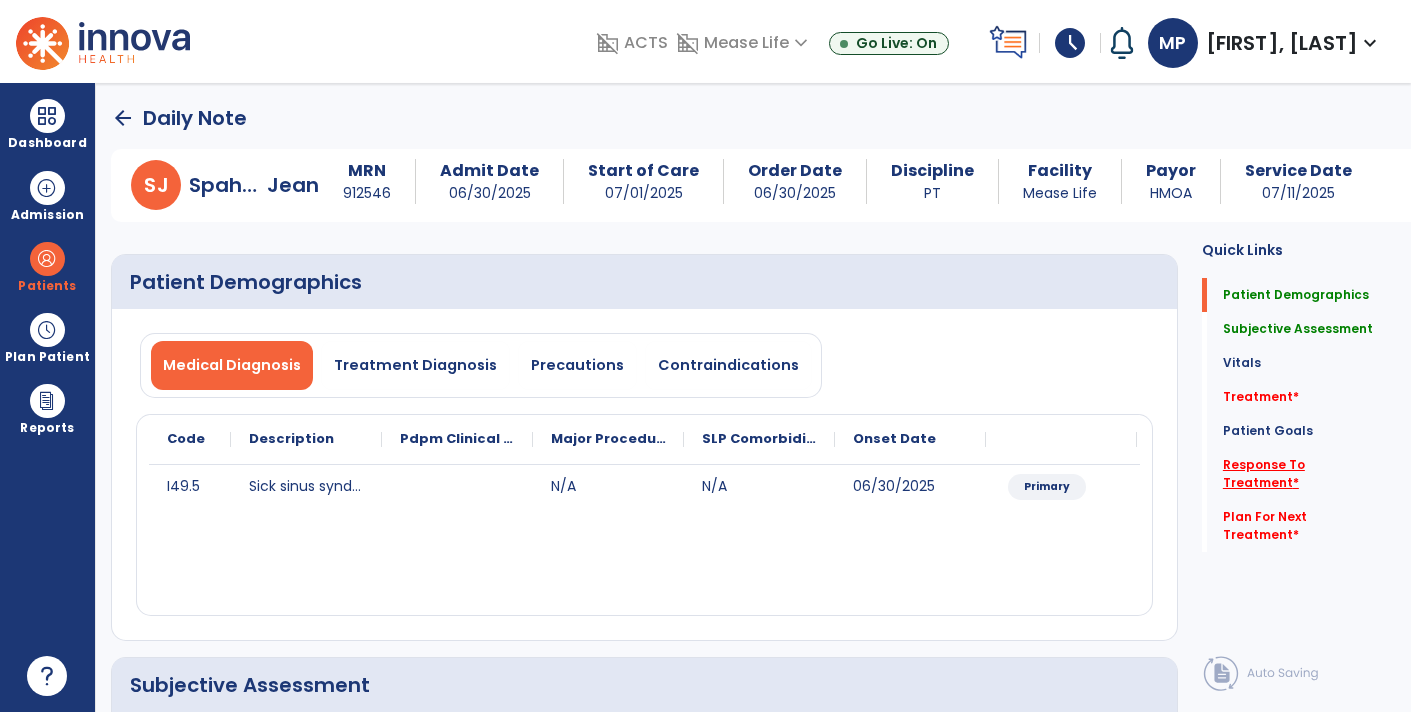 click on "Response To Treatment   *" 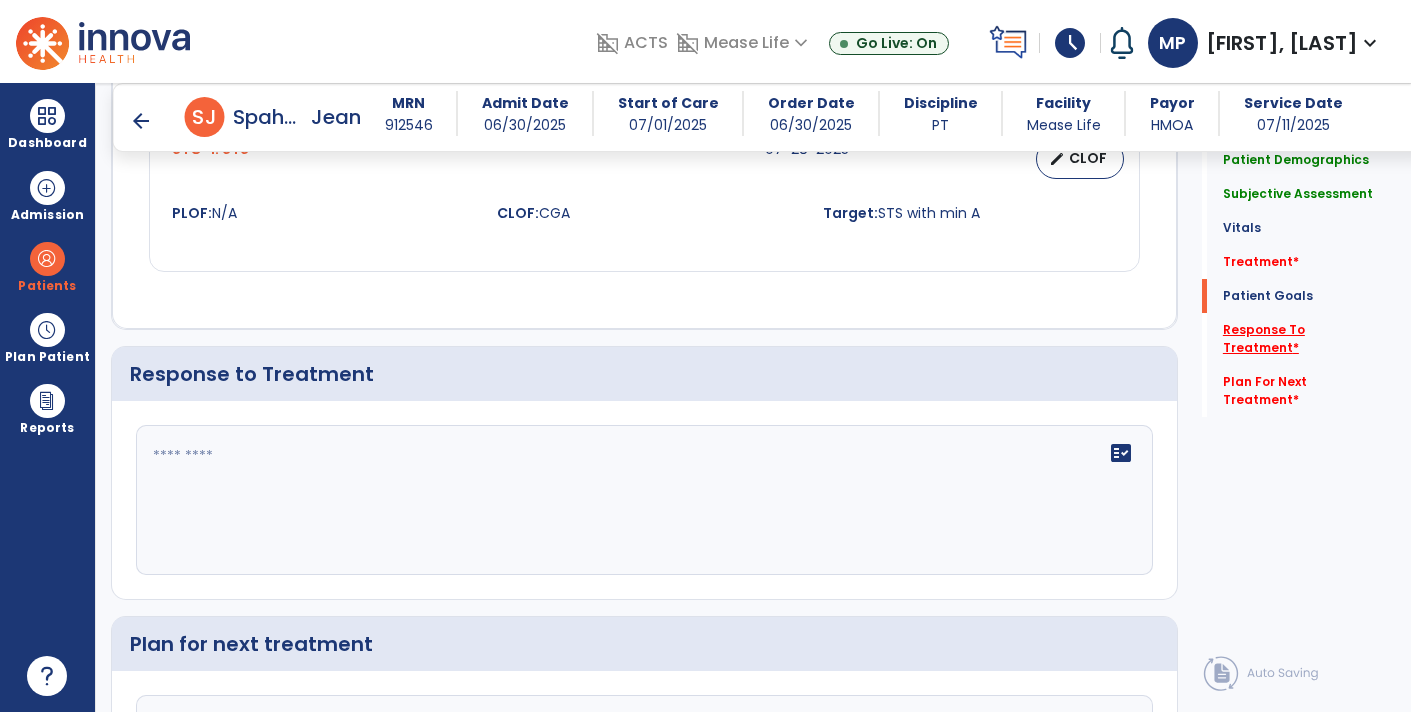 scroll, scrollTop: 2470, scrollLeft: 0, axis: vertical 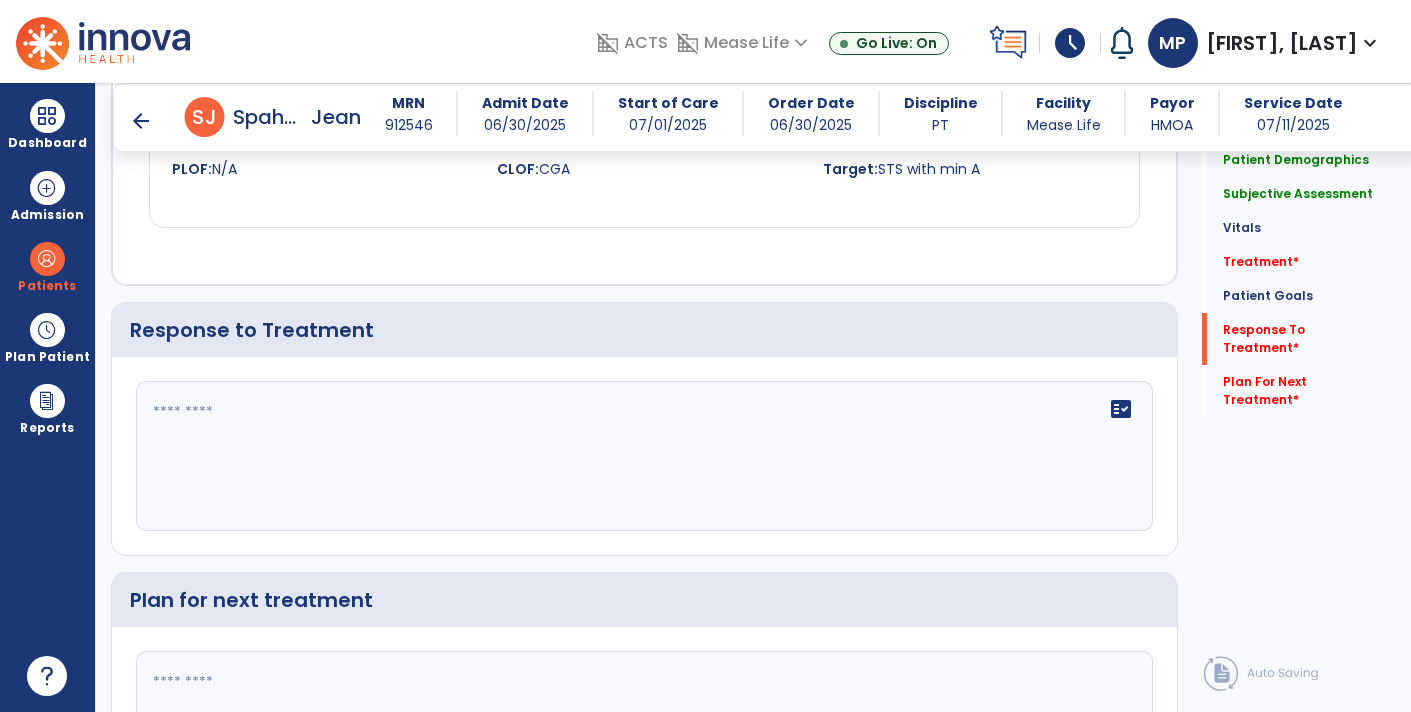 click 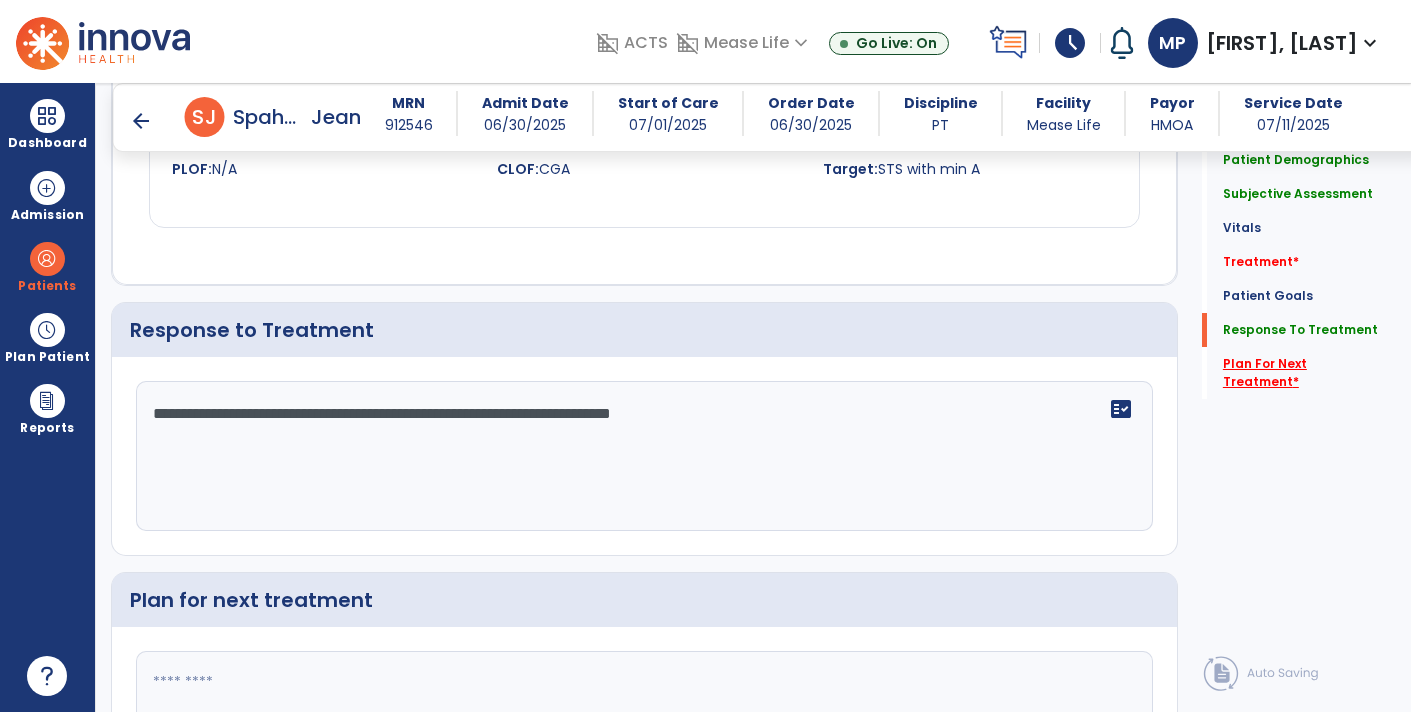 type on "**********" 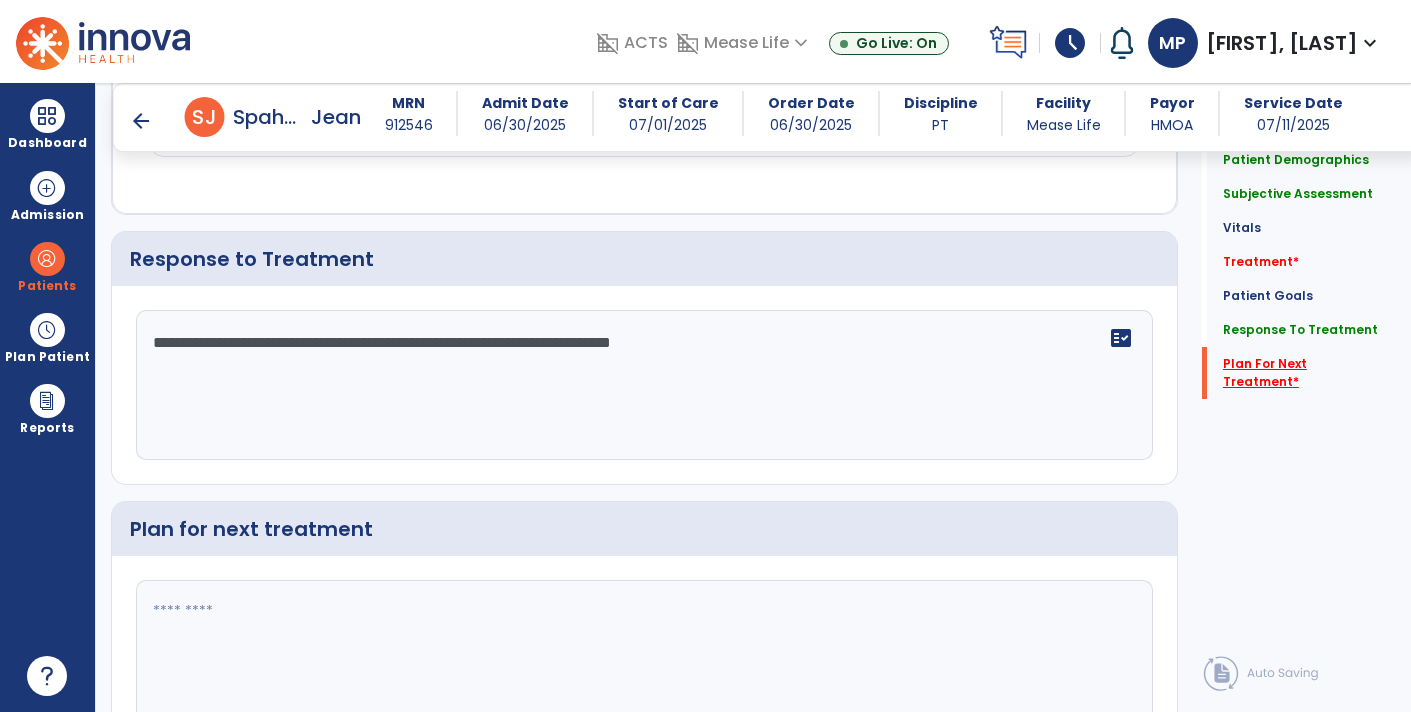 scroll, scrollTop: 2597, scrollLeft: 0, axis: vertical 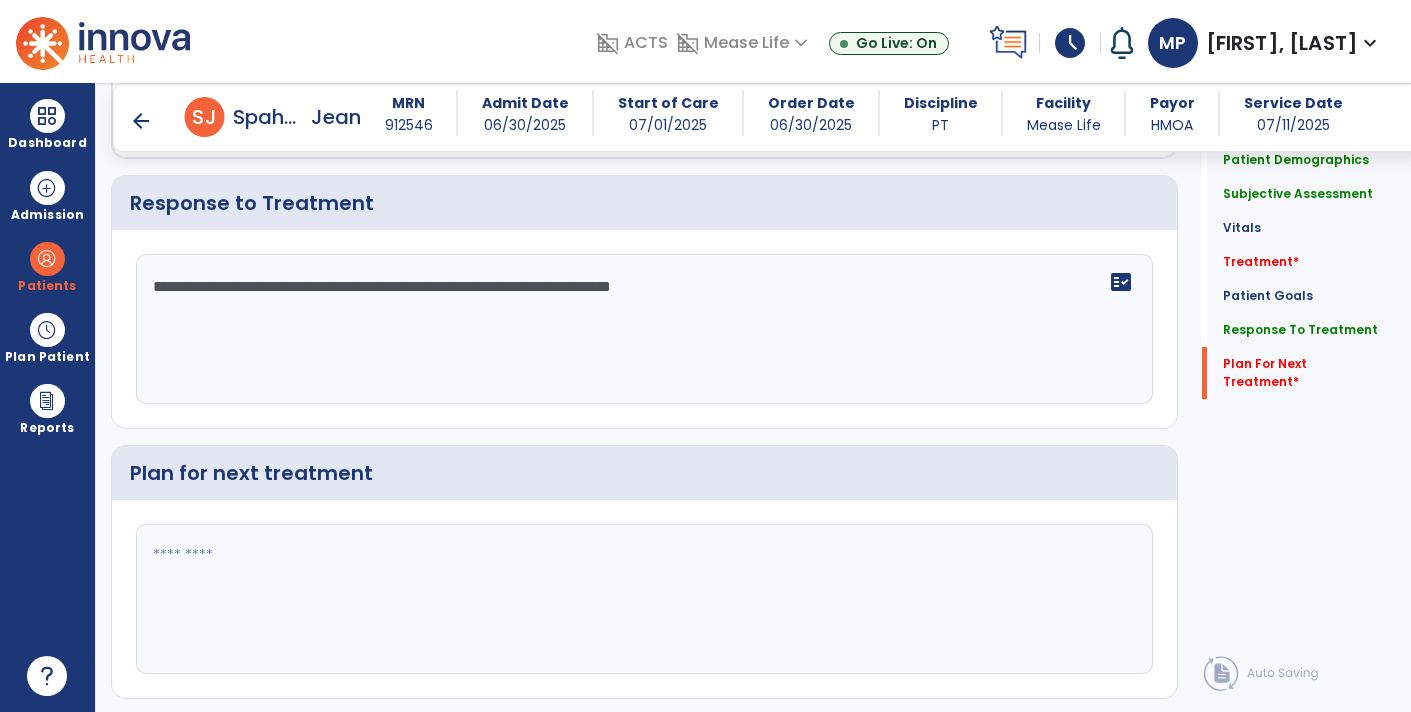 click 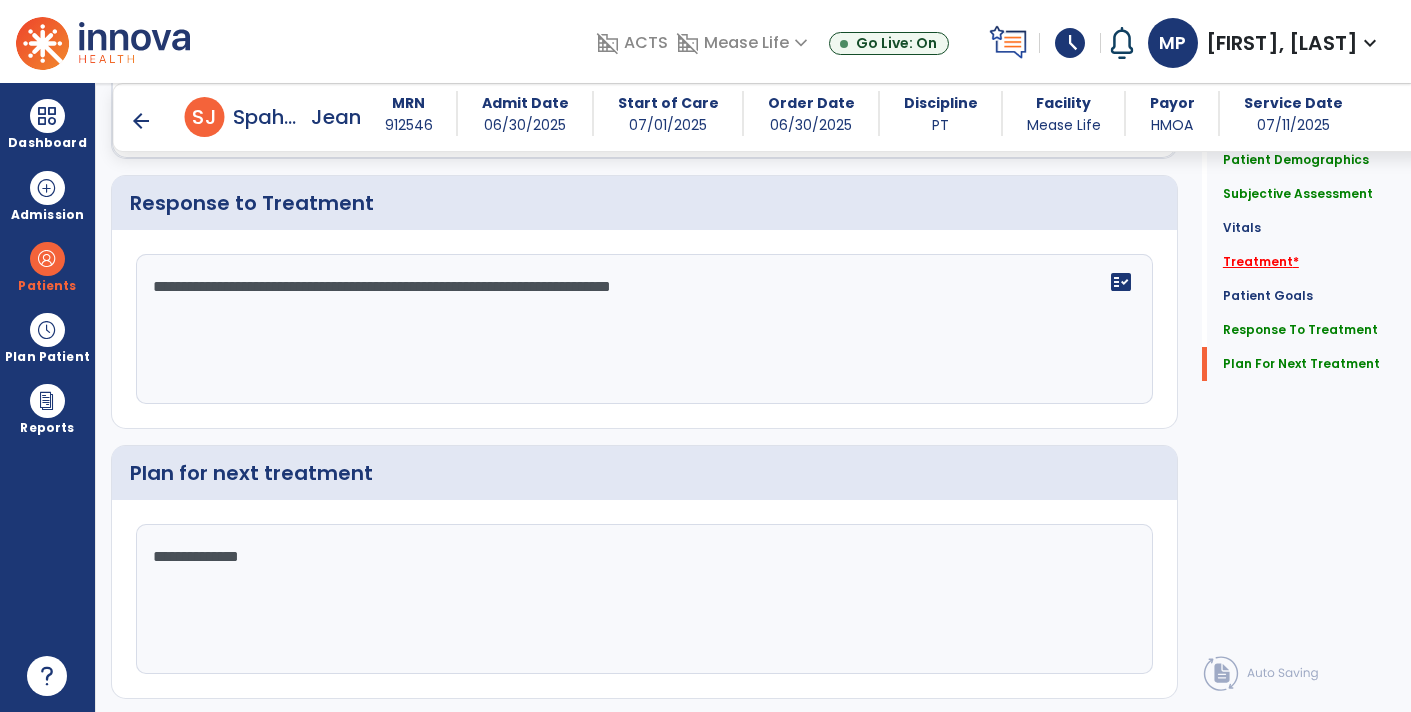 type on "**********" 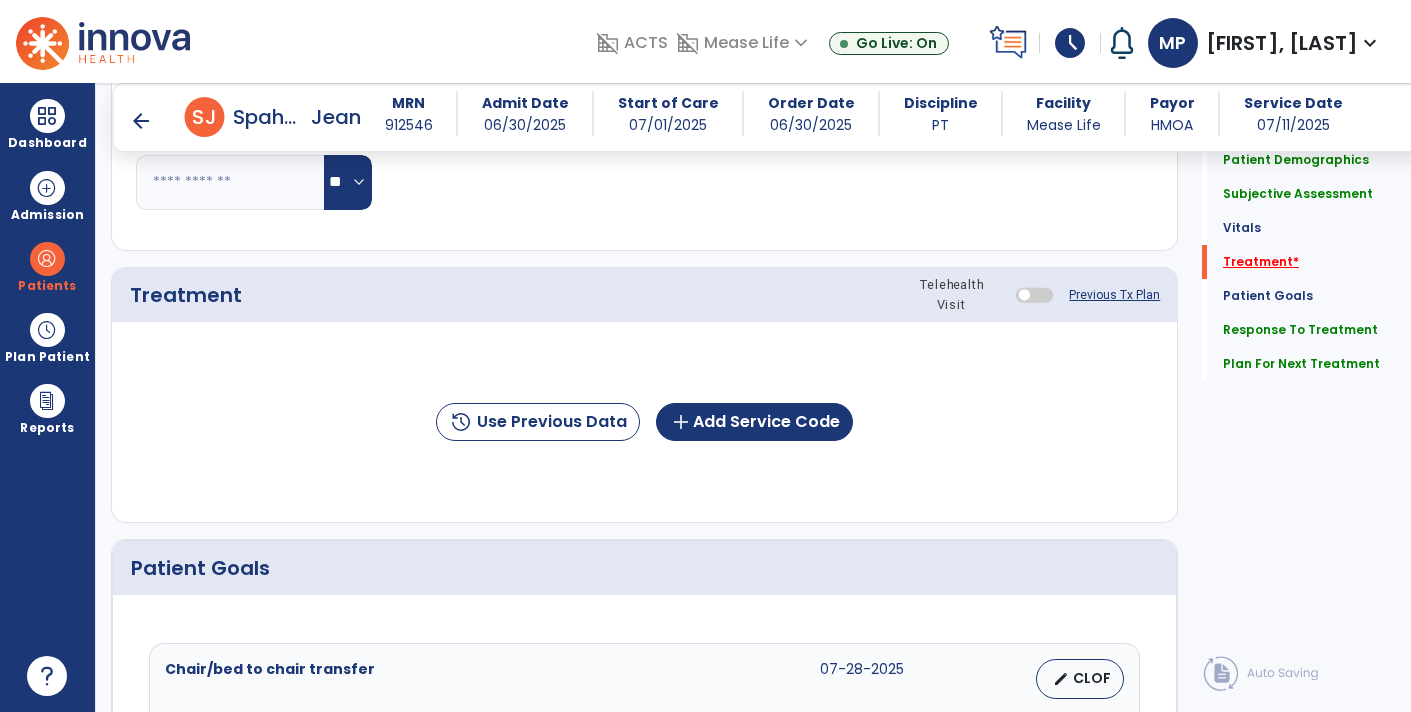 scroll, scrollTop: 1085, scrollLeft: 0, axis: vertical 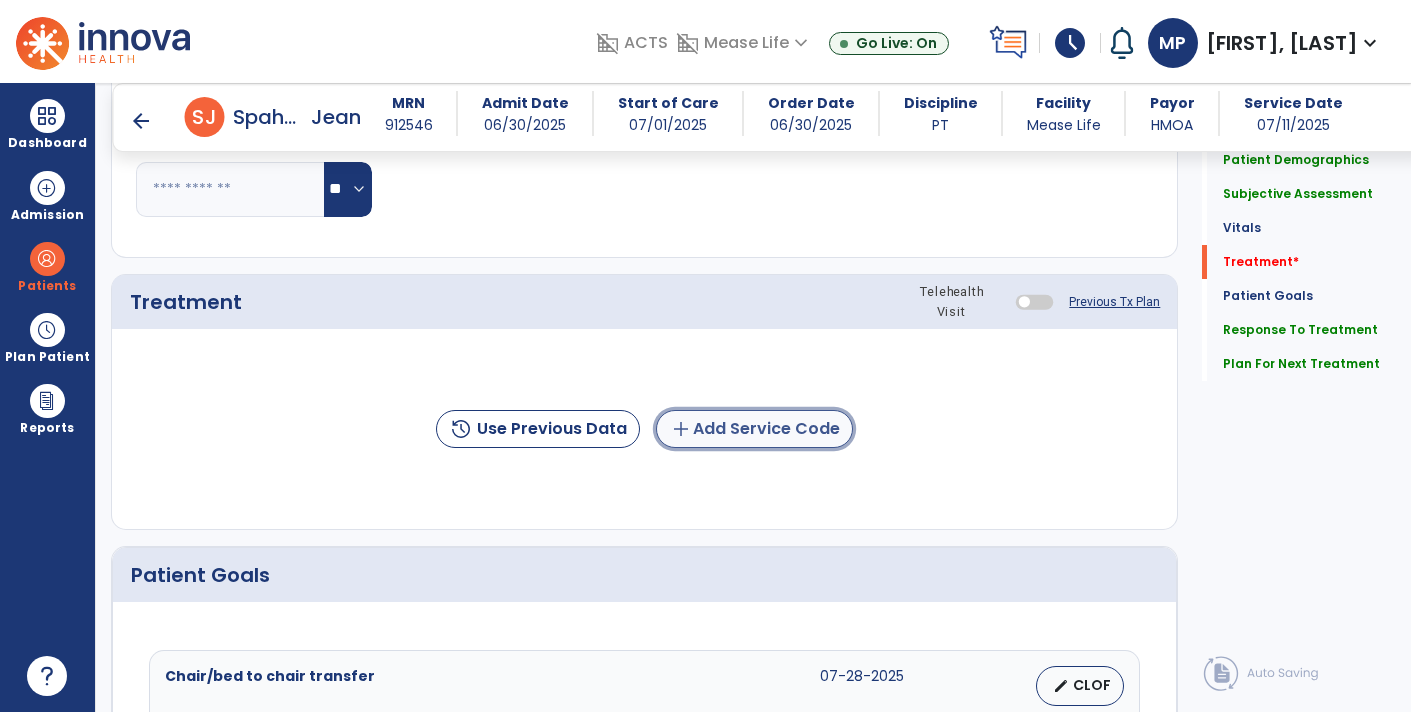 click on "add  Add Service Code" 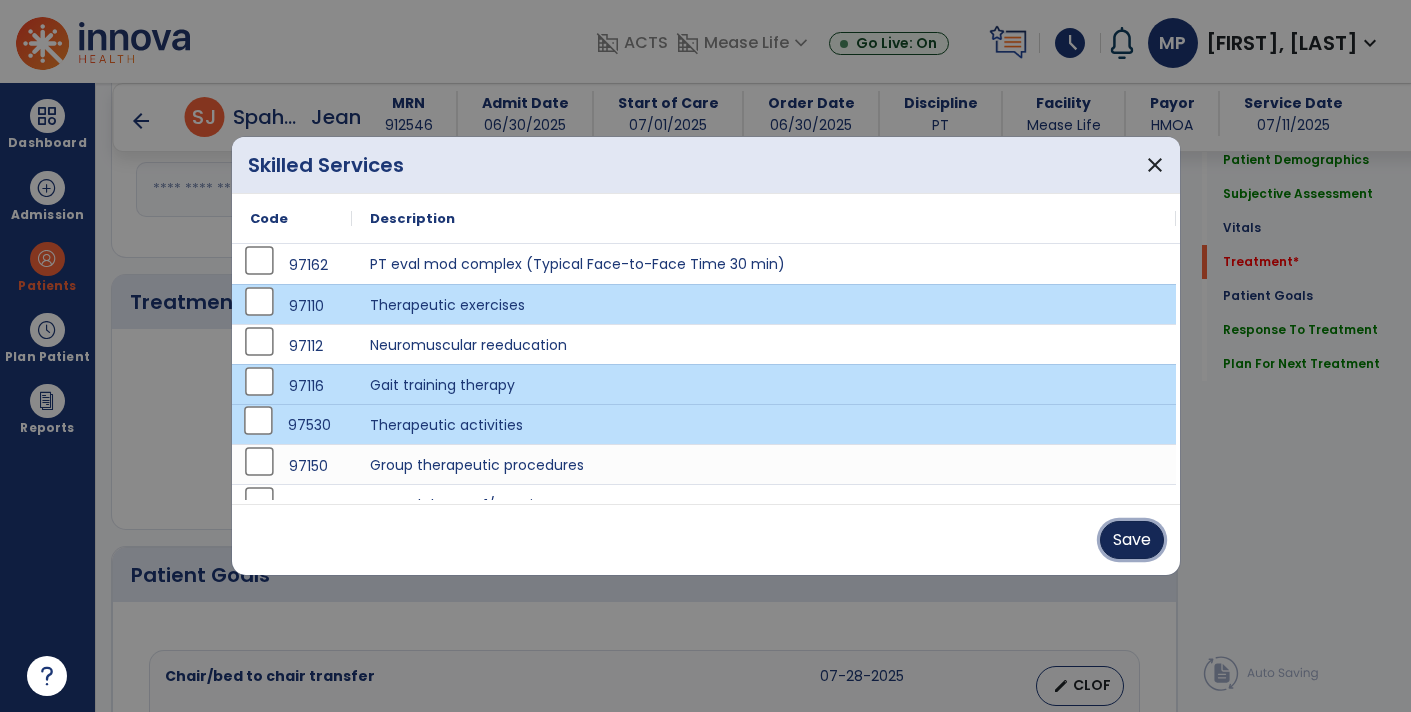 click on "Save" at bounding box center (1132, 540) 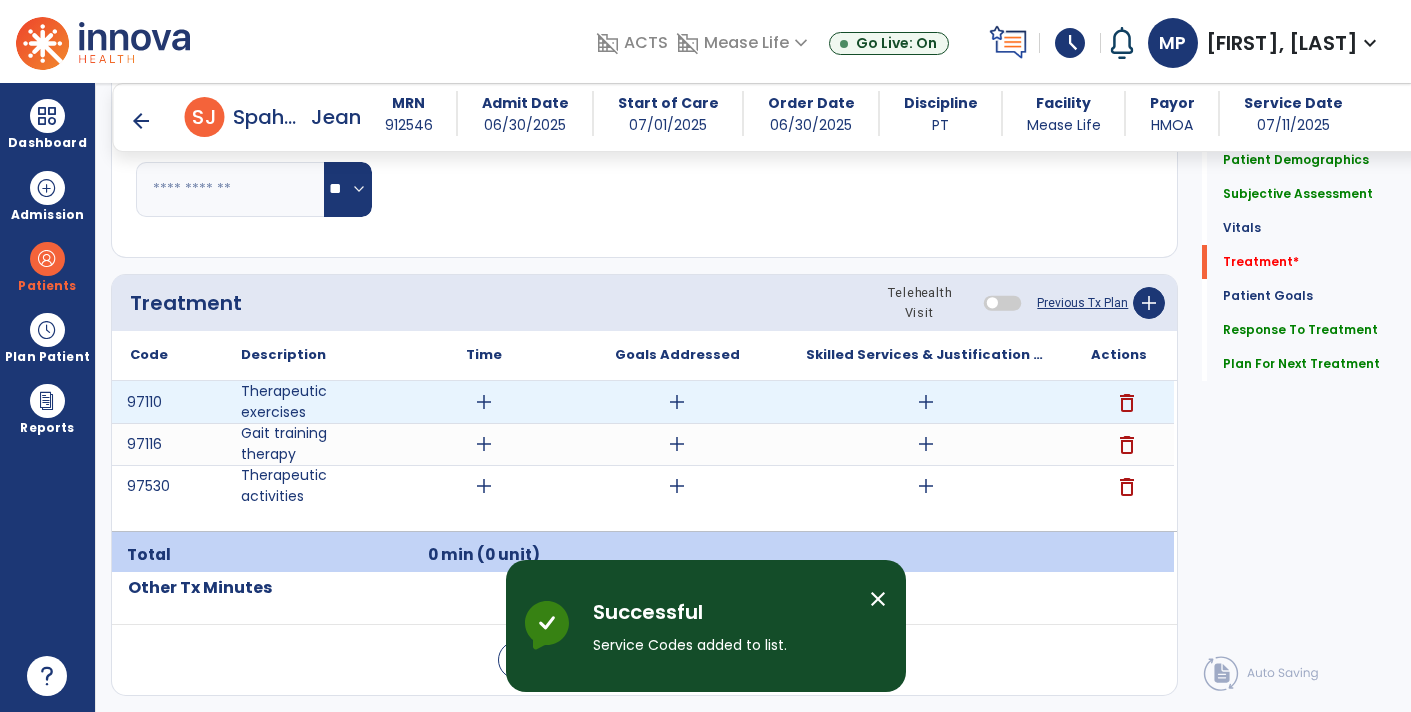 click on "add" at bounding box center (484, 402) 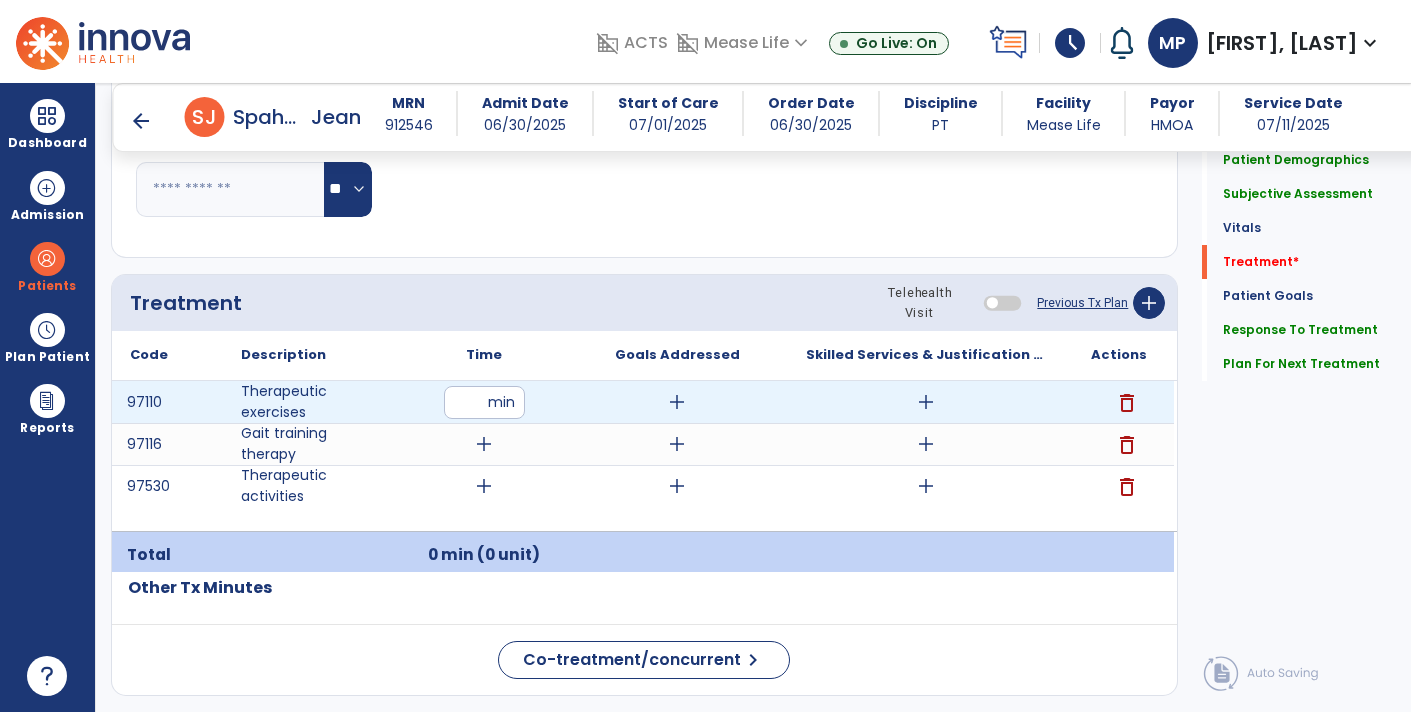 type on "**" 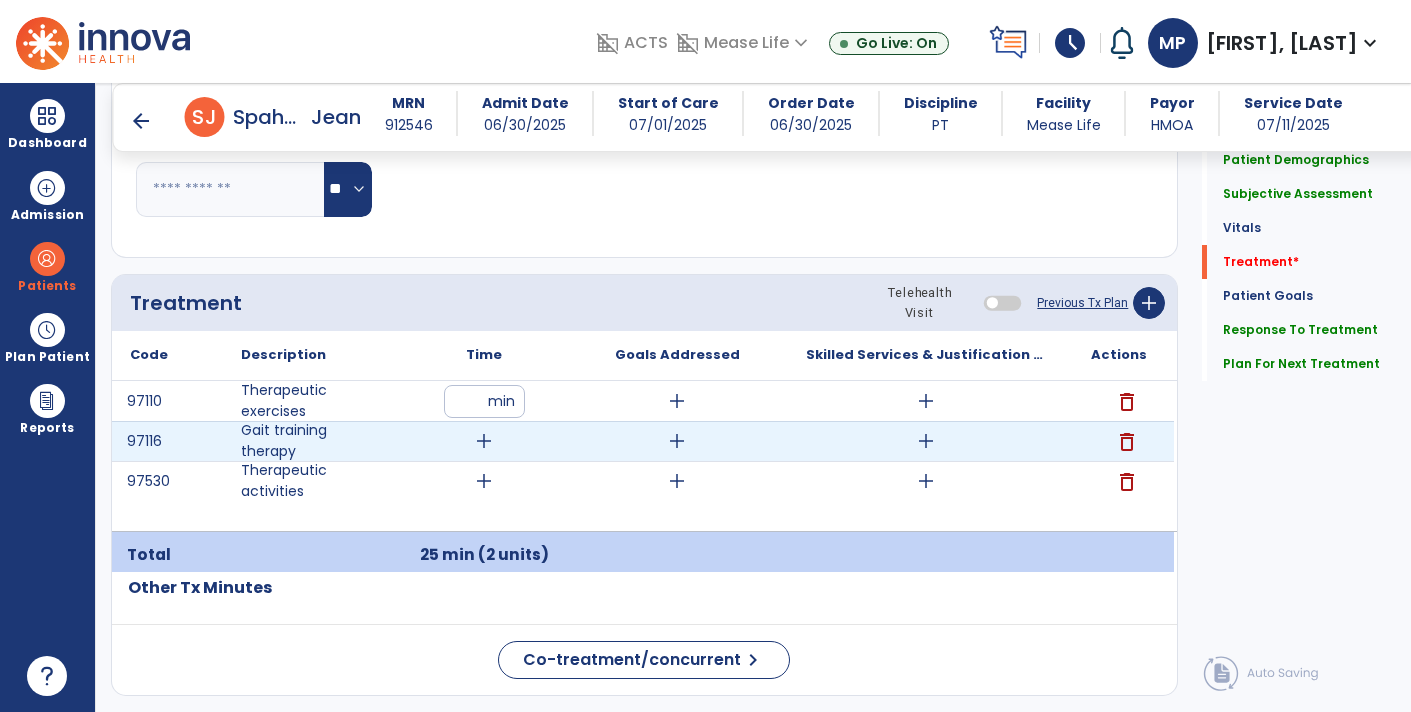 click on "add" at bounding box center [484, 441] 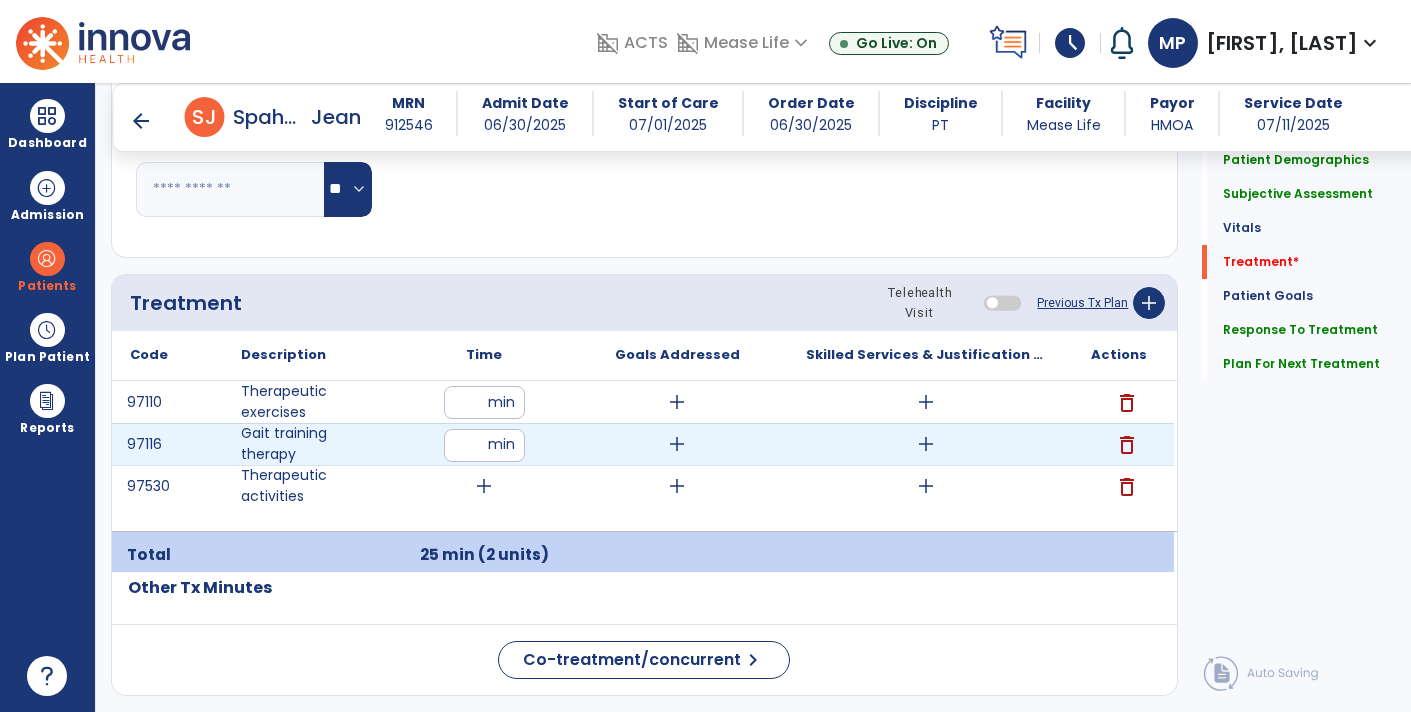 type on "**" 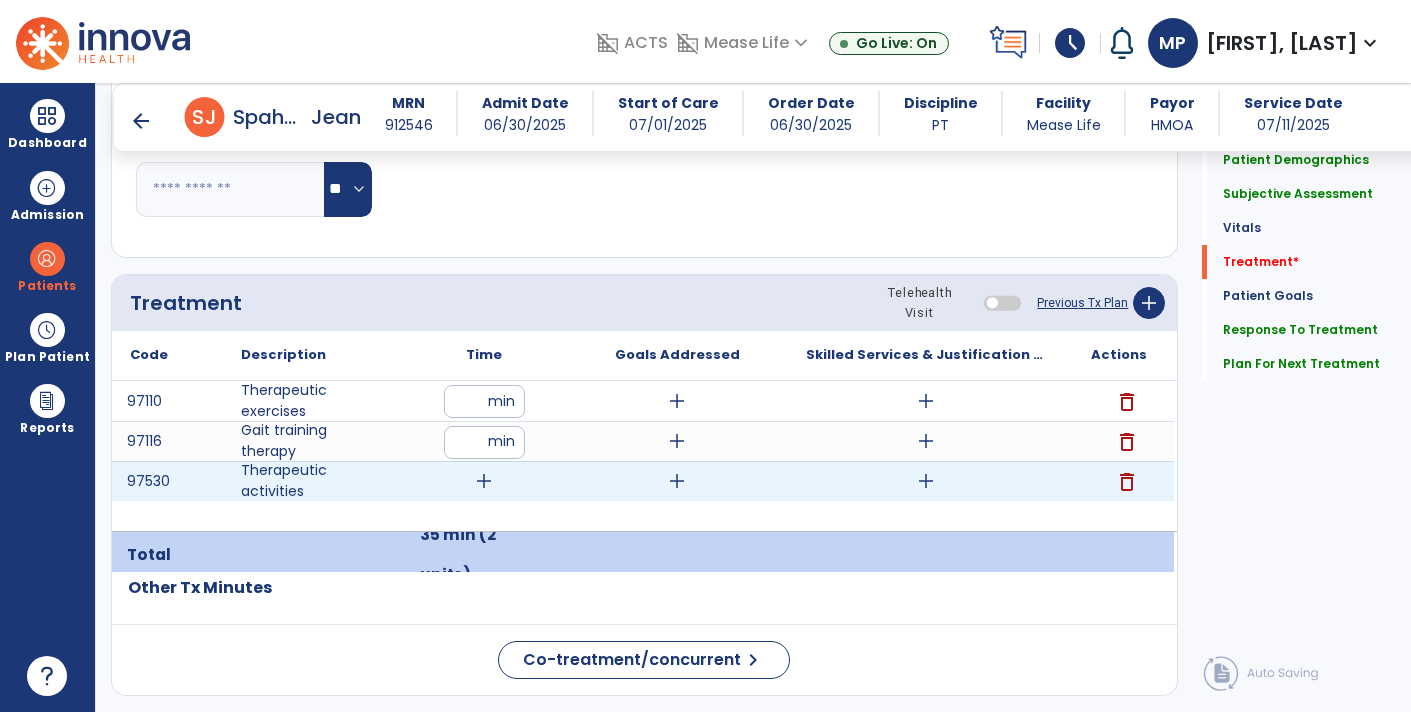 click on "add" at bounding box center (484, 481) 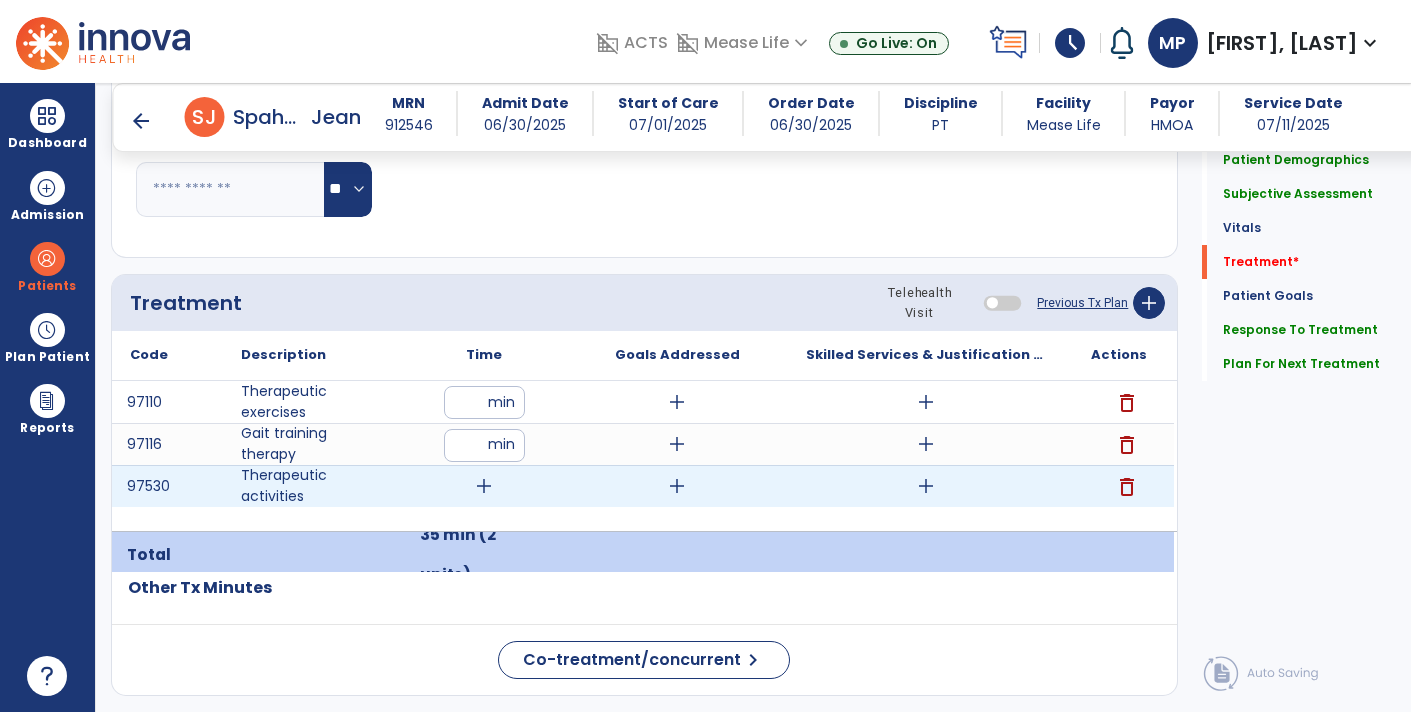 click on "add" at bounding box center [484, 486] 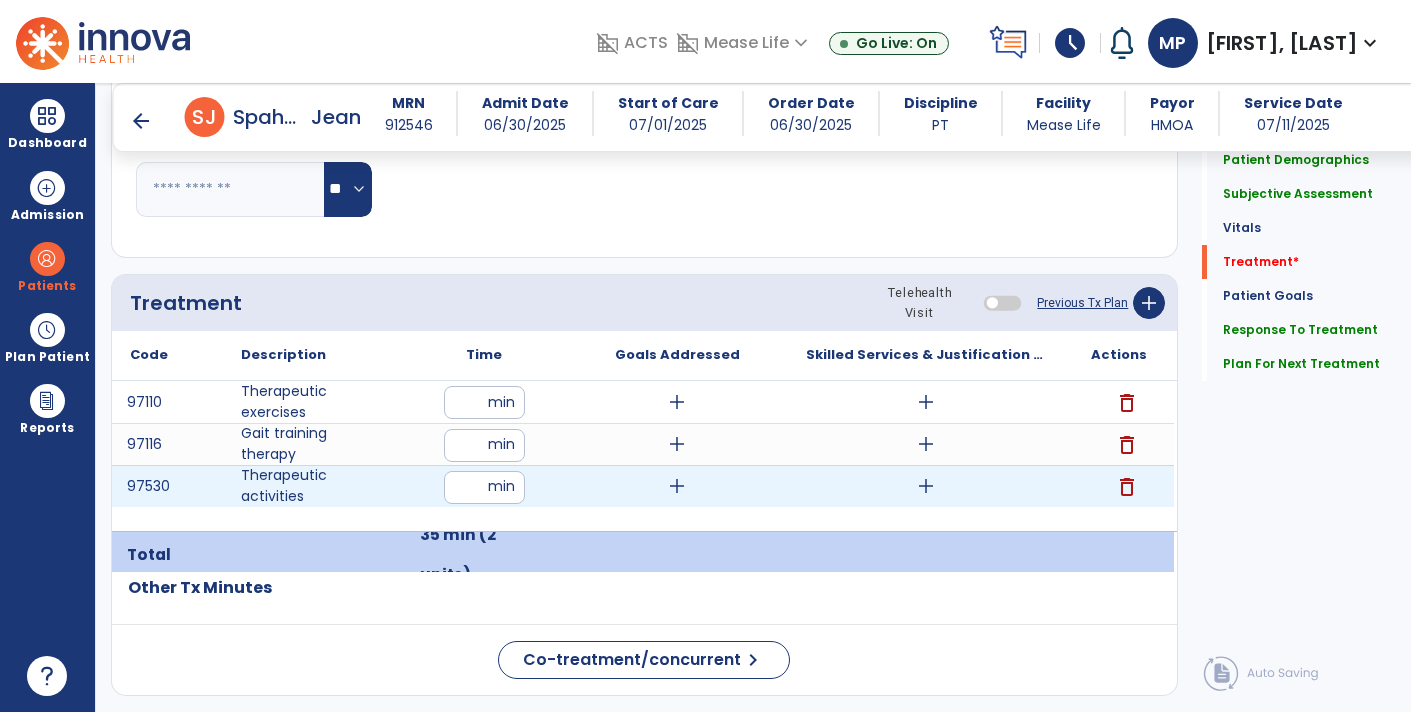 type on "**" 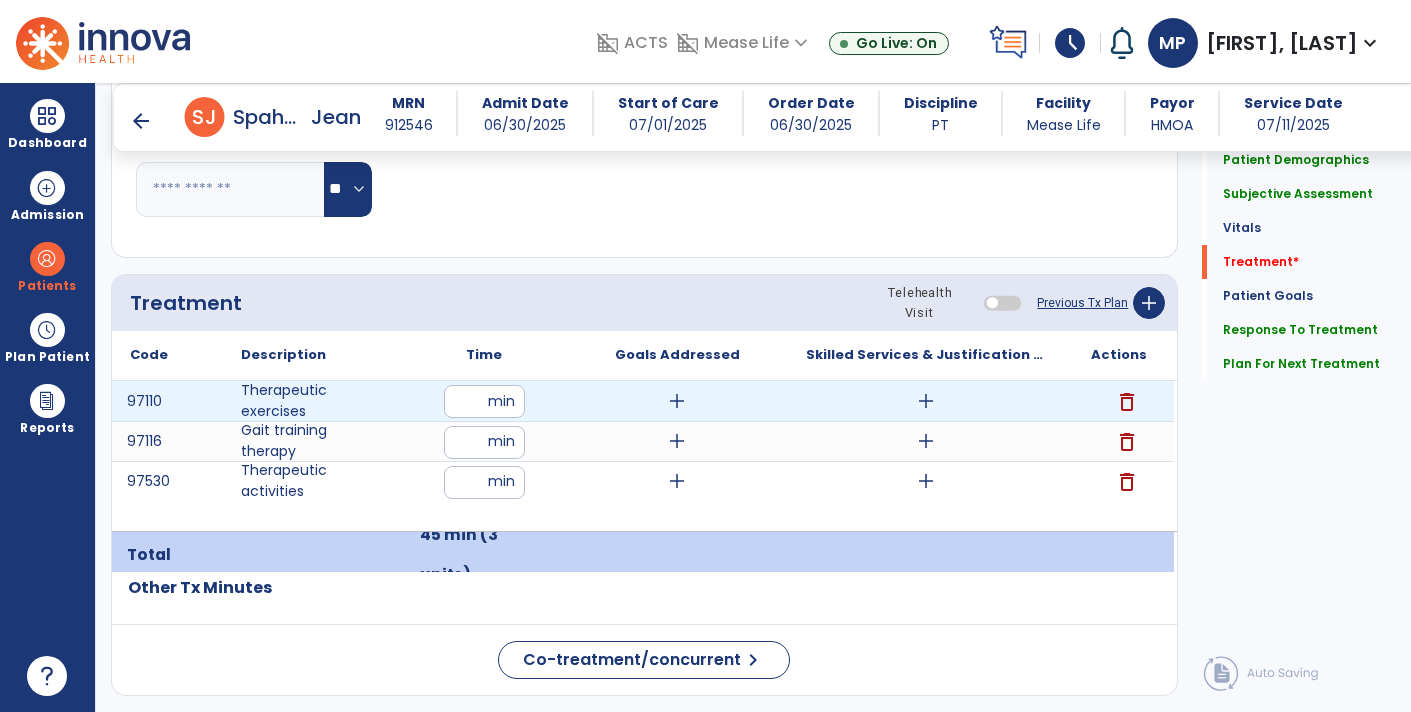 click on "add" at bounding box center (677, 401) 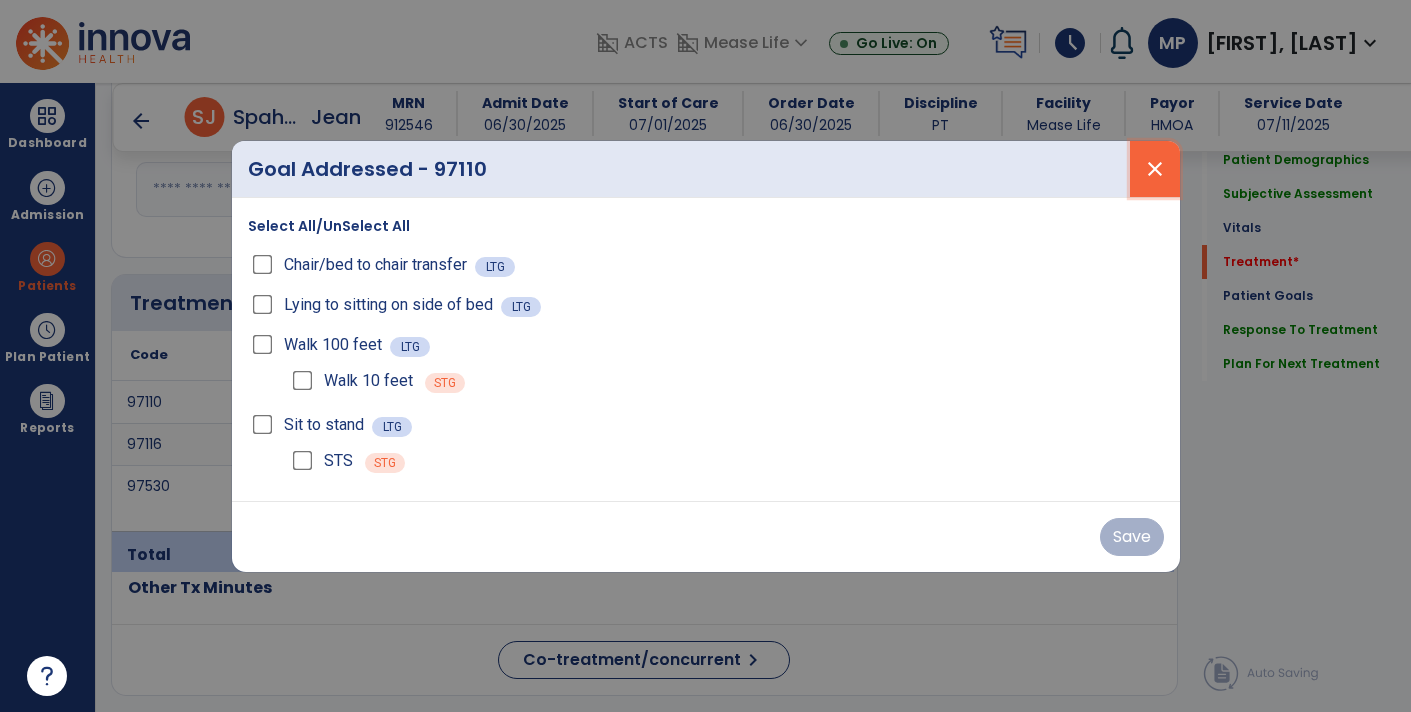 click on "close" at bounding box center [1155, 169] 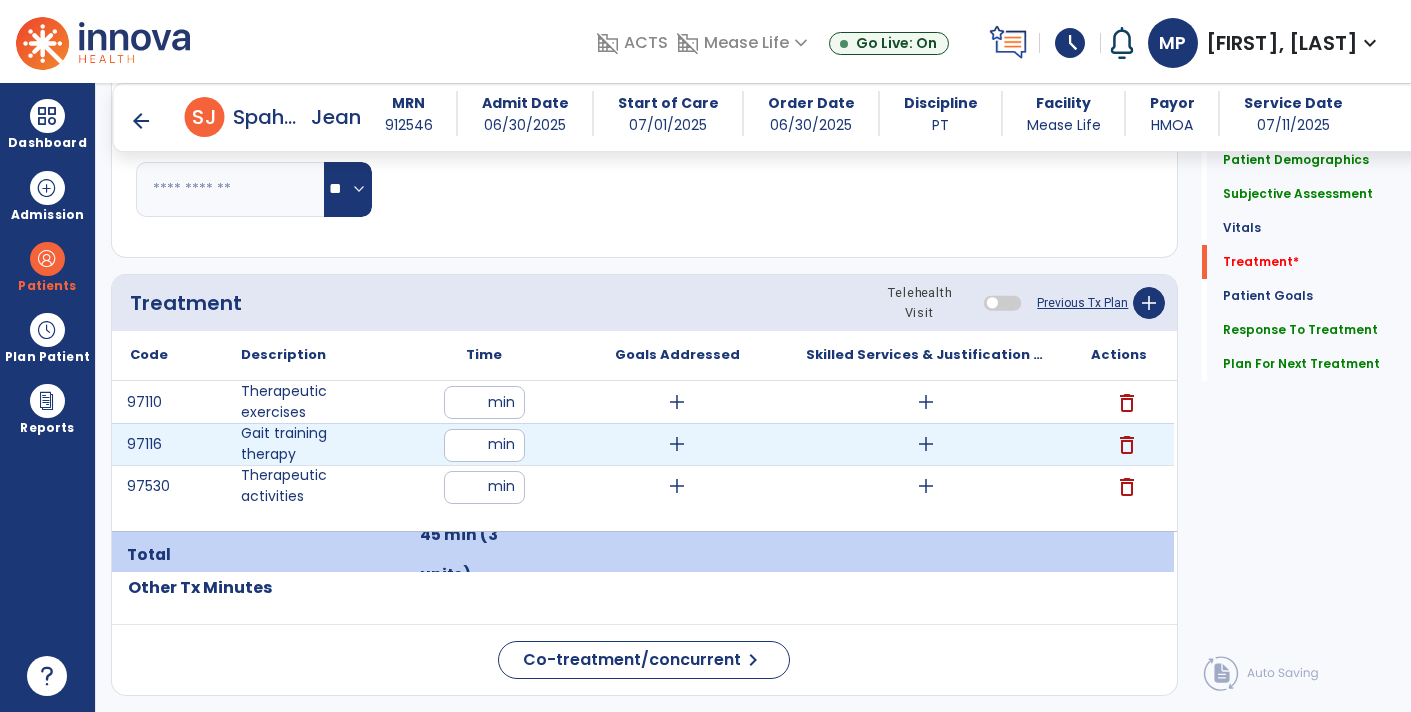 click on "add" at bounding box center [677, 444] 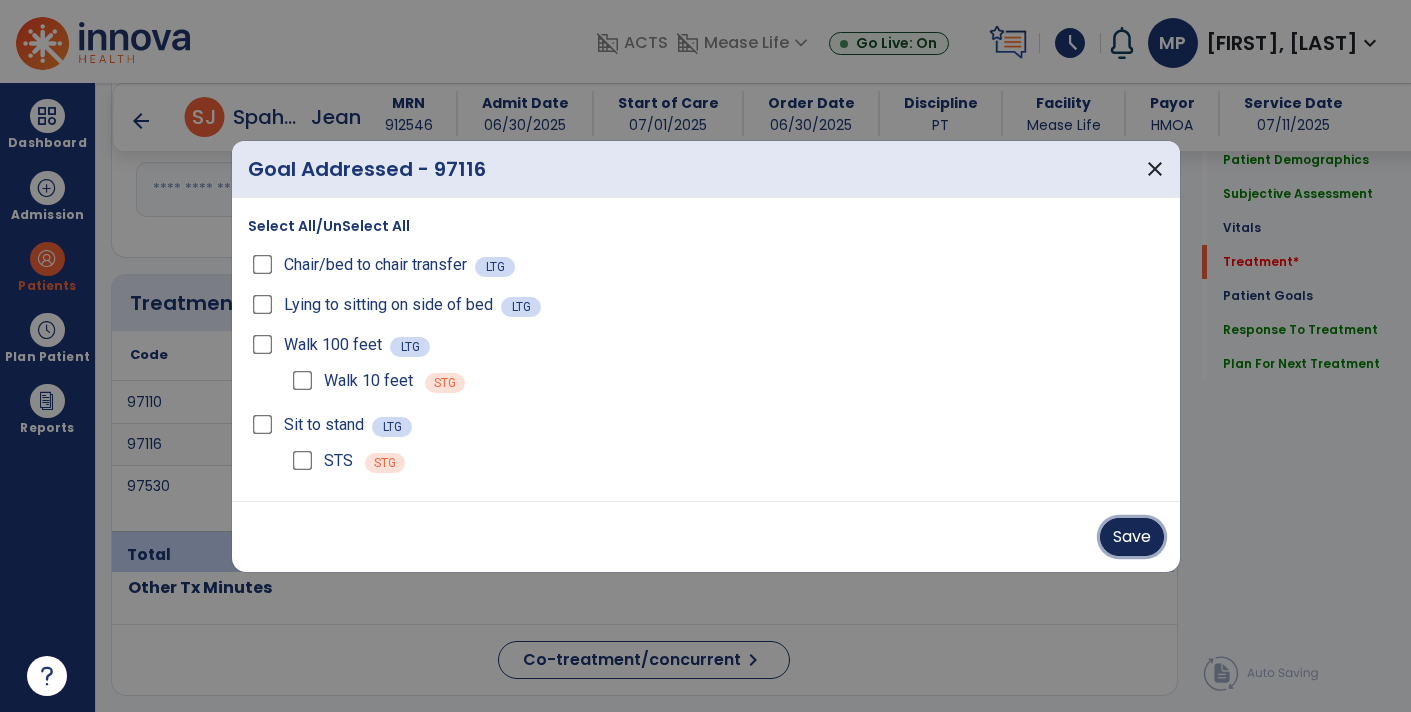 click on "Save" at bounding box center [1132, 537] 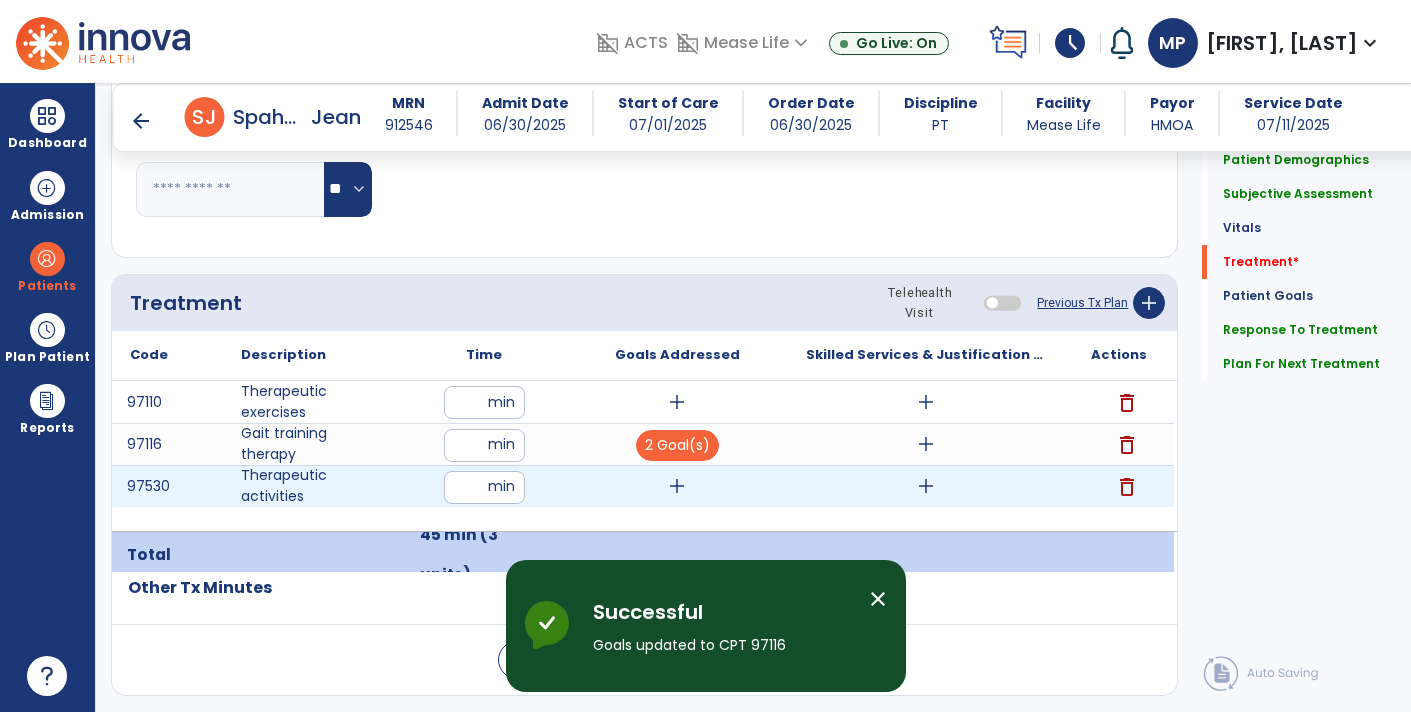 click on "add" at bounding box center (677, 486) 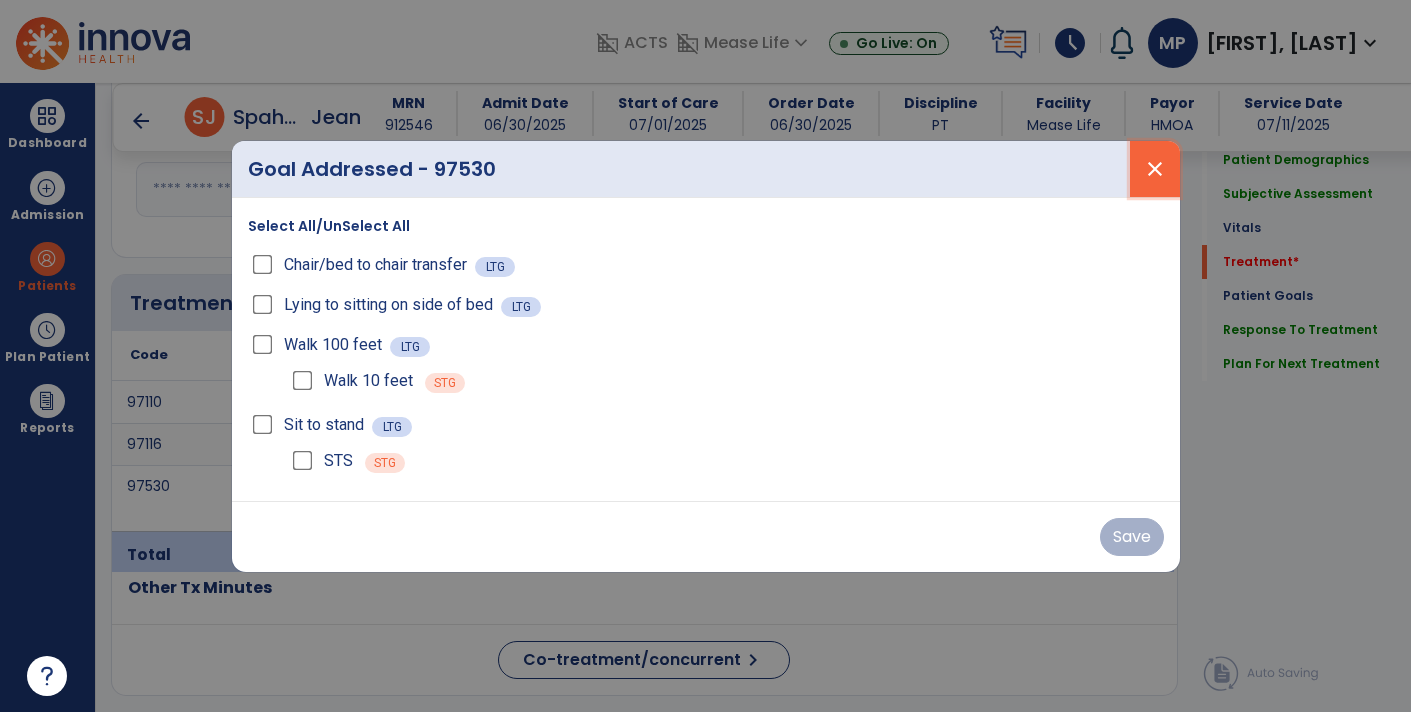 click on "close" at bounding box center [1155, 169] 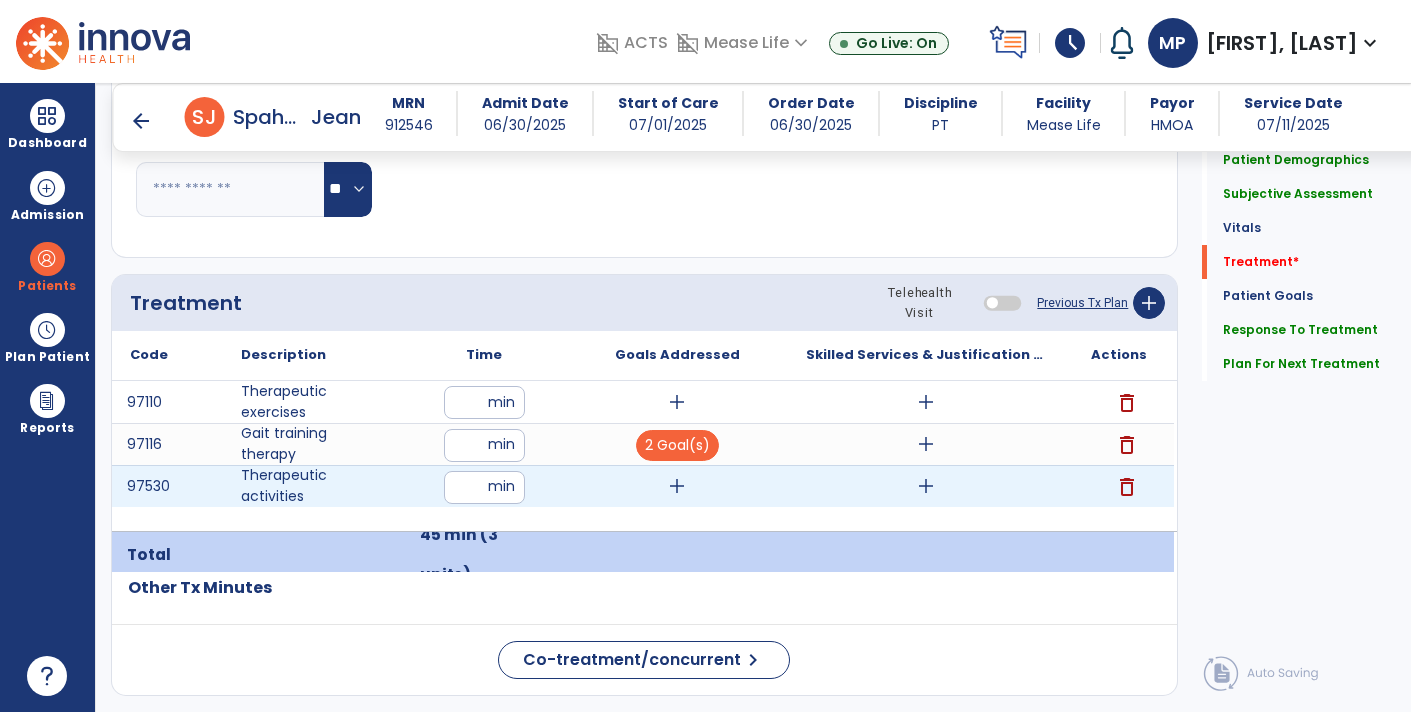 click on "add" at bounding box center [677, 486] 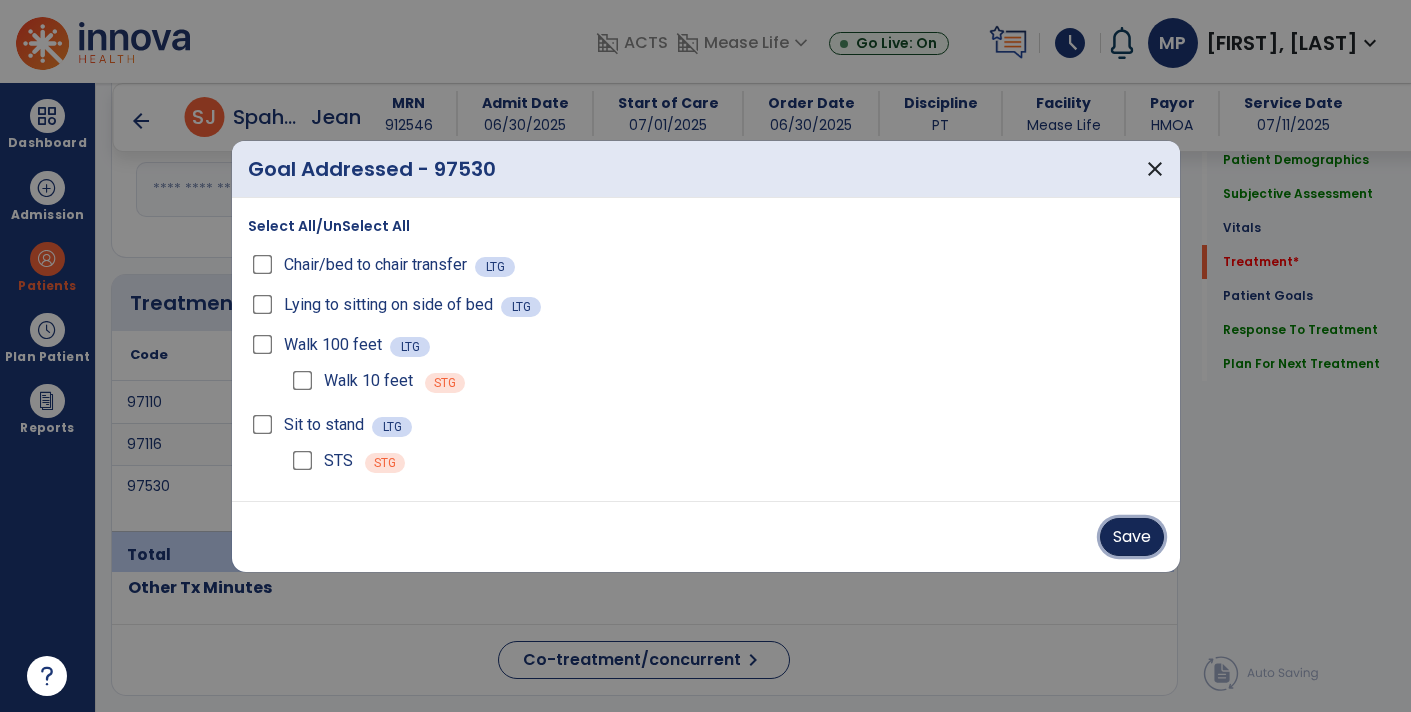 click on "Save" at bounding box center (1132, 537) 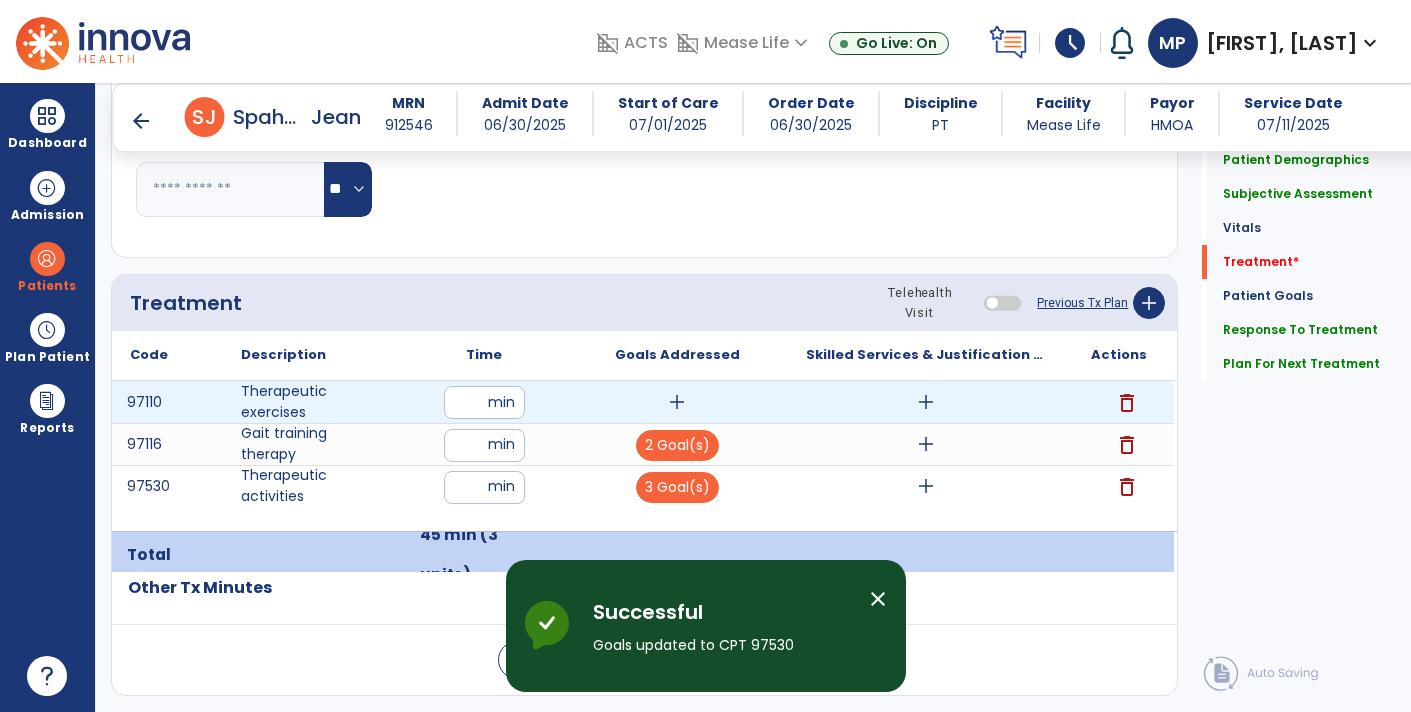 click on "add" at bounding box center [926, 402] 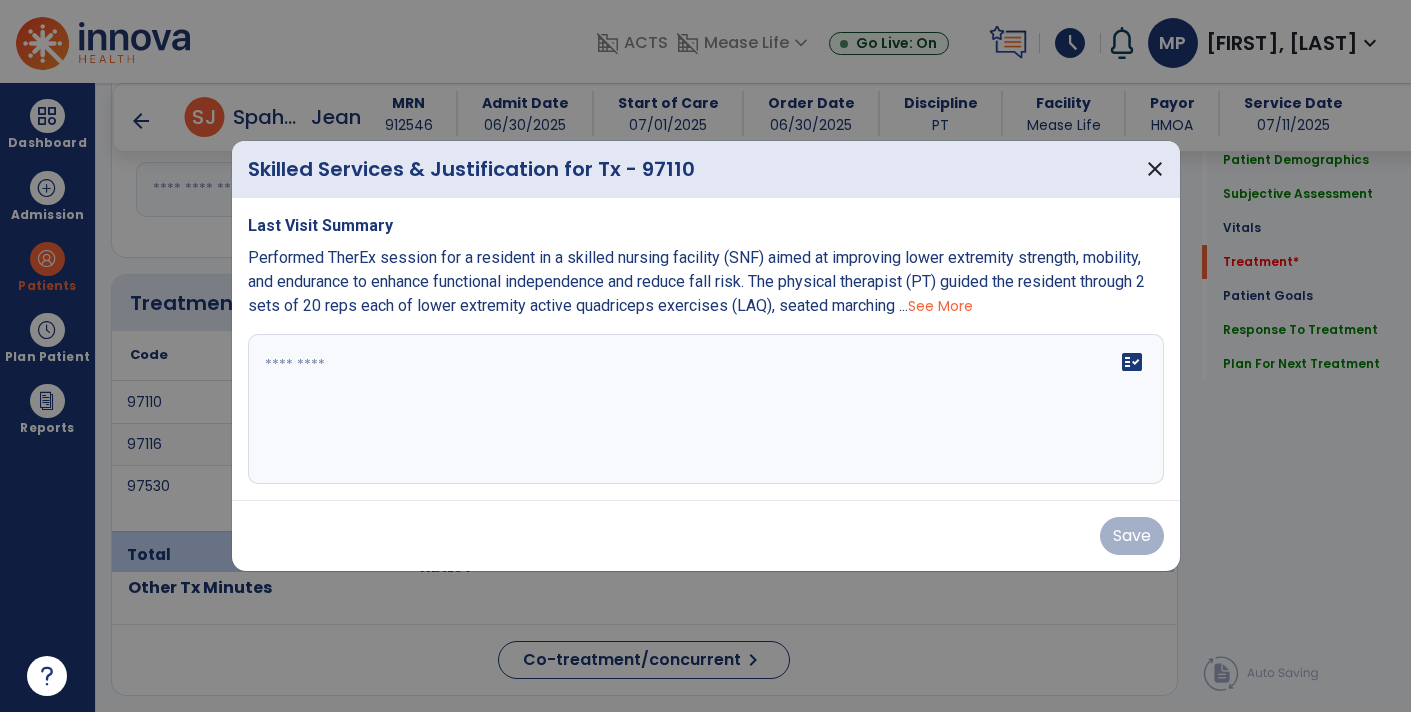 click on "See More" at bounding box center [940, 306] 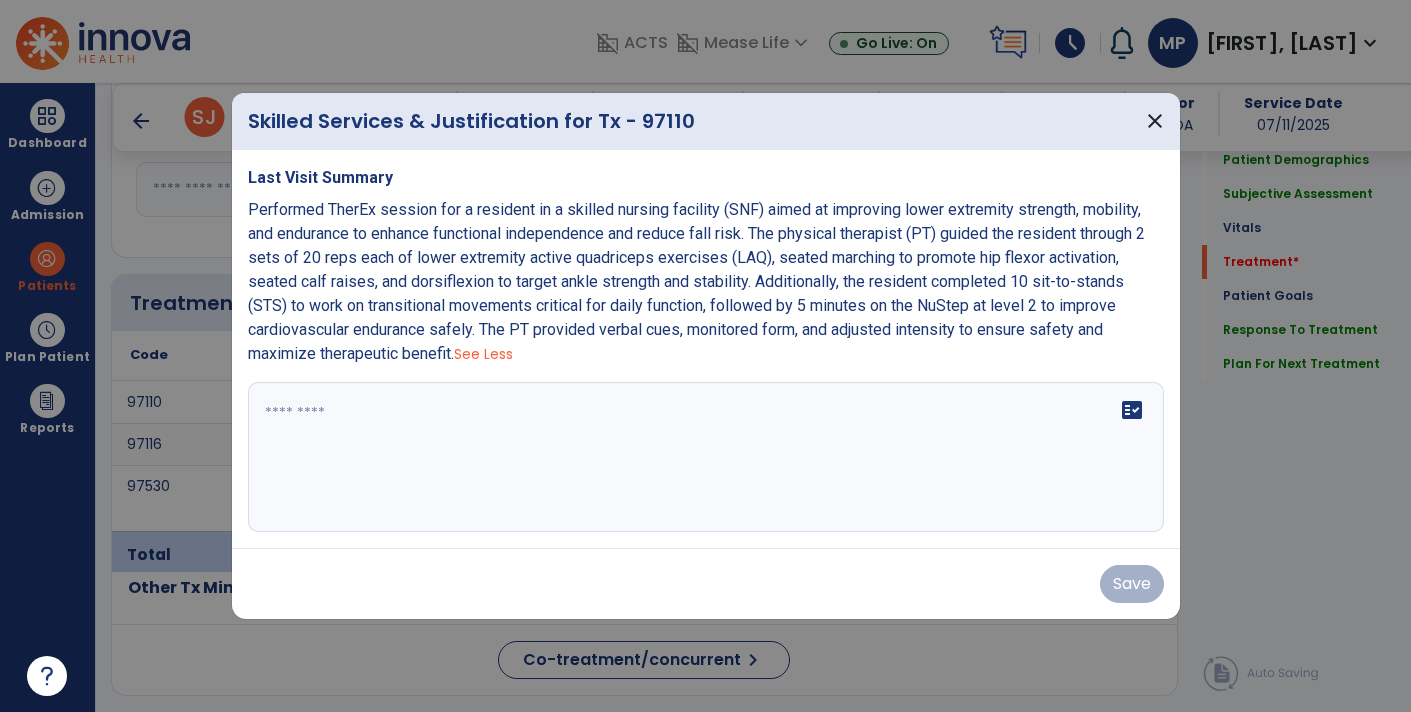 click on "Performed TherEx session for a resident in a skilled nursing facility (SNF) aimed at improving lower extremity strength, mobility, and endurance to enhance functional independence and reduce fall risk. The physical therapist (PT) guided the resident through 2 sets of 20 reps each of lower extremity active quadriceps exercises (LAQ), seated marching to promote hip flexor activation, seated calf raises, and dorsiflexion to target ankle strength and stability. Additionally, the resident completed 10 sit-to-stands (STS) to work on transitional movements critical for daily function, followed by 5 minutes on the NuStep at level 2 to improve cardiovascular endurance safely. The PT provided verbal cues, monitored form, and adjusted intensity to ensure safety and maximize therapeutic benefit." at bounding box center (696, 281) 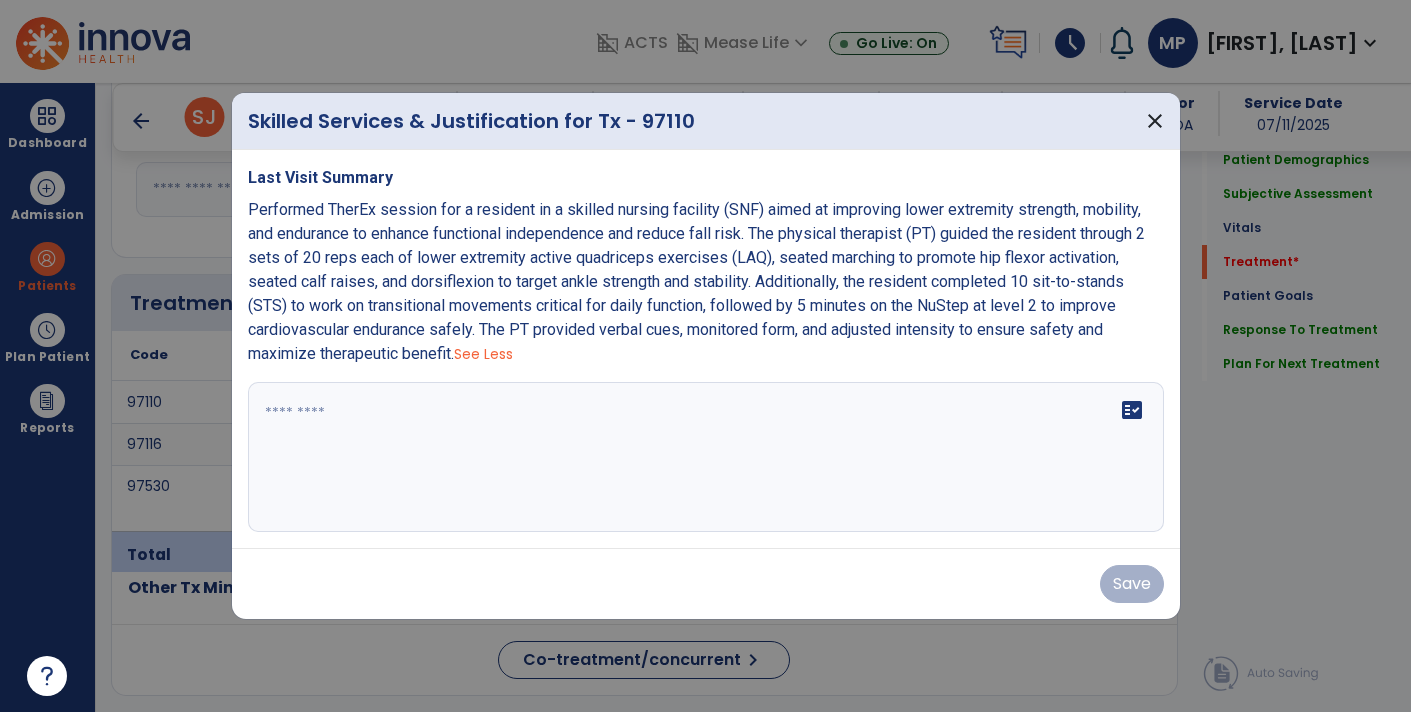 click on "Performed TherEx session for a resident in a skilled nursing facility (SNF) aimed at improving lower extremity strength, mobility, and endurance to enhance functional independence and reduce fall risk. The physical therapist (PT) guided the resident through 2 sets of 20 reps each of lower extremity active quadriceps exercises (LAQ), seated marching to promote hip flexor activation, seated calf raises, and dorsiflexion to target ankle strength and stability. Additionally, the resident completed 10 sit-to-stands (STS) to work on transitional movements critical for daily function, followed by 5 minutes on the NuStep at level 2 to improve cardiovascular endurance safely. The PT provided verbal cues, monitored form, and adjusted intensity to ensure safety and maximize therapeutic benefit." at bounding box center [696, 281] 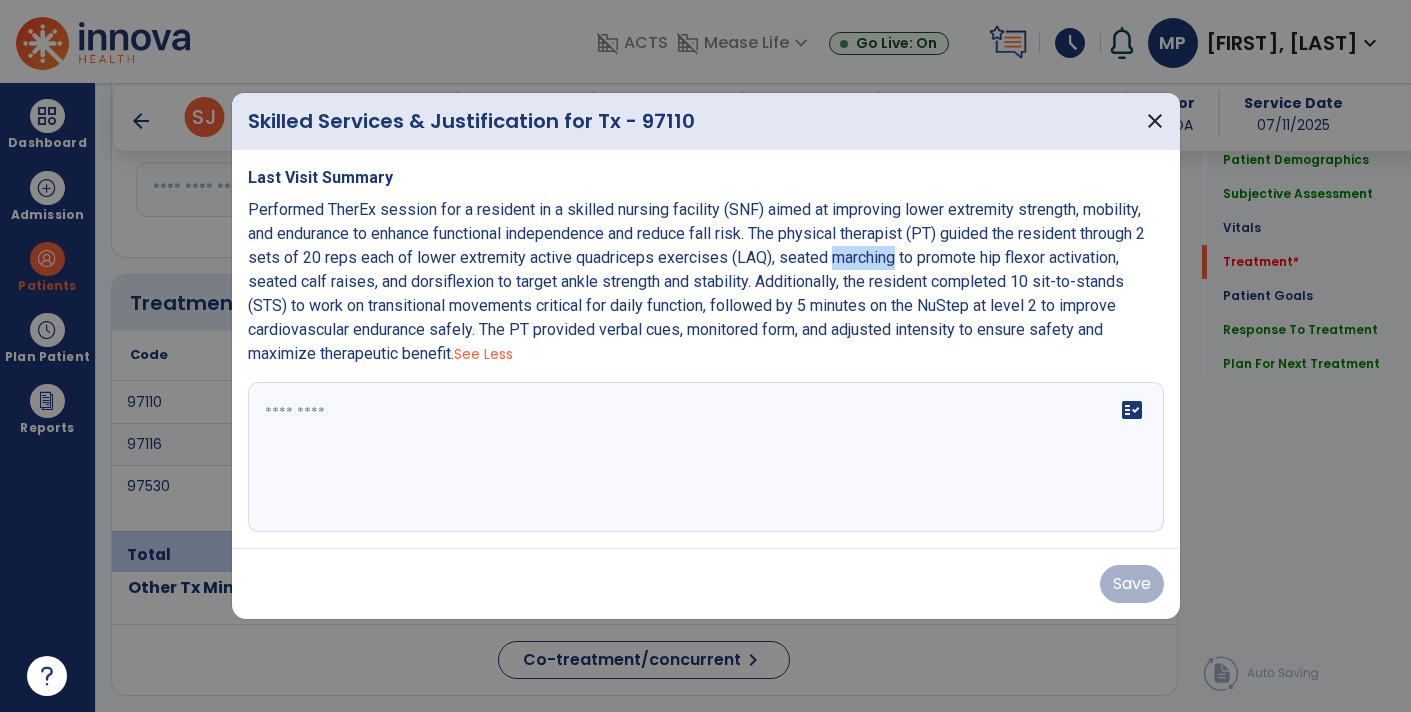click on "Performed TherEx session for a resident in a skilled nursing facility (SNF) aimed at improving lower extremity strength, mobility, and endurance to enhance functional independence and reduce fall risk. The physical therapist (PT) guided the resident through 2 sets of 20 reps each of lower extremity active quadriceps exercises (LAQ), seated marching to promote hip flexor activation, seated calf raises, and dorsiflexion to target ankle strength and stability. Additionally, the resident completed 10 sit-to-stands (STS) to work on transitional movements critical for daily function, followed by 5 minutes on the NuStep at level 2 to improve cardiovascular endurance safely. The PT provided verbal cues, monitored form, and adjusted intensity to ensure safety and maximize therapeutic benefit." at bounding box center (696, 281) 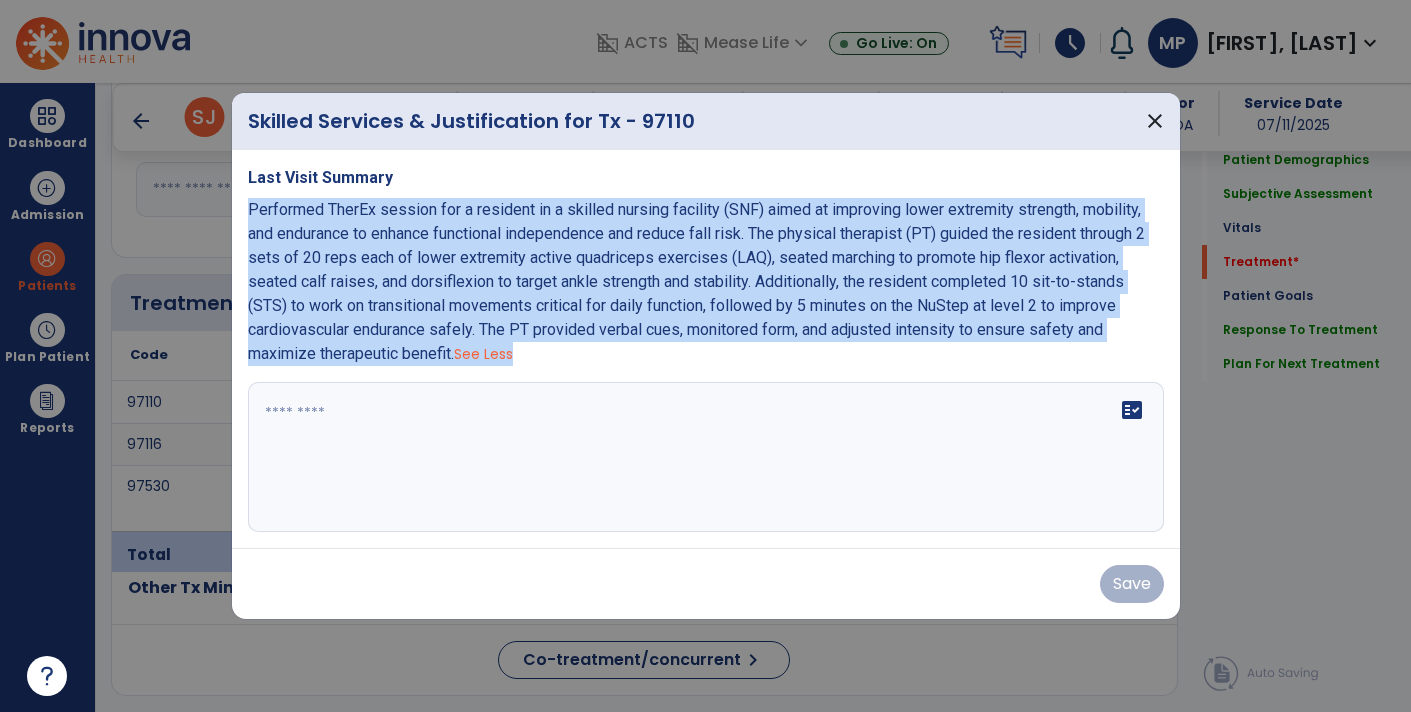 copy on "Performed TherEx session for a resident in a skilled nursing facility (SNF) aimed at improving lower extremity strength, mobility, and endurance to enhance functional independence and reduce fall risk. The physical therapist (PT) guided the resident through 2 sets of 20 reps each of lower extremity active quadriceps exercises (LAQ), seated marching to promote hip flexor activation, seated calf raises, and dorsiflexion to target ankle strength and stability. Additionally, the resident completed 10 sit-to-stands (STS) to work on transitional movements critical for daily function, followed by 5 minutes on the NuStep at level 2 to improve cardiovascular endurance safely. The PT provided verbal cues, monitored form, and adjusted intensity to ensure safety and maximize therapeutic benefit. See Less" 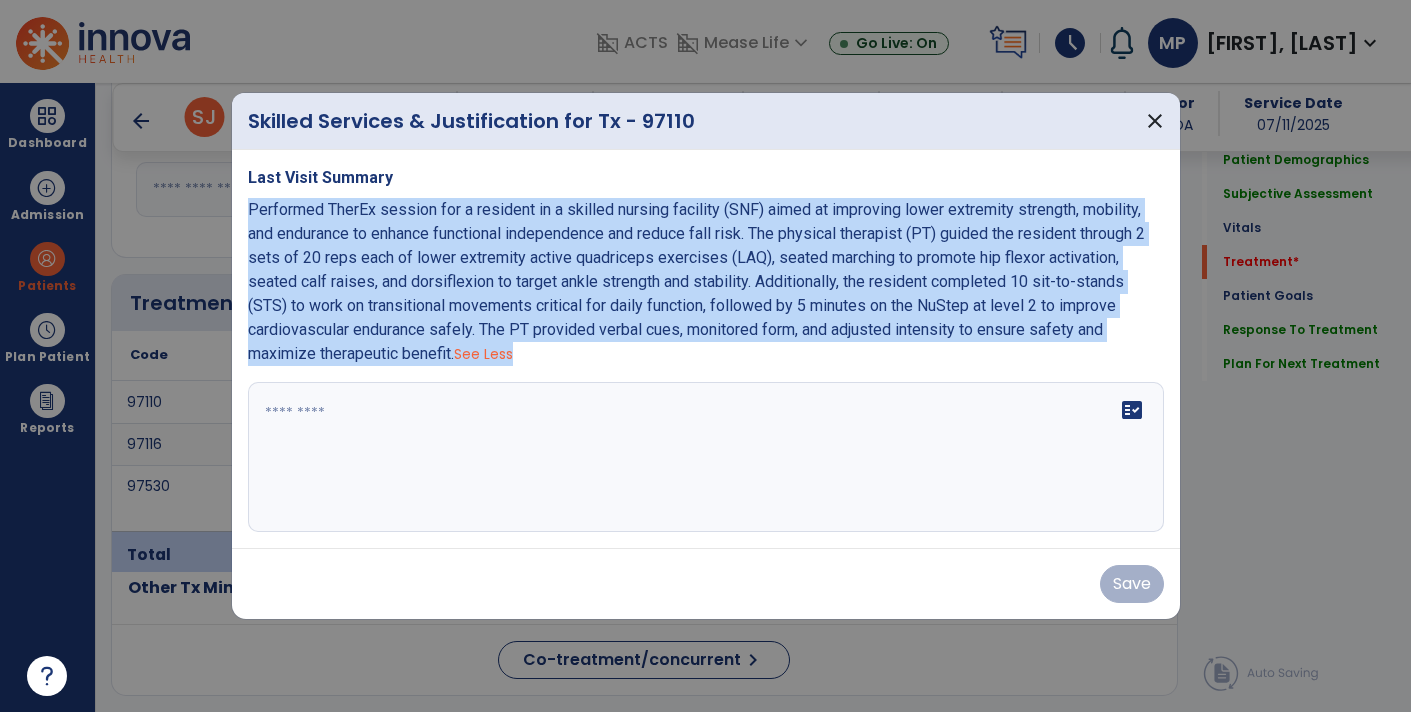 click at bounding box center [706, 457] 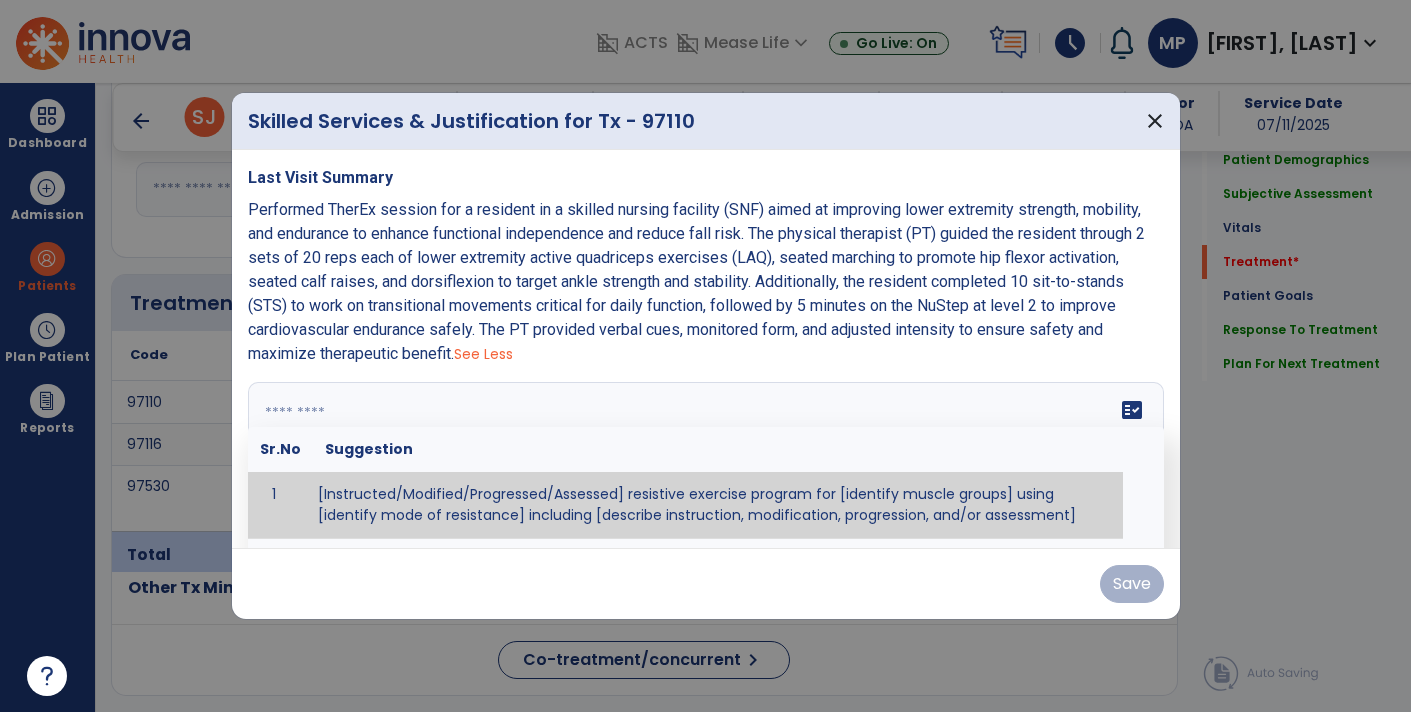 paste on "**********" 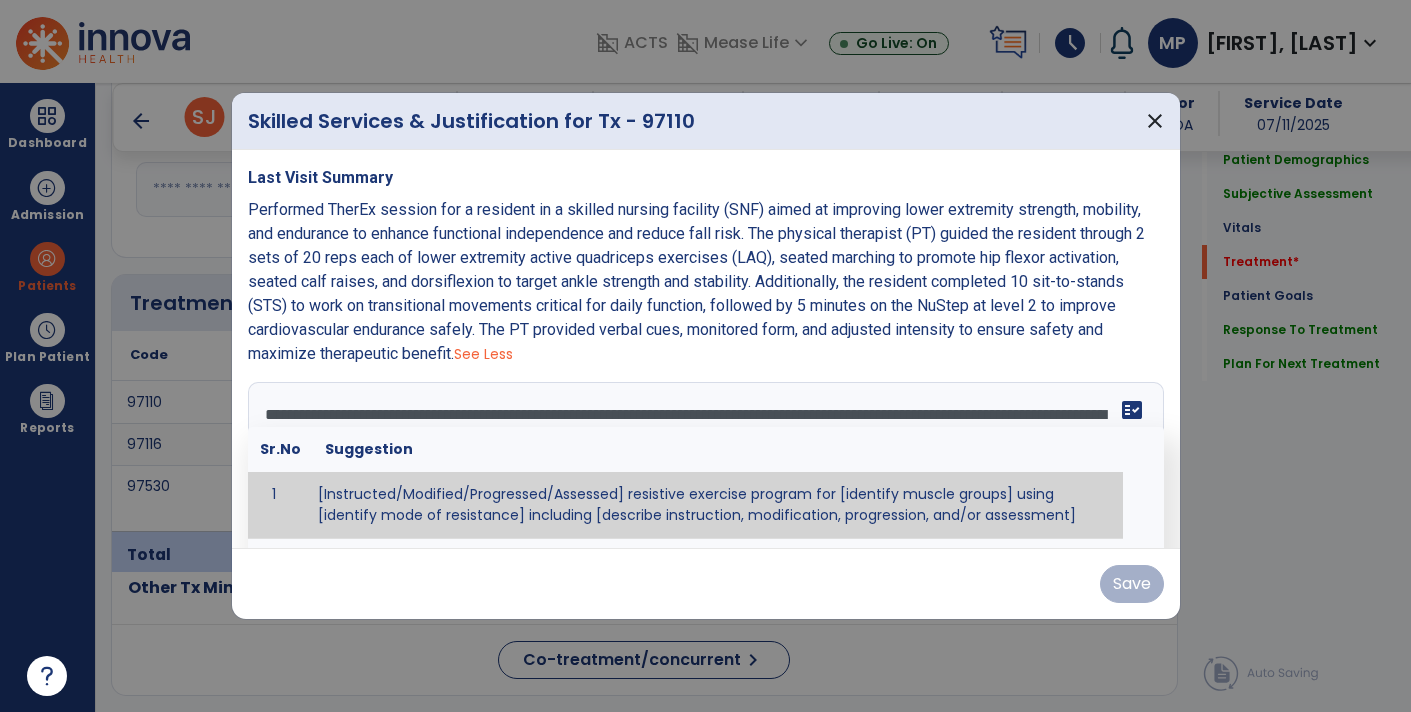 scroll, scrollTop: 110, scrollLeft: 0, axis: vertical 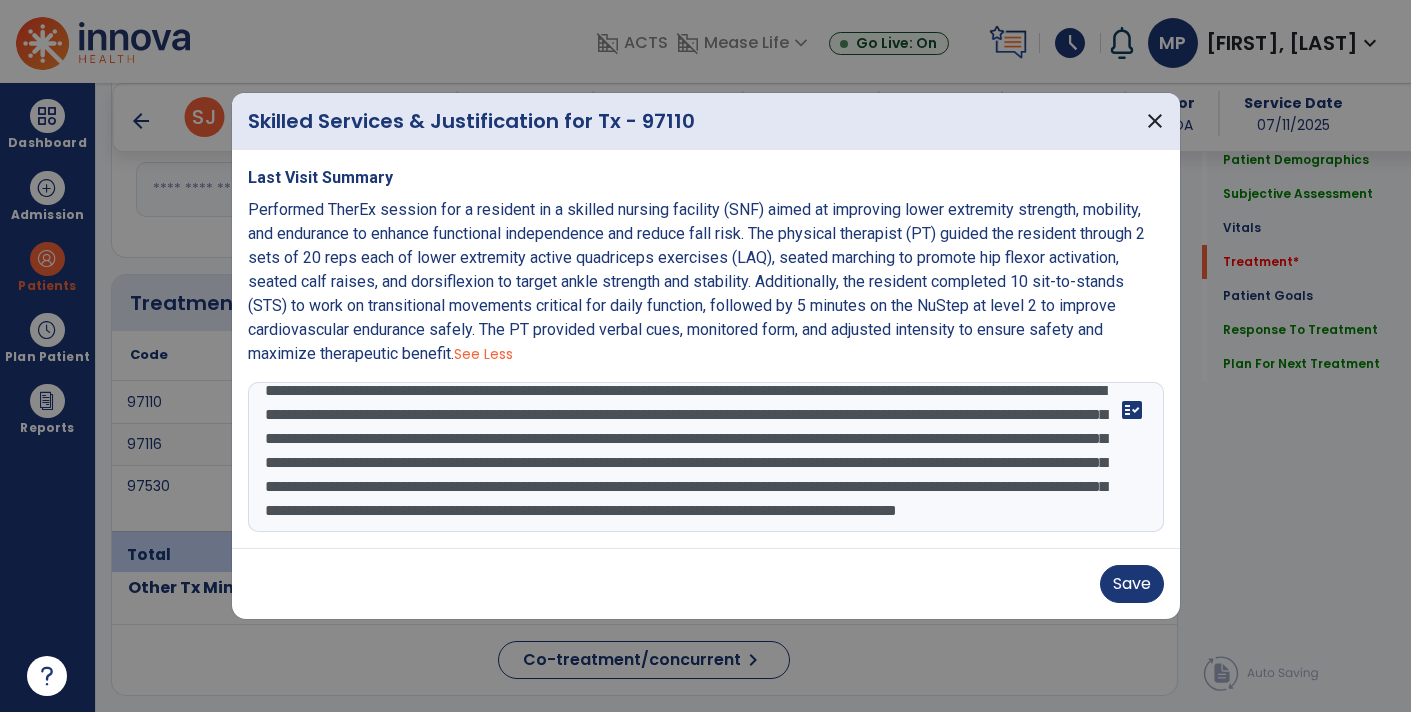 click on "**********" at bounding box center (704, 457) 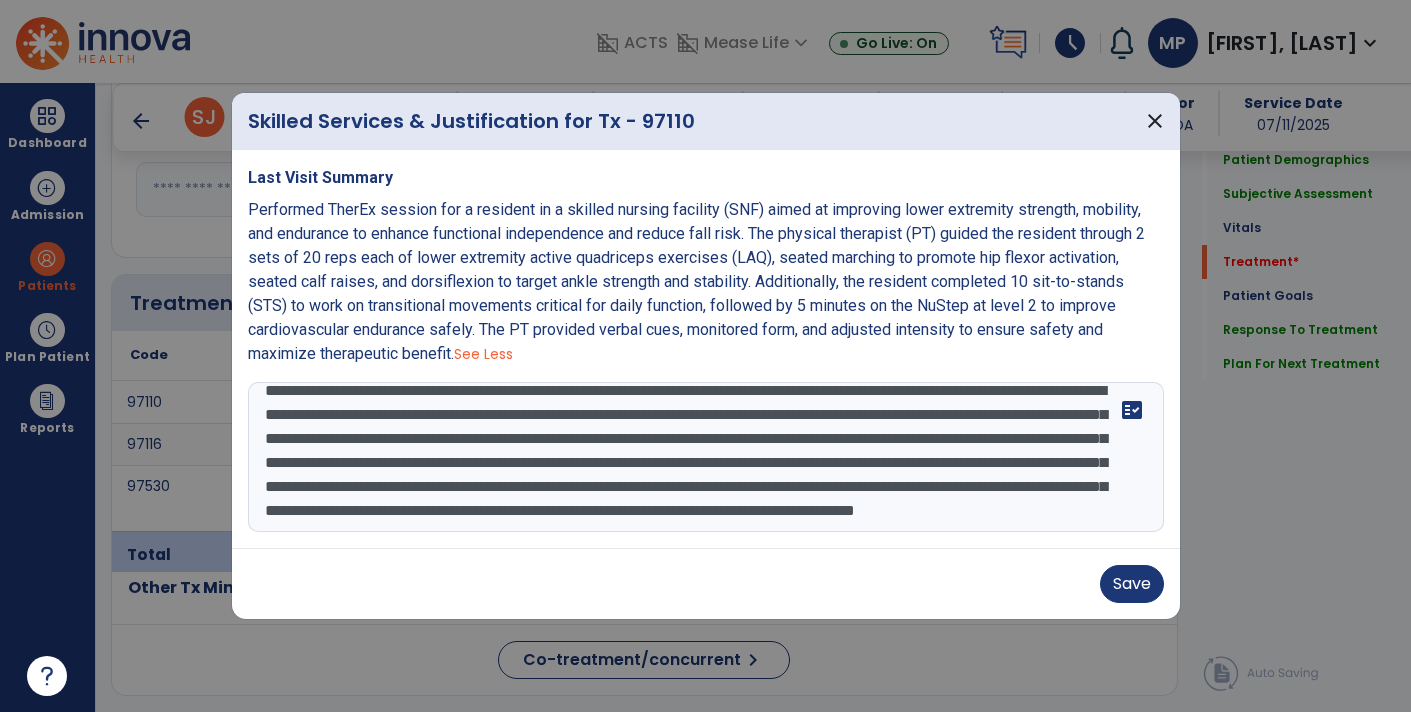 type on "**********" 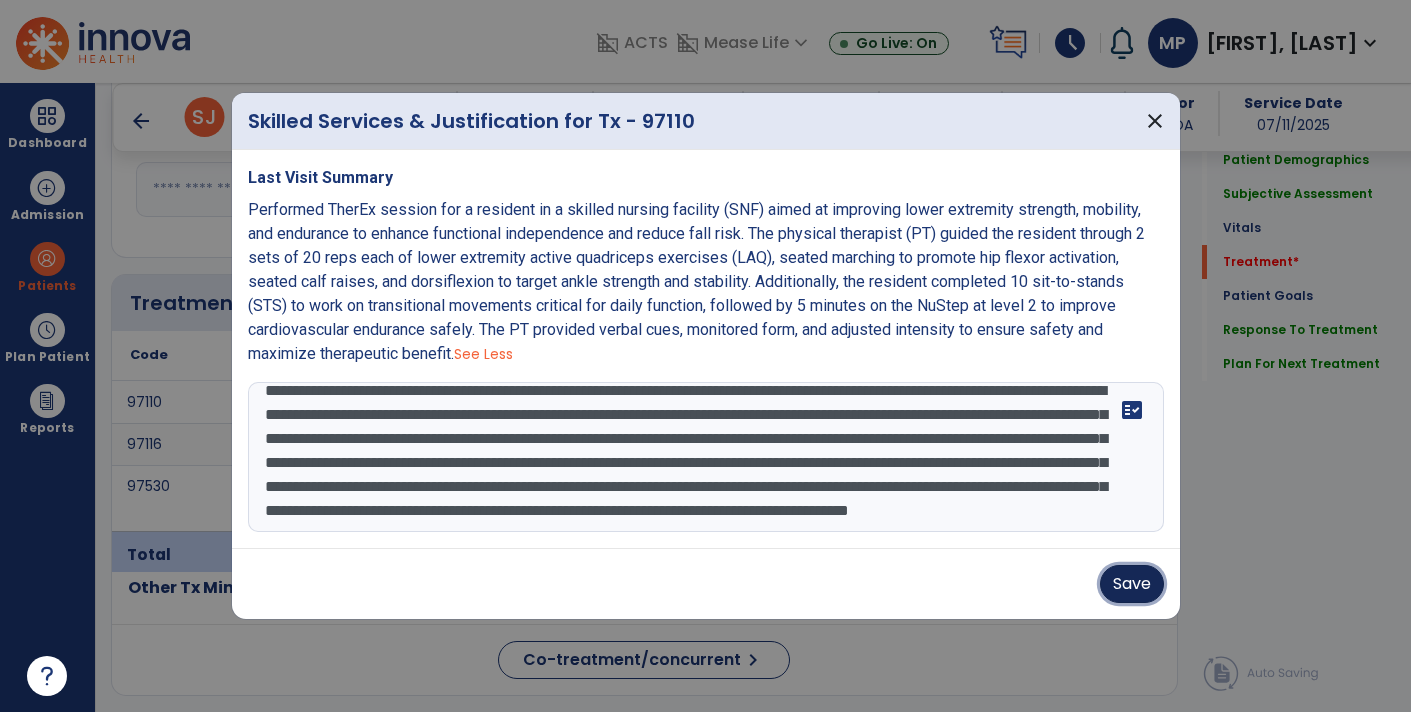 click on "Save" at bounding box center [1132, 584] 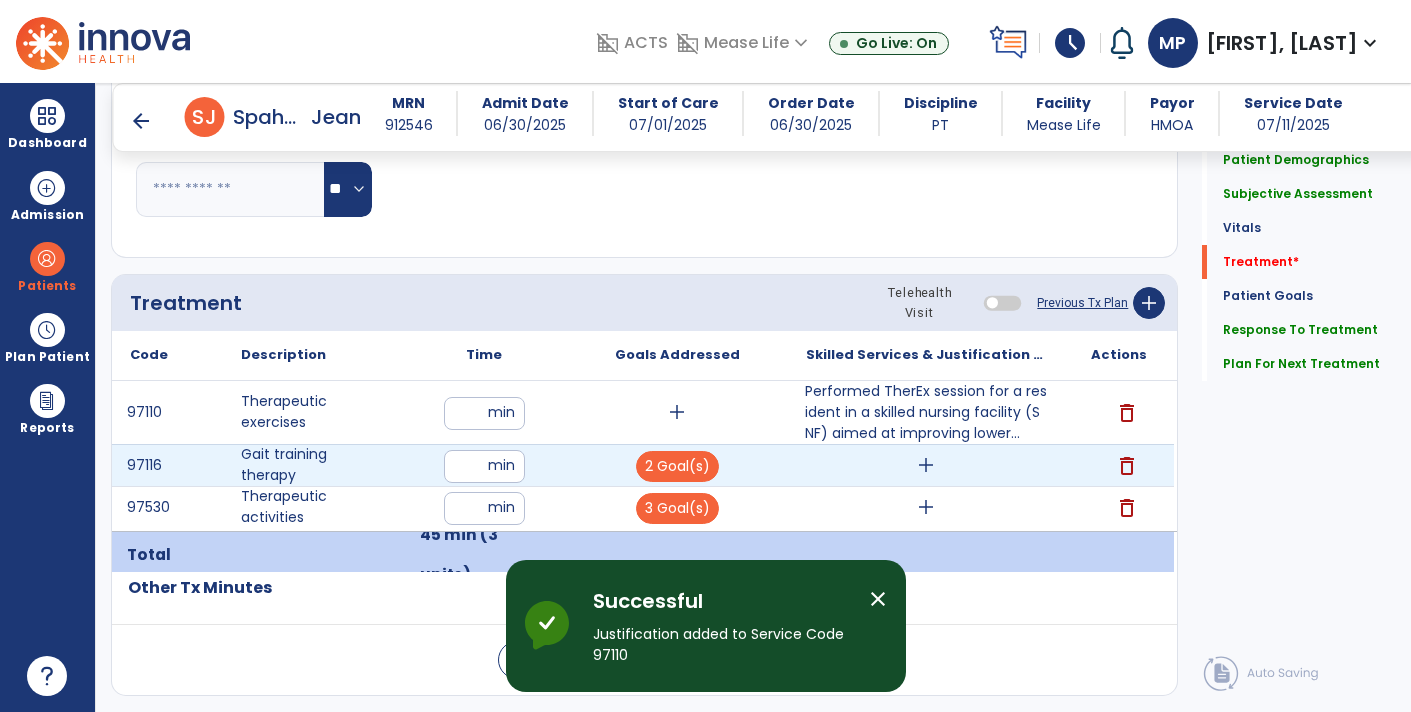 click on "add" at bounding box center [926, 465] 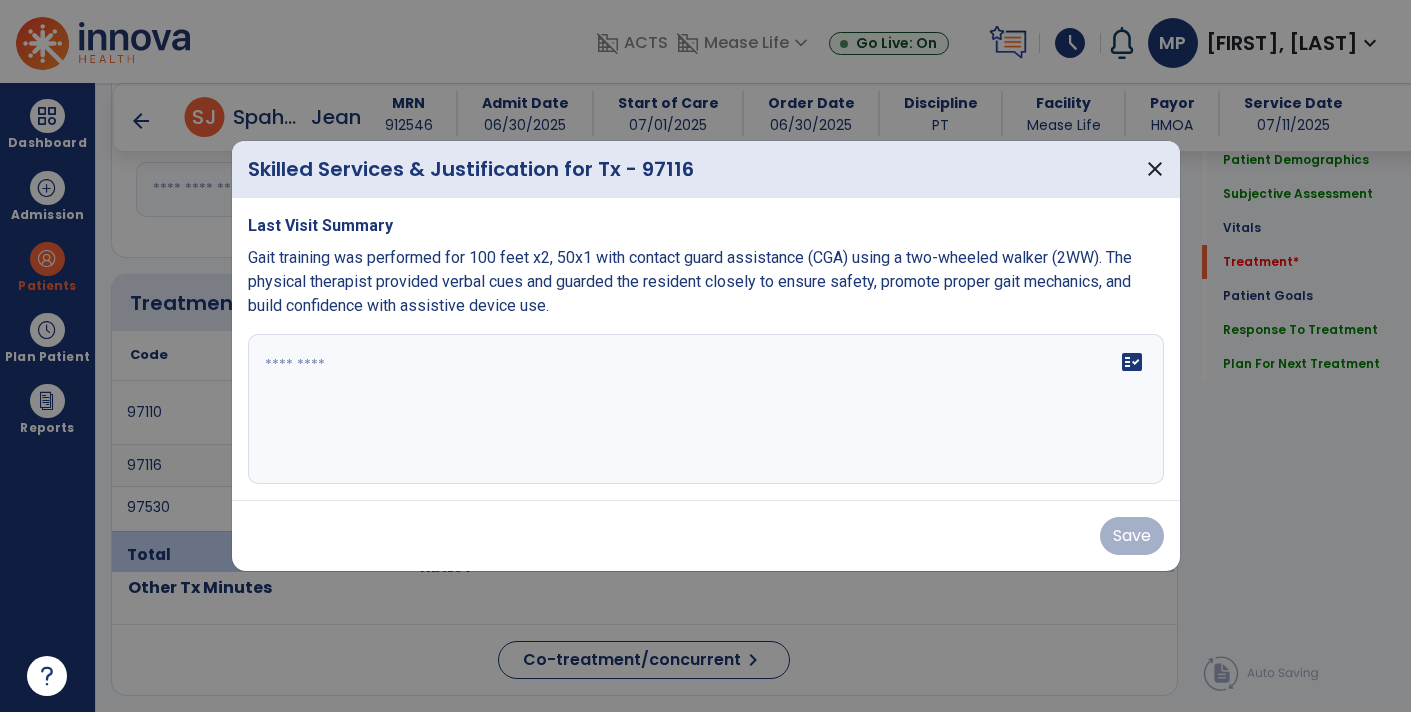 click on "Gait training was performed for 100 feet x2, 50x1  with contact guard assistance (CGA) using a two-wheeled walker (2WW). The physical therapist provided verbal cues and guarded the resident closely to ensure safety, promote proper gait mechanics, and build confidence with assistive device use." at bounding box center [706, 282] 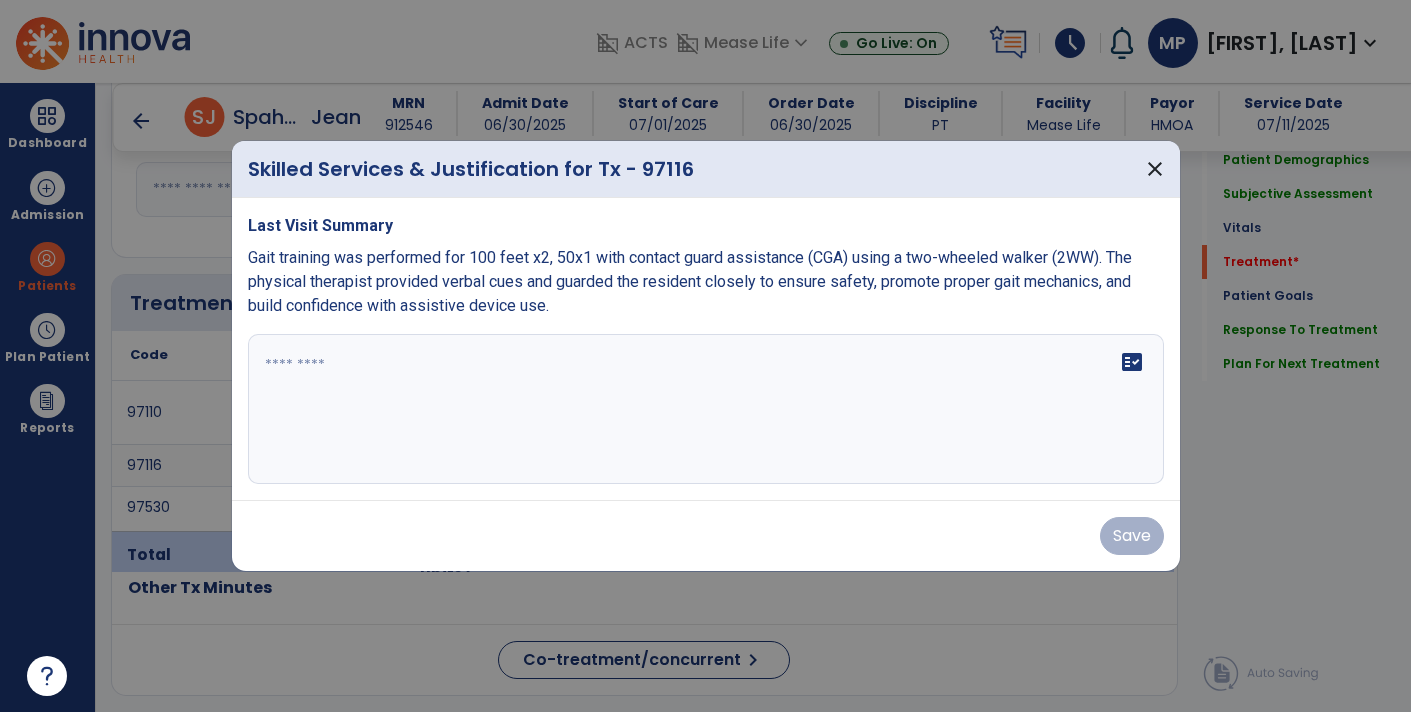 click on "Gait training was performed for 100 feet x2, 50x1  with contact guard assistance (CGA) using a two-wheeled walker (2WW). The physical therapist provided verbal cues and guarded the resident closely to ensure safety, promote proper gait mechanics, and build confidence with assistive device use." at bounding box center [706, 282] 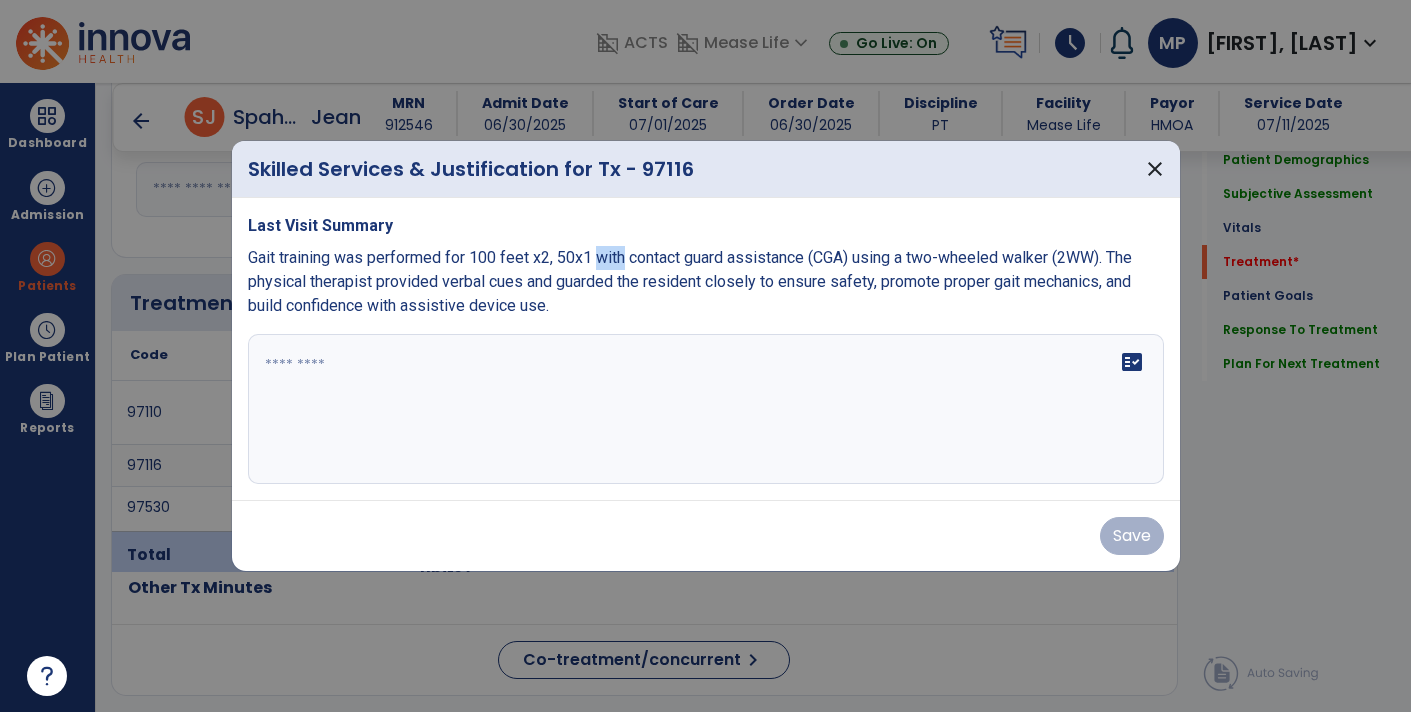 click on "Gait training was performed for 100 feet x2, 50x1  with contact guard assistance (CGA) using a two-wheeled walker (2WW). The physical therapist provided verbal cues and guarded the resident closely to ensure safety, promote proper gait mechanics, and build confidence with assistive device use." at bounding box center (706, 282) 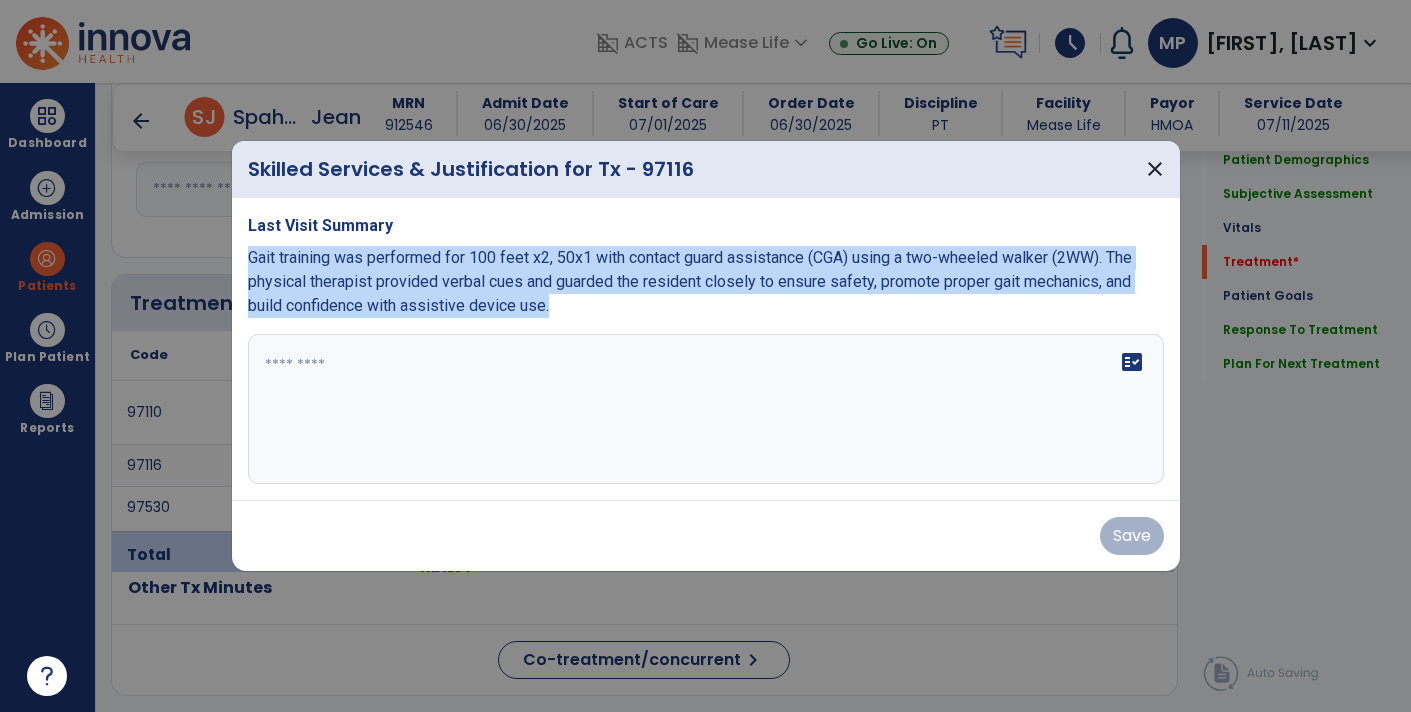 copy on "Gait training was performed for 100 feet x2, 50x1  with contact guard assistance (CGA) using a two-wheeled walker (2WW). The physical therapist provided verbal cues and guarded the resident closely to ensure safety, promote proper gait mechanics, and build confidence with assistive device use." 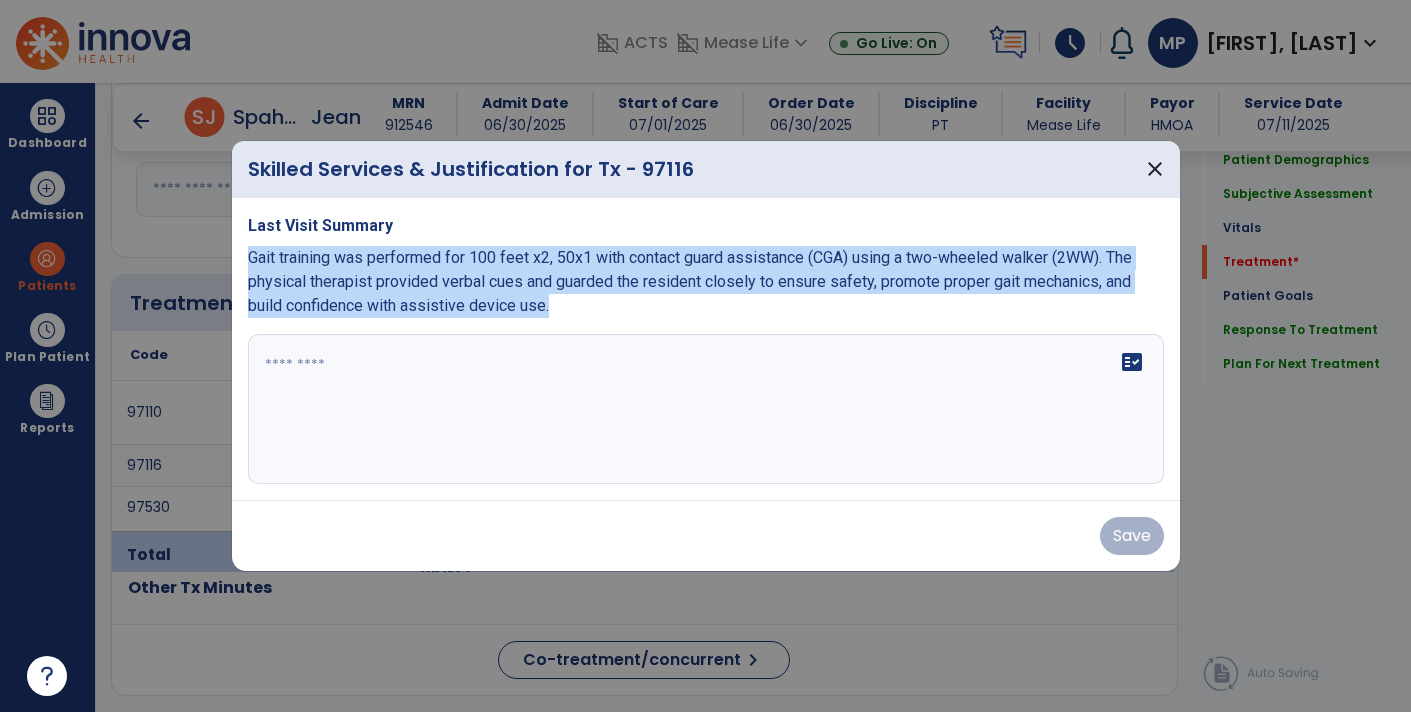 click at bounding box center [706, 409] 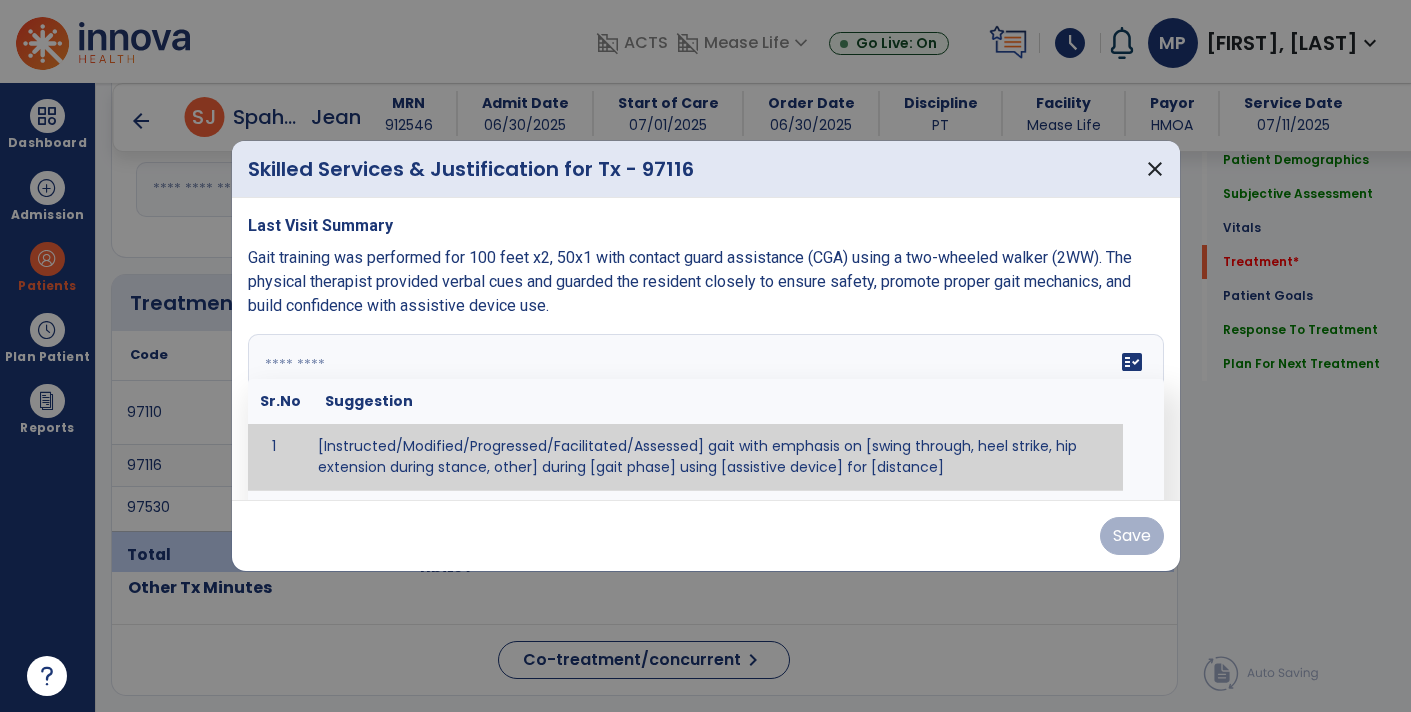 paste on "**********" 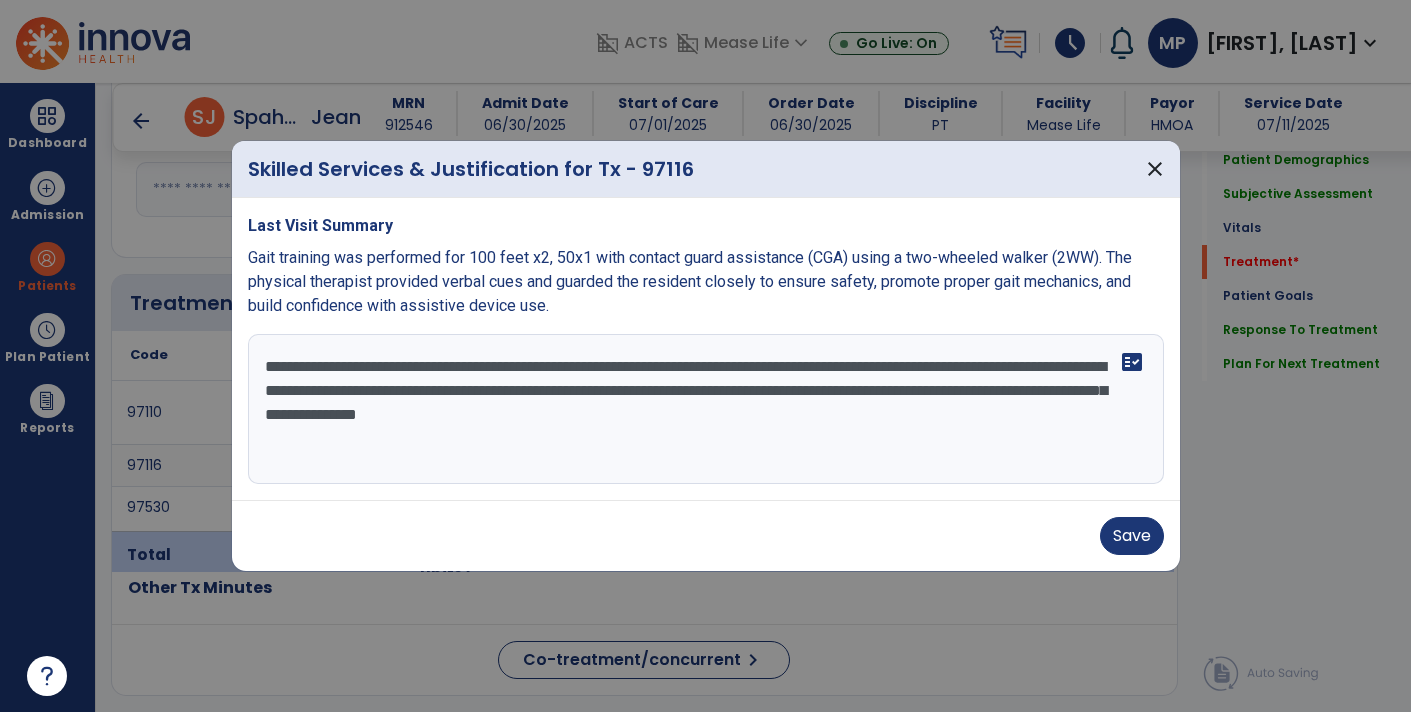 click on "**********" at bounding box center (706, 409) 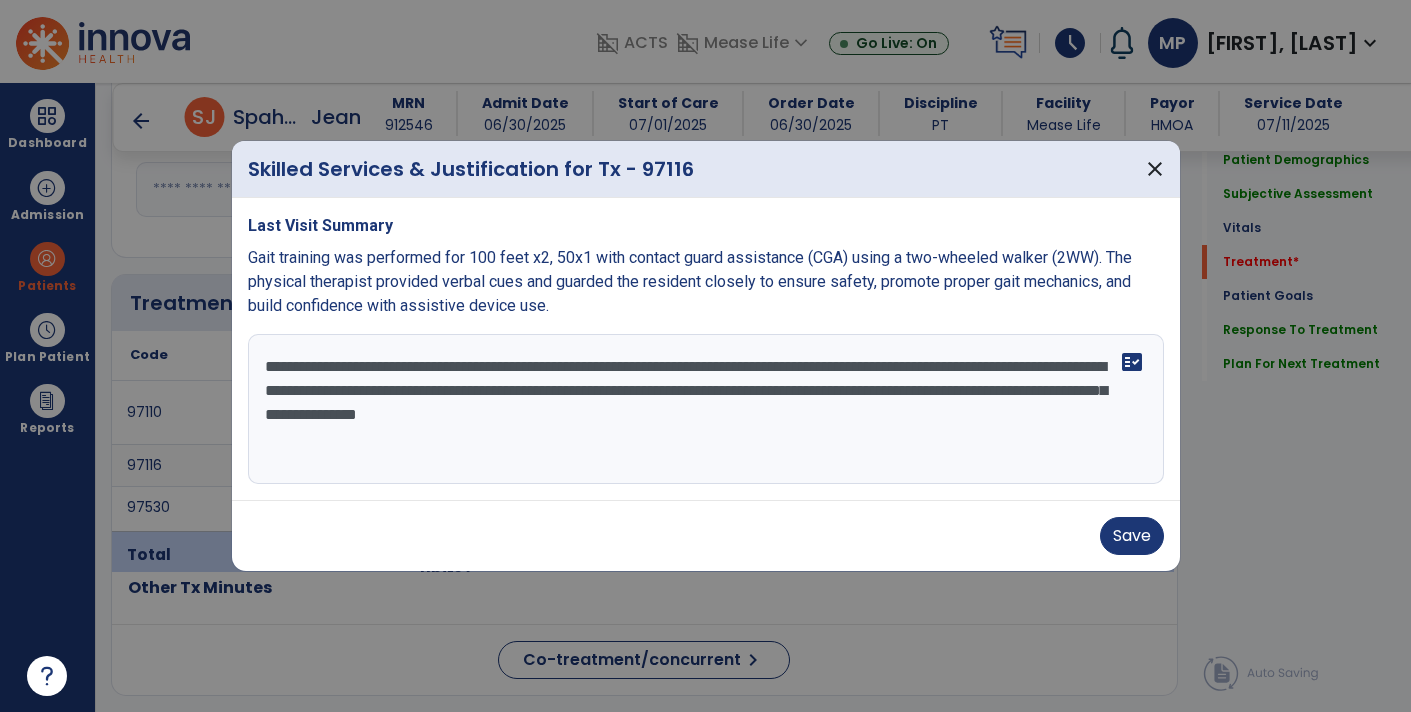click on "**********" at bounding box center (706, 409) 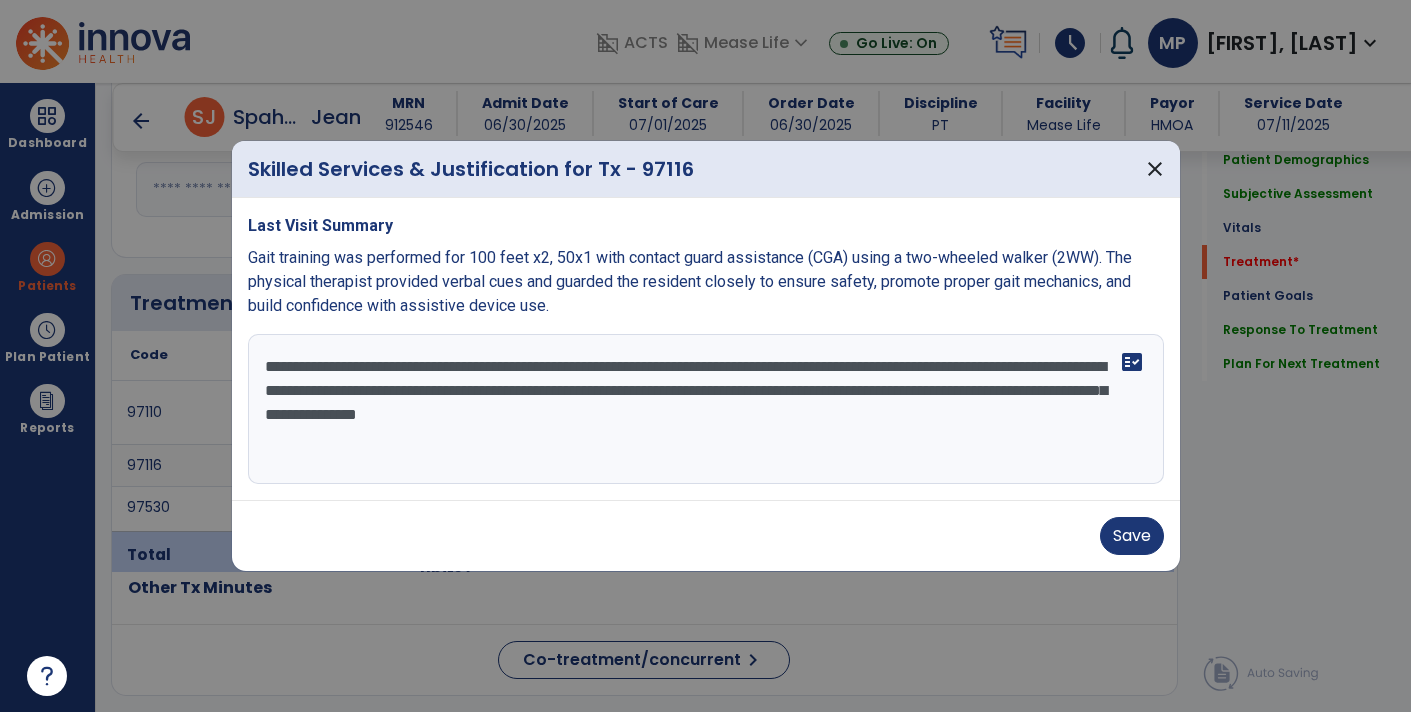 click on "**********" at bounding box center [706, 409] 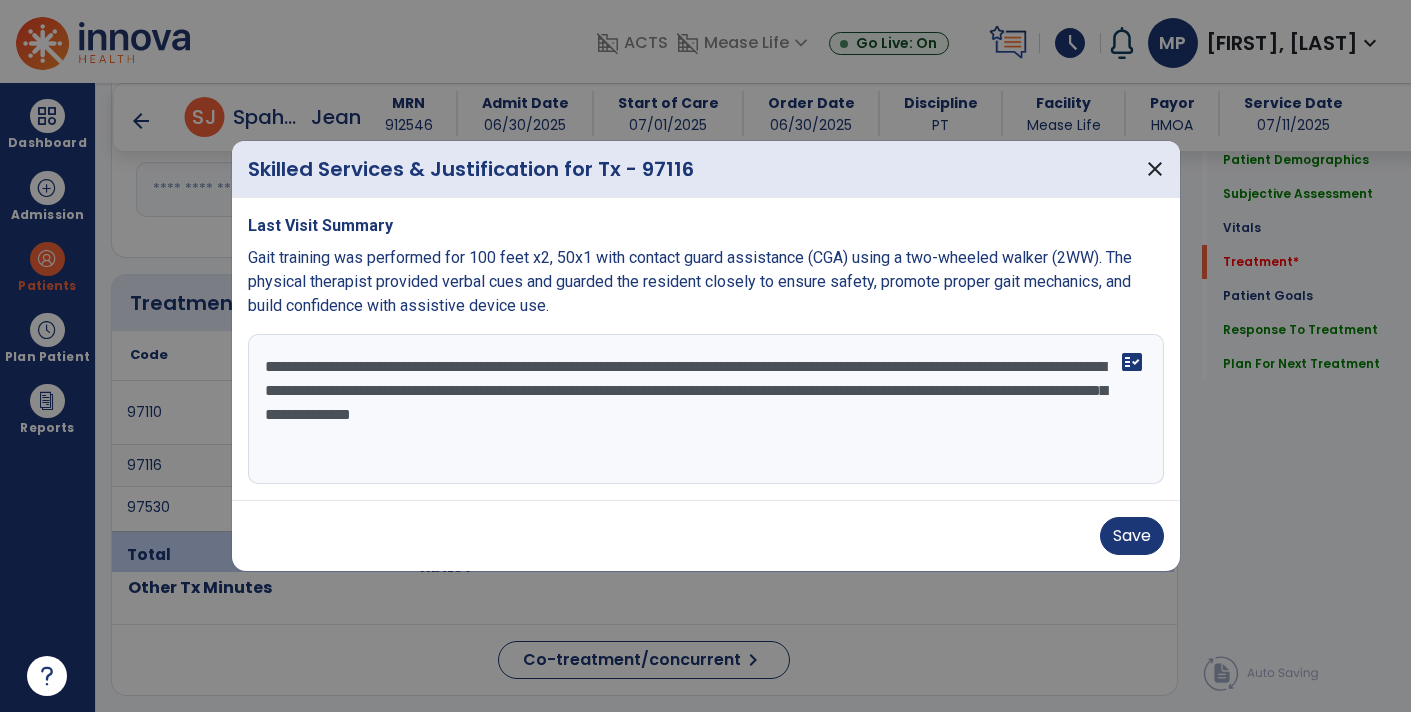 type on "**********" 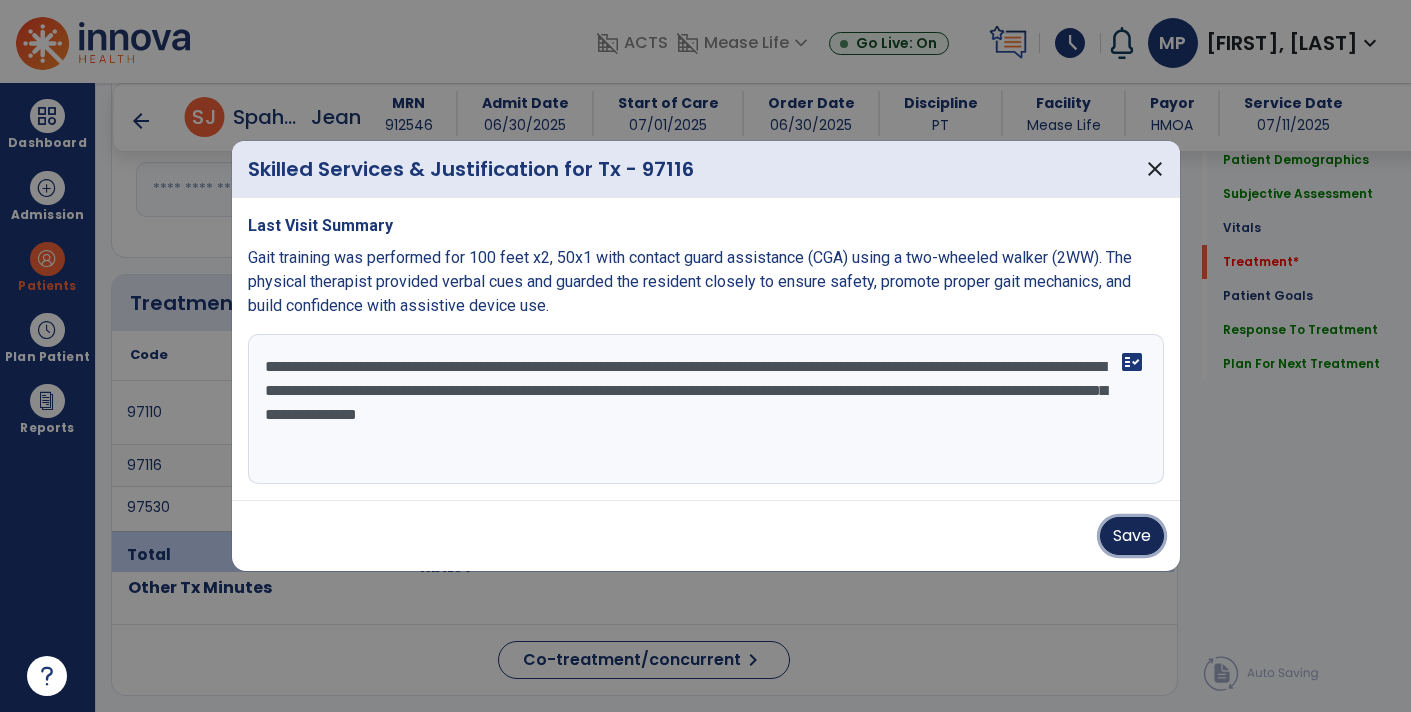 click on "Save" at bounding box center (1132, 536) 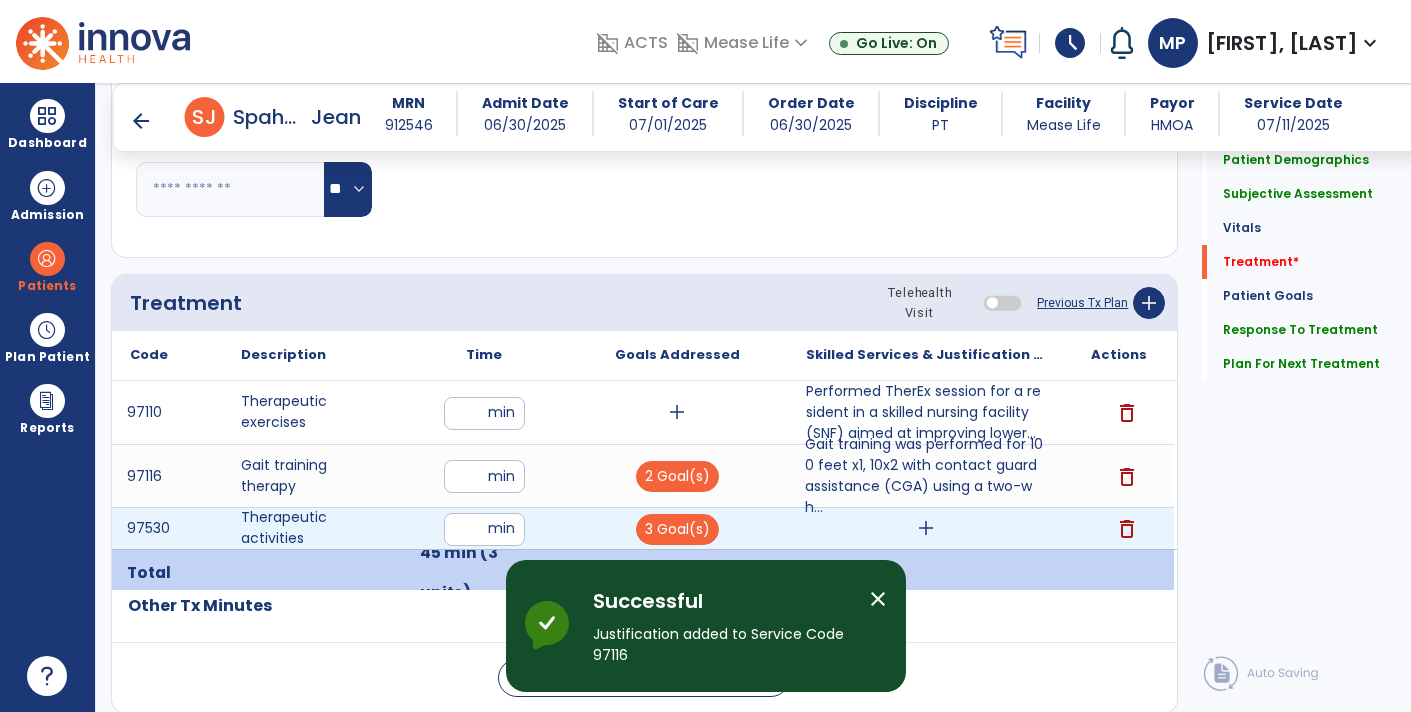 click on "add" at bounding box center [926, 528] 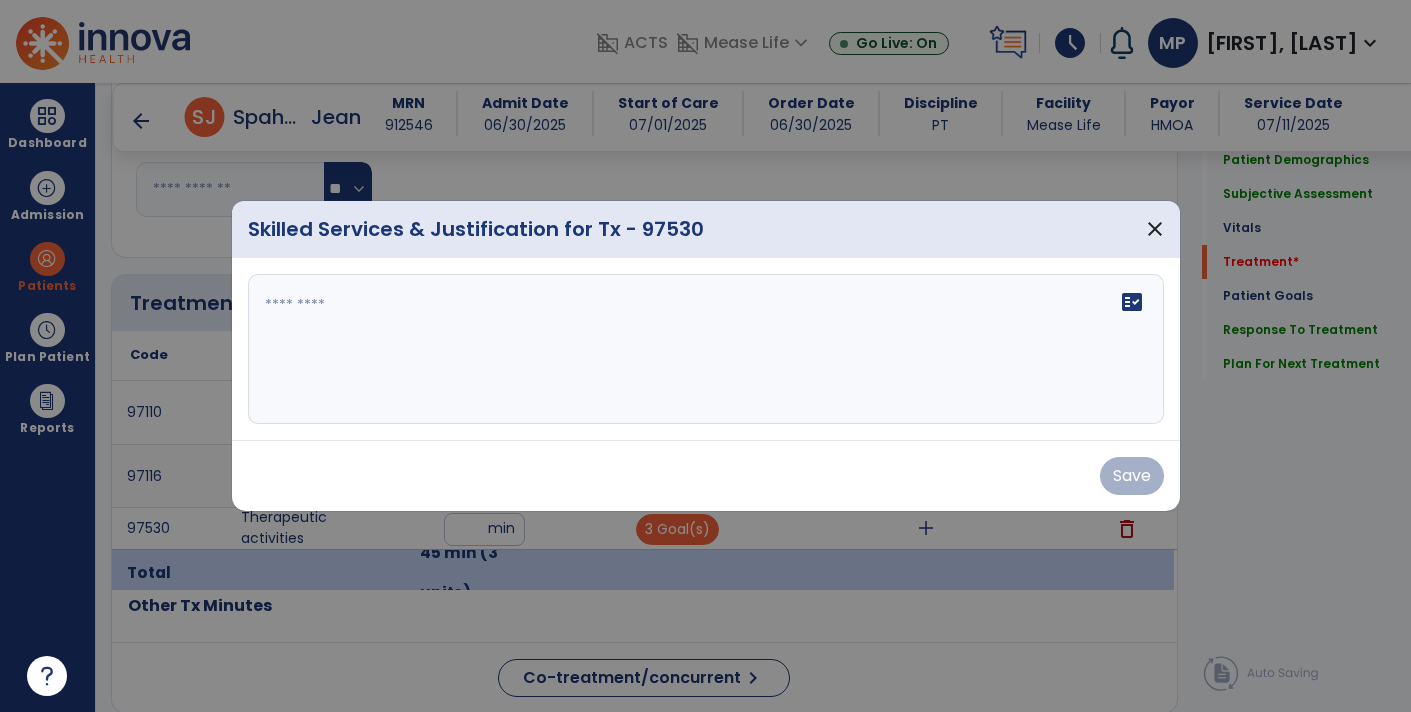 click 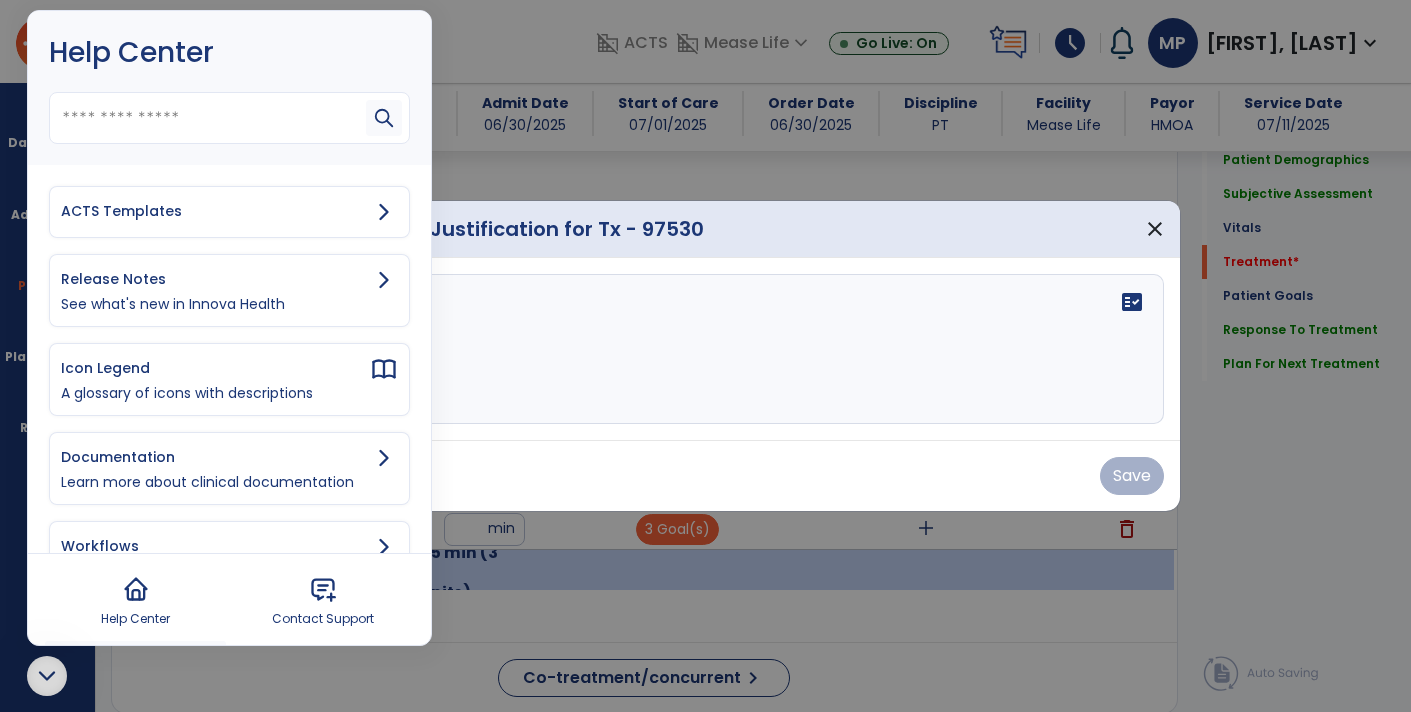 click on "ACTS Templates" at bounding box center (229, 212) 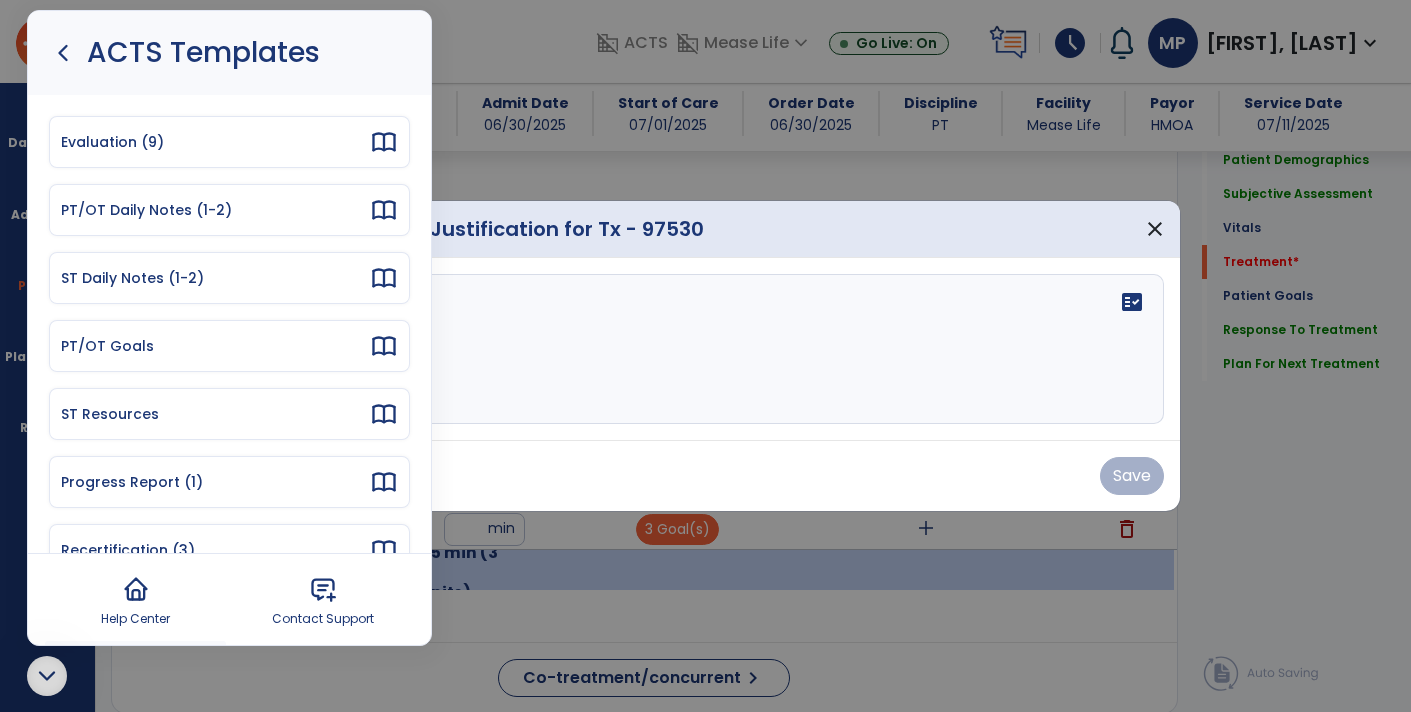 click on "PT/OT Daily Notes (1-2)" at bounding box center [215, 210] 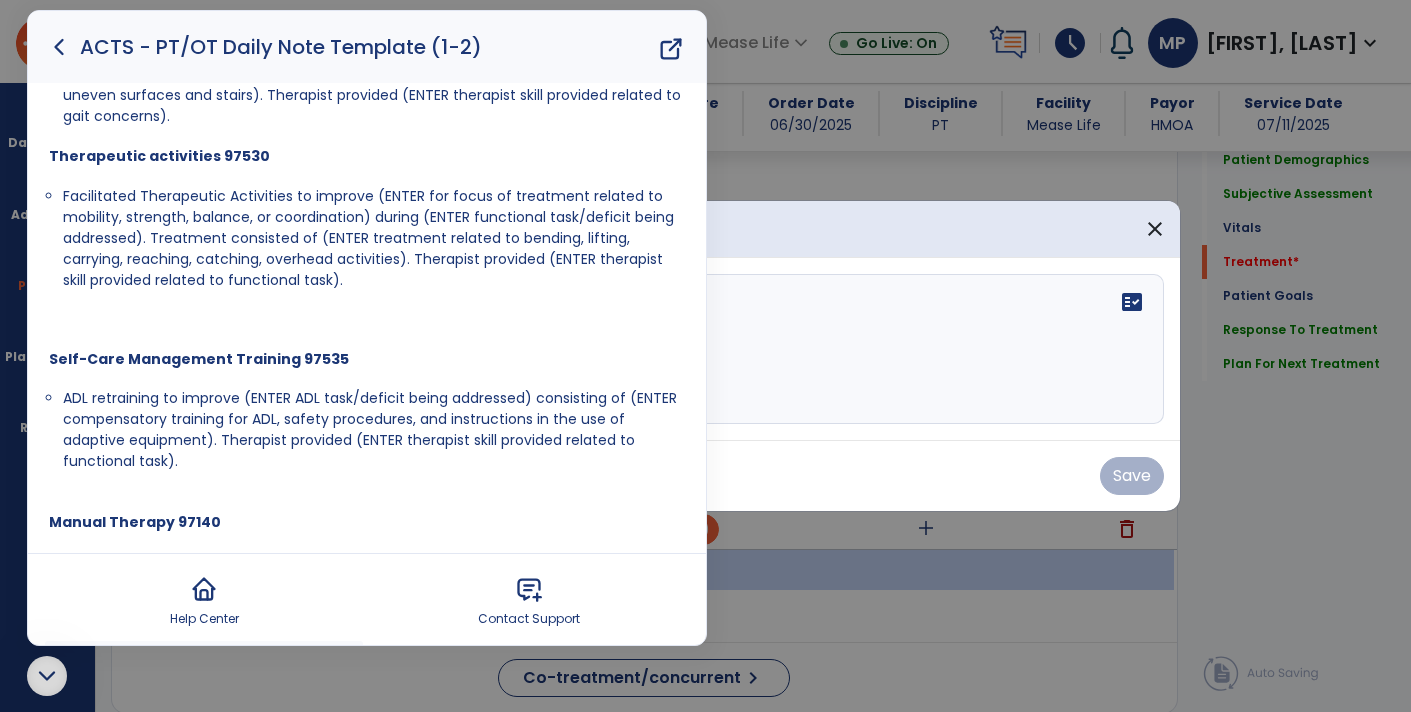 scroll, scrollTop: 706, scrollLeft: 0, axis: vertical 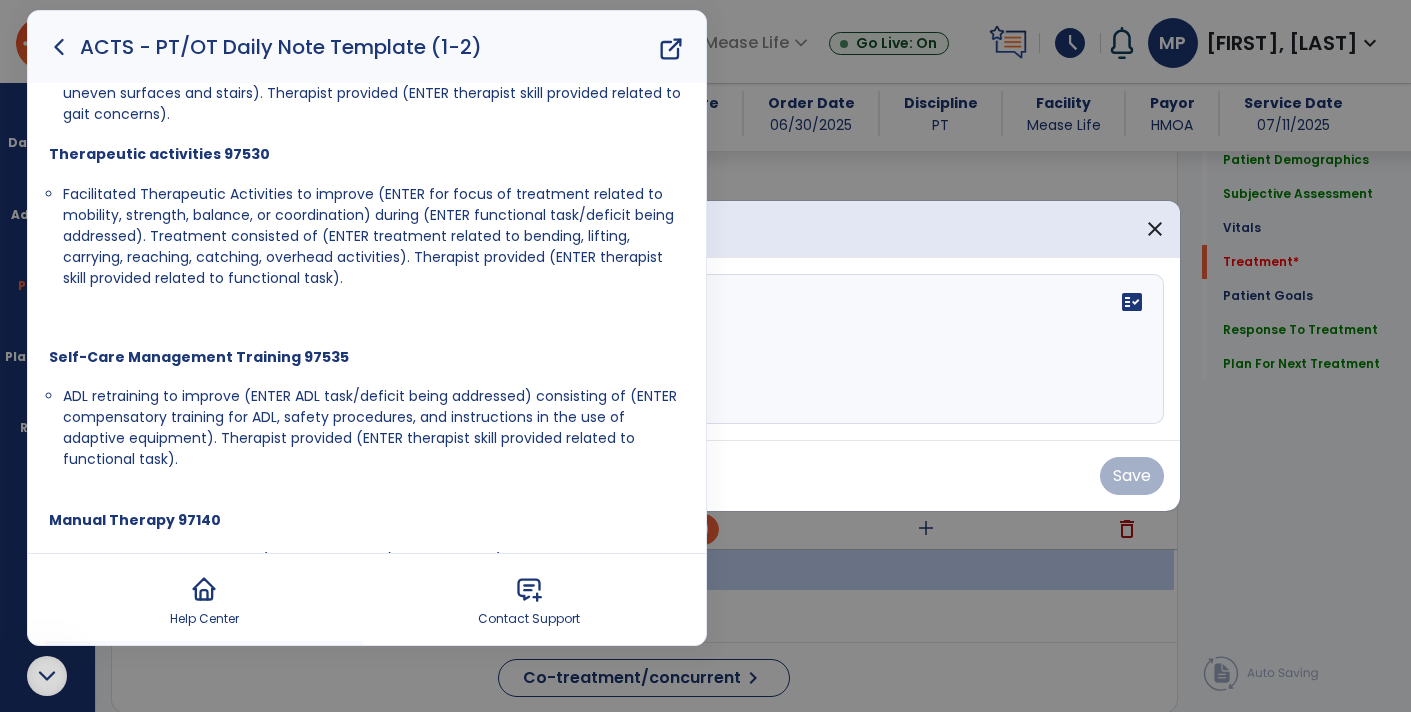 click on "Facilitated Therapeutic Activities to improve (ENTER for focus of treatment related to mobility, strength, balance, or coordination) during (ENTER functional task/deficit being addressed). Treatment consisted of (ENTER treatment related to bending, lifting, carrying, reaching, catching, overhead activities). Therapist provided (ENTER therapist skill provided related to functional task)." at bounding box center (368, 236) 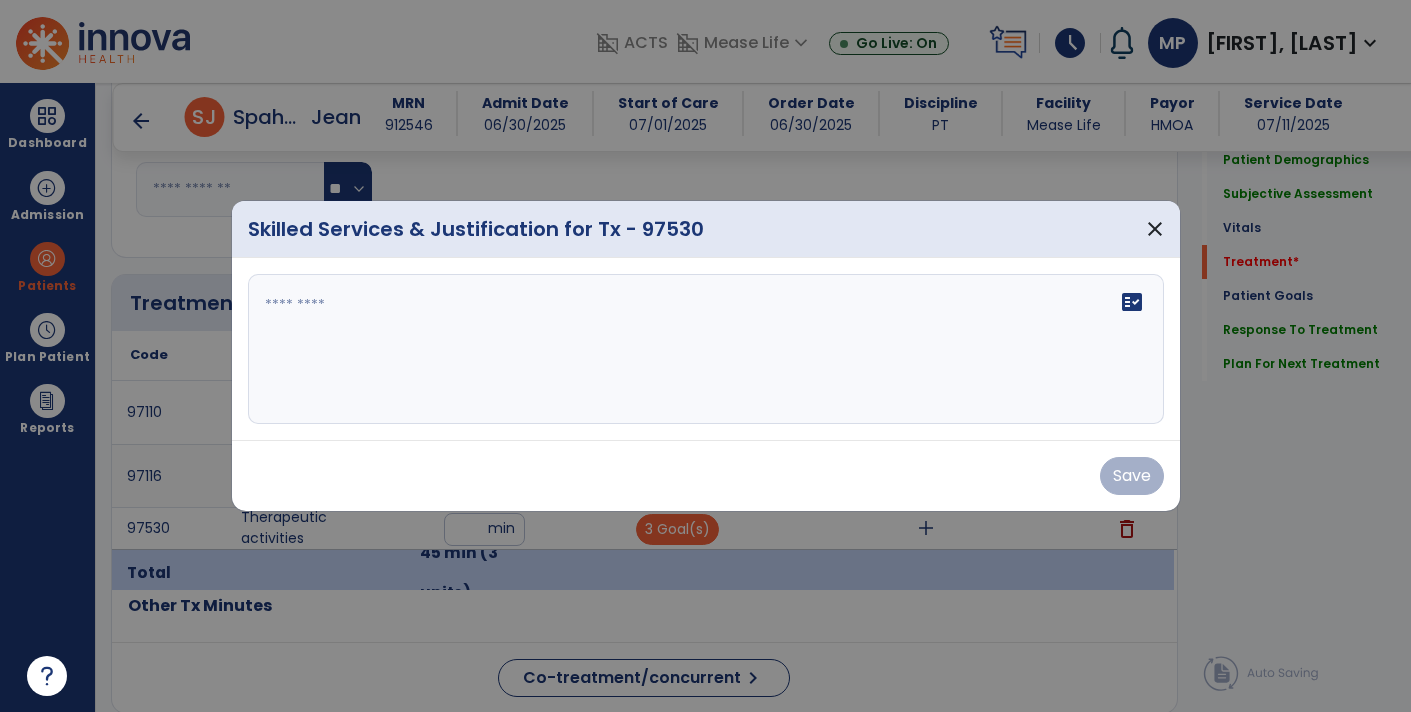scroll, scrollTop: 0, scrollLeft: 0, axis: both 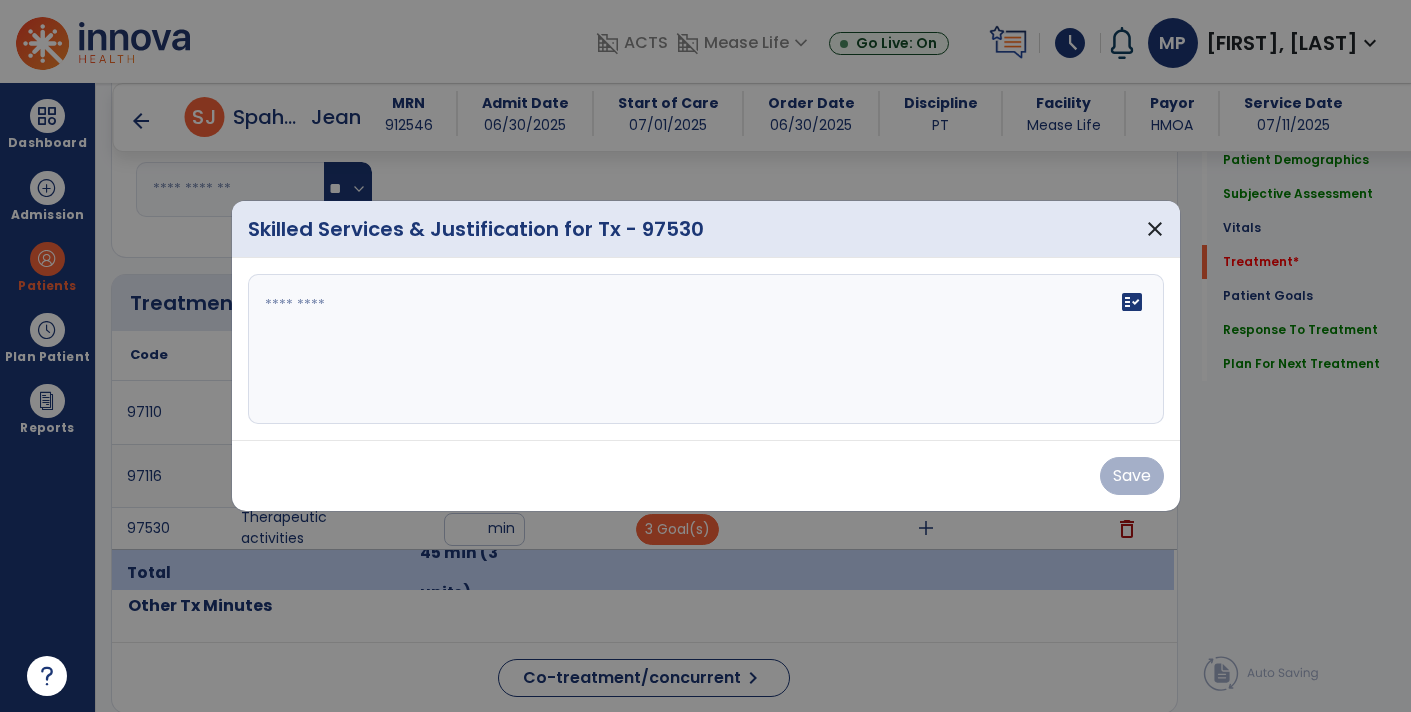 click on "fact_check" at bounding box center [706, 349] 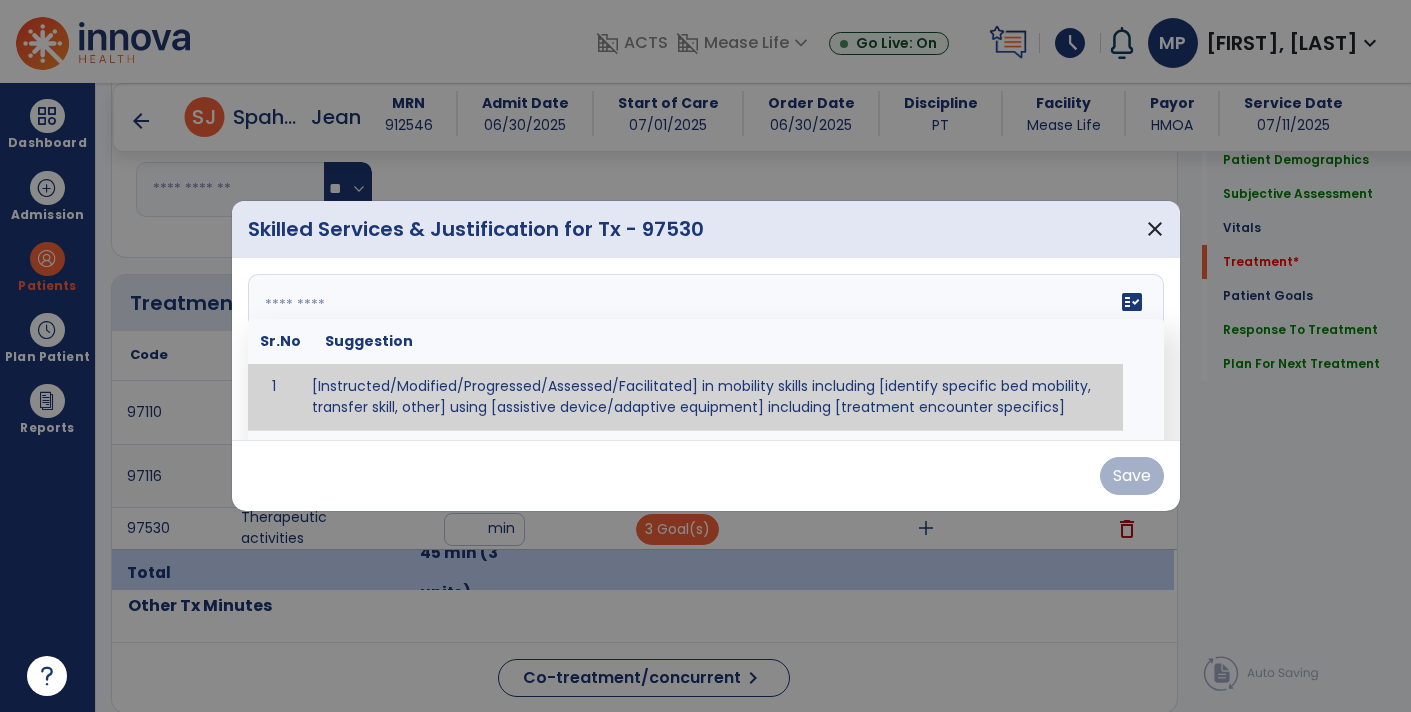 paste on "**********" 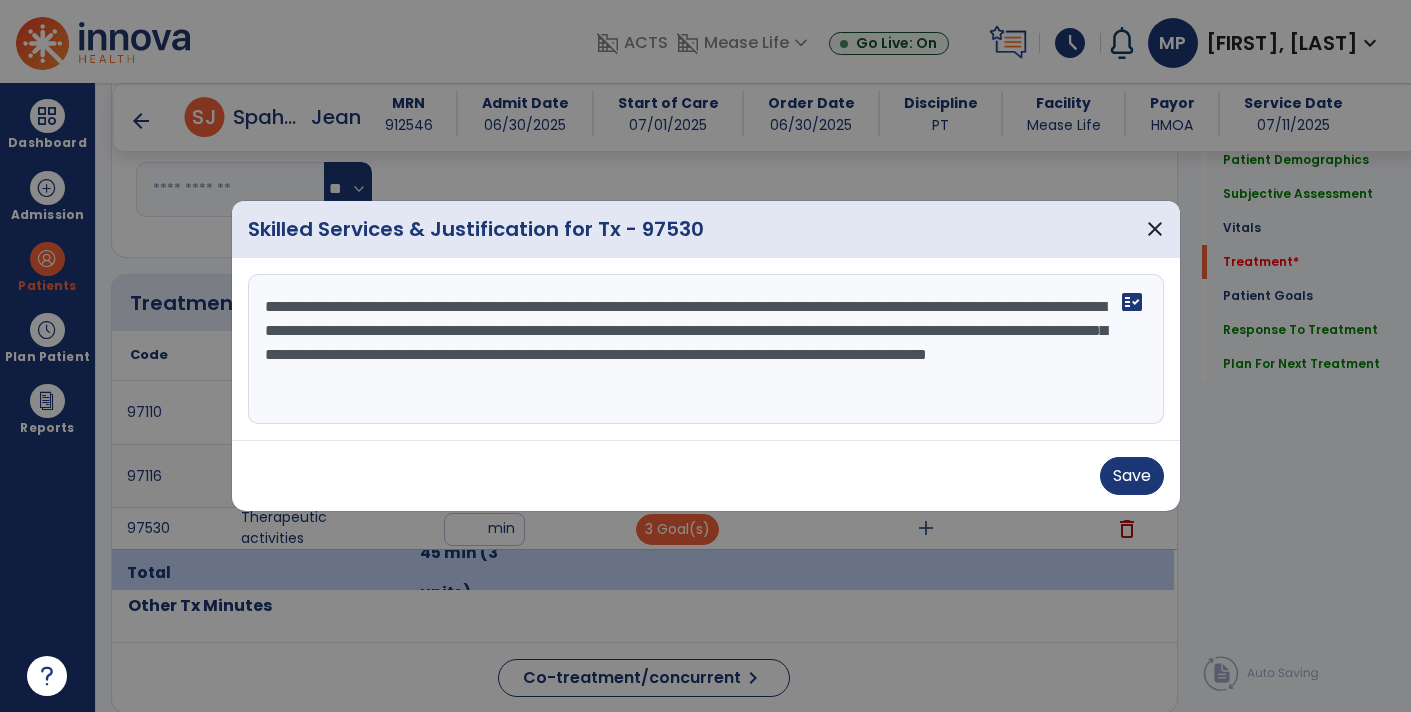 click on "**********" at bounding box center (706, 349) 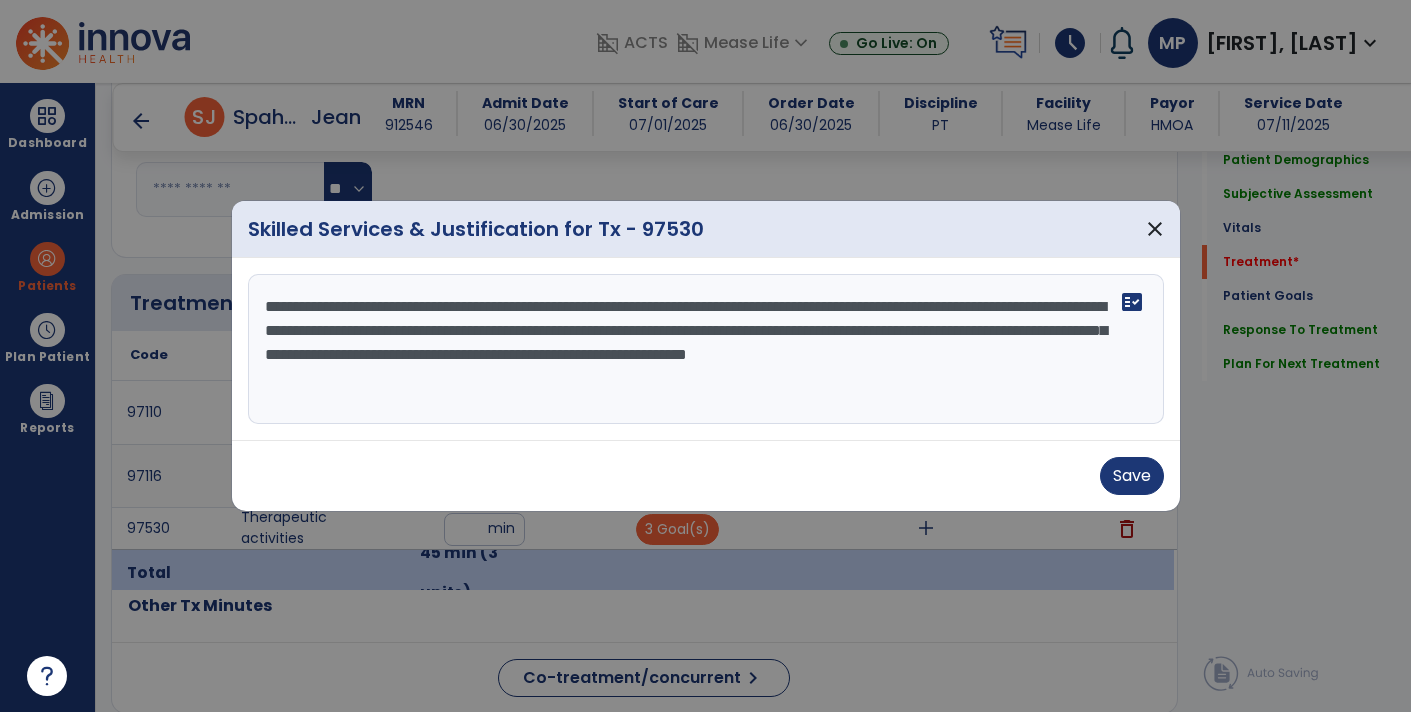 click on "**********" at bounding box center (706, 349) 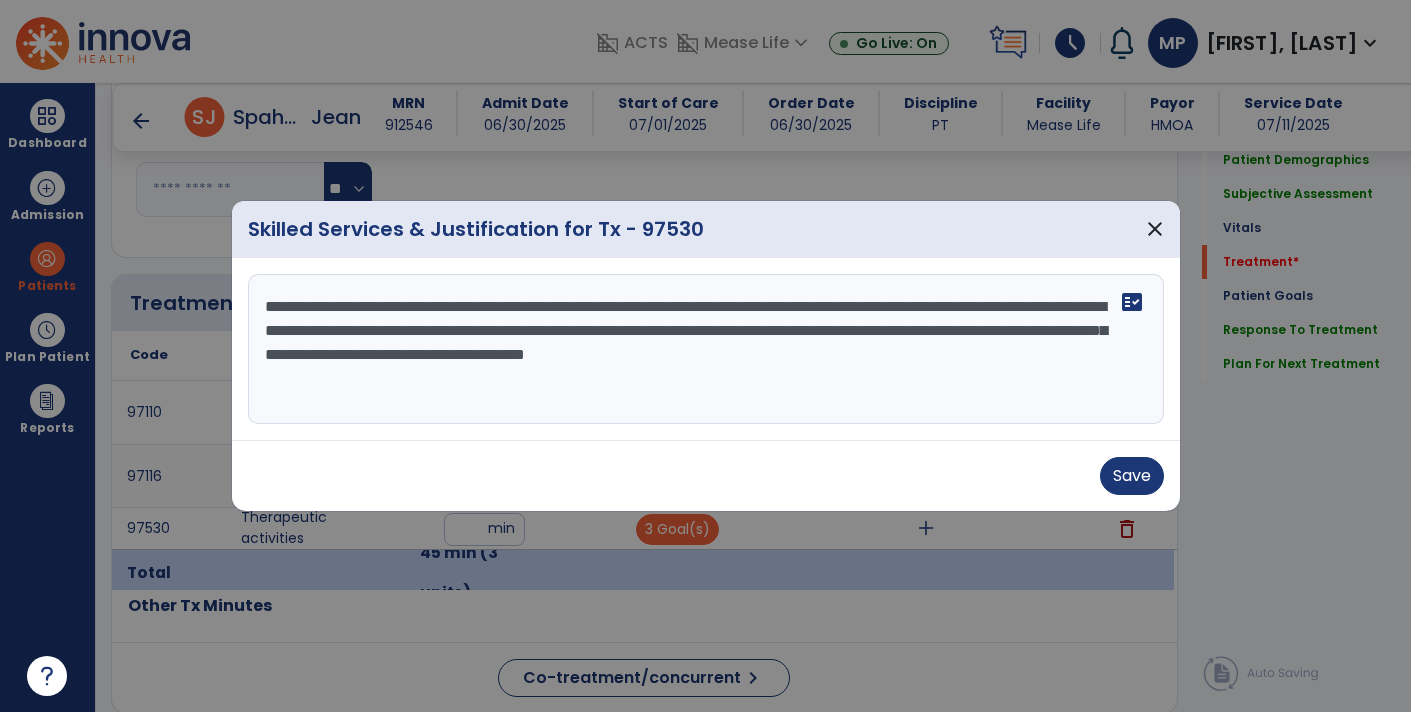 click on "**********" at bounding box center [706, 349] 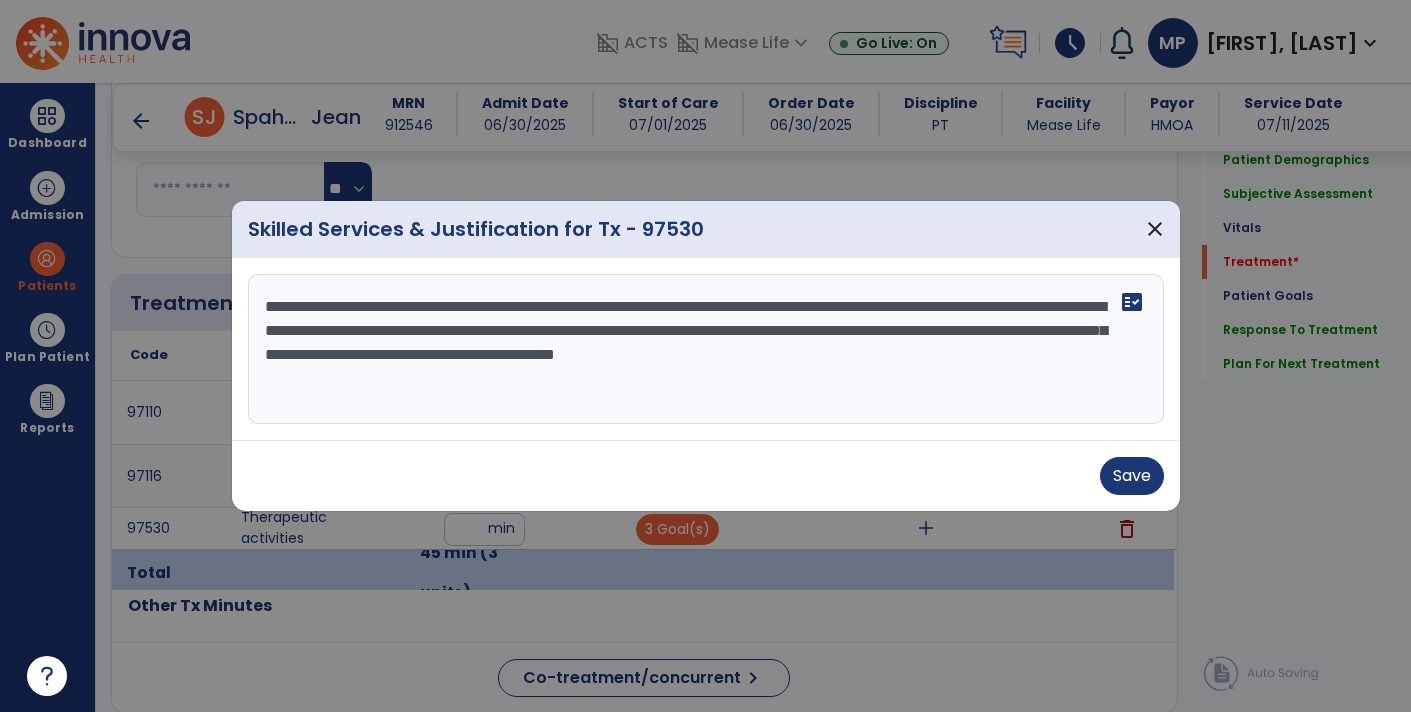 click on "**********" at bounding box center [706, 349] 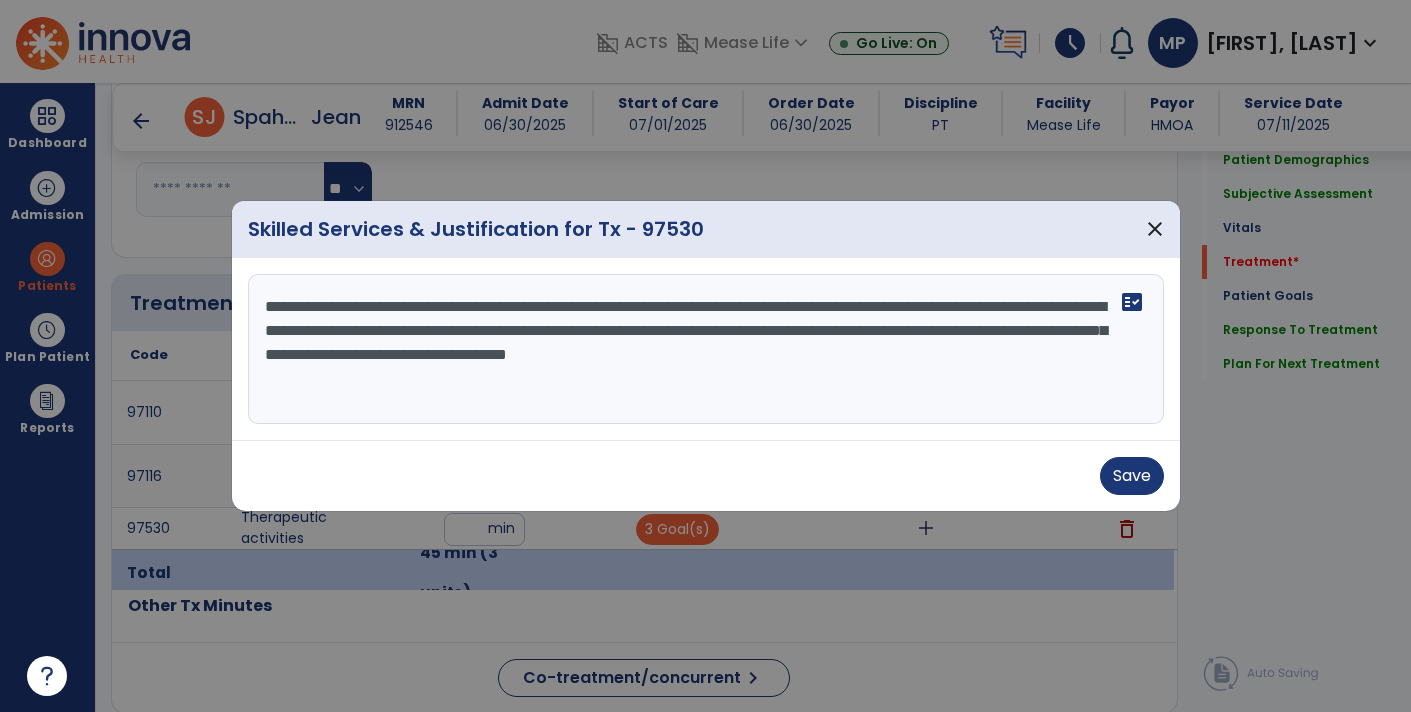 click on "**********" at bounding box center [706, 349] 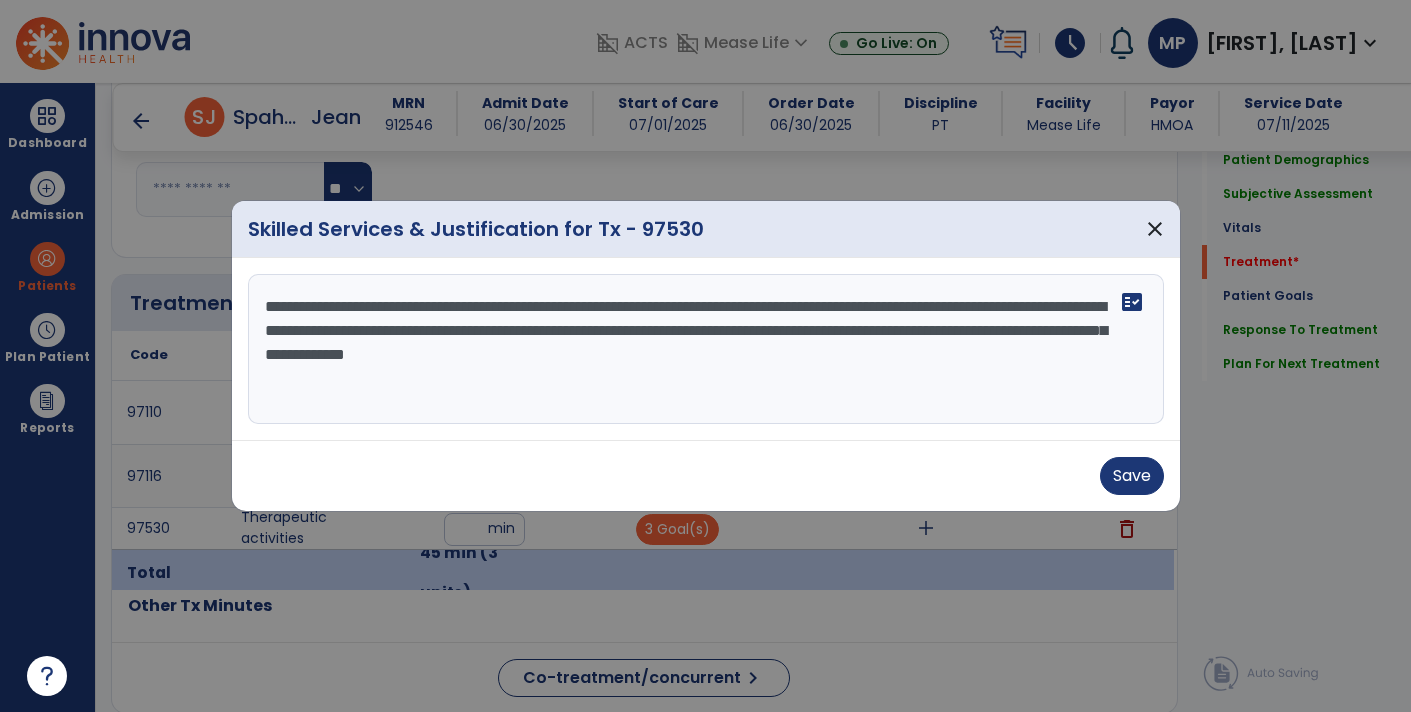 click on "**********" at bounding box center (706, 349) 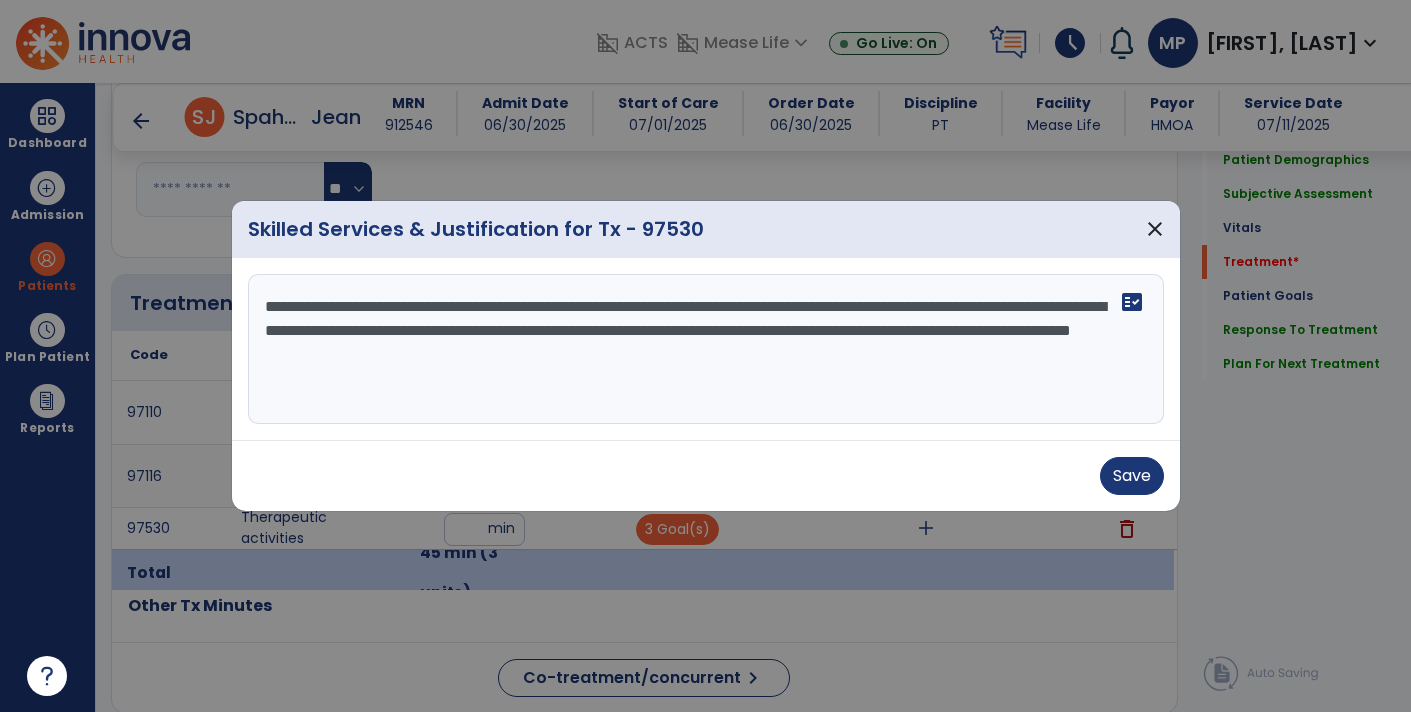 click on "**********" at bounding box center (706, 349) 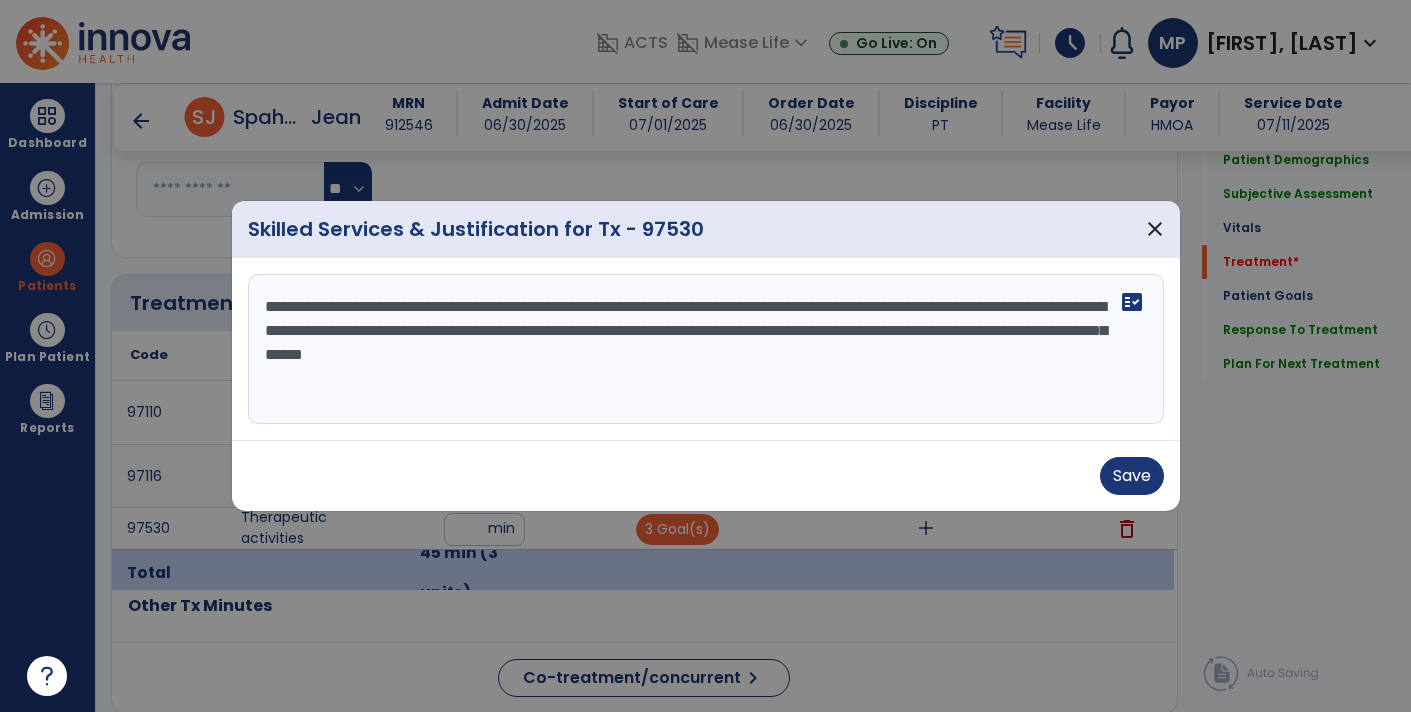 click on "**********" at bounding box center (706, 349) 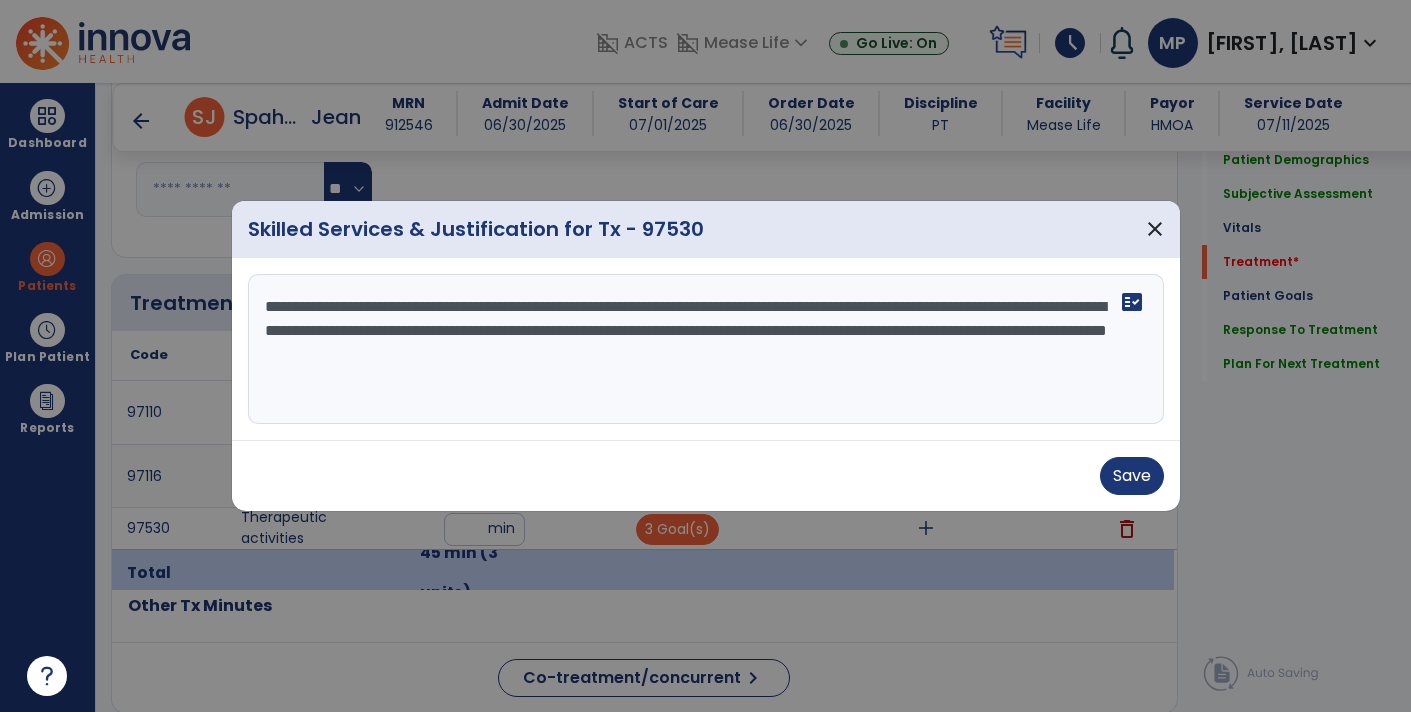 click on "**********" at bounding box center (706, 349) 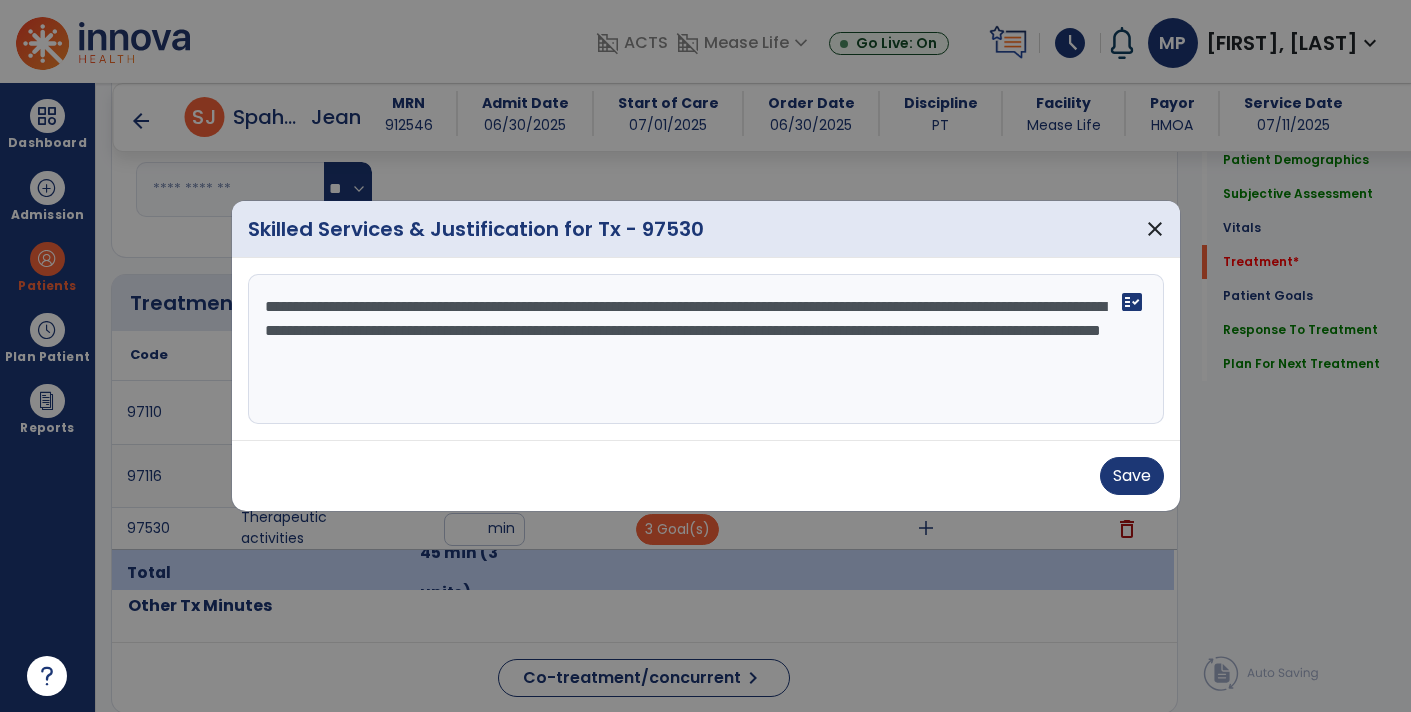 click on "**********" at bounding box center [706, 349] 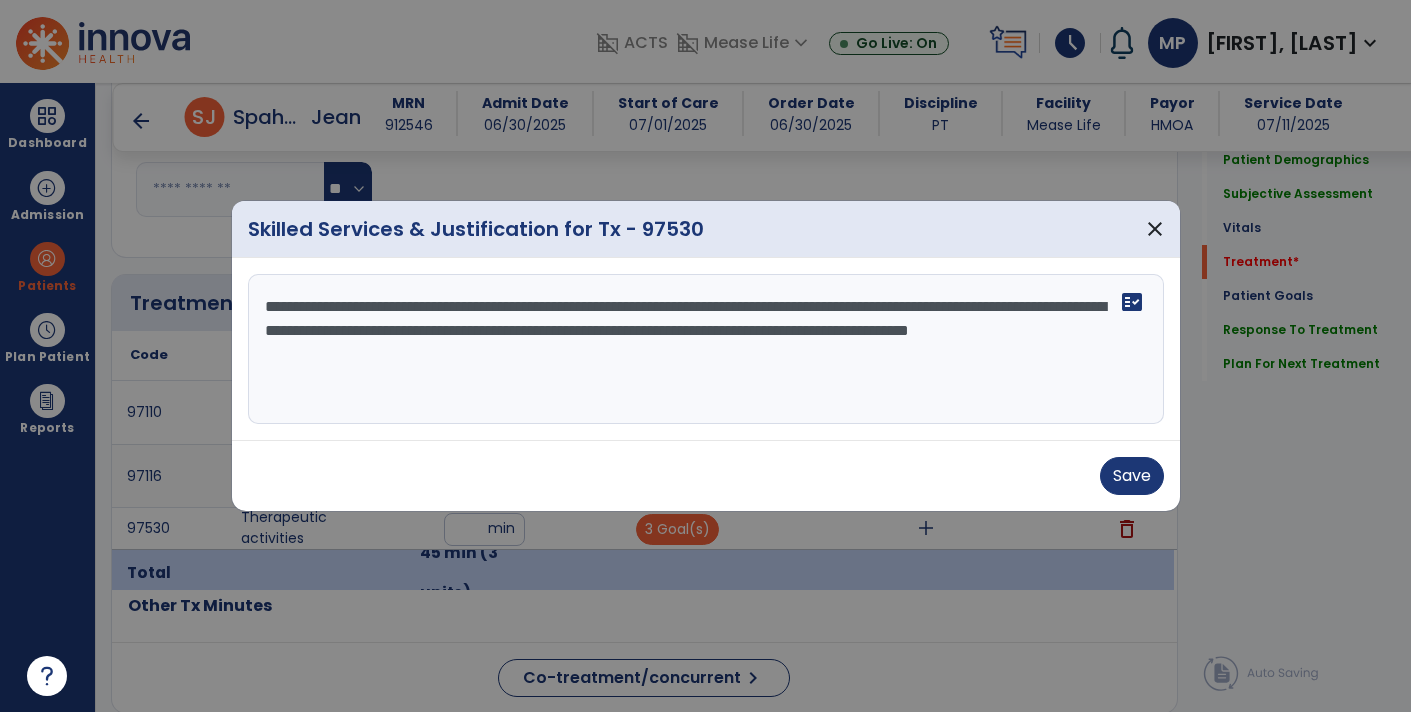 click on "**********" at bounding box center (706, 349) 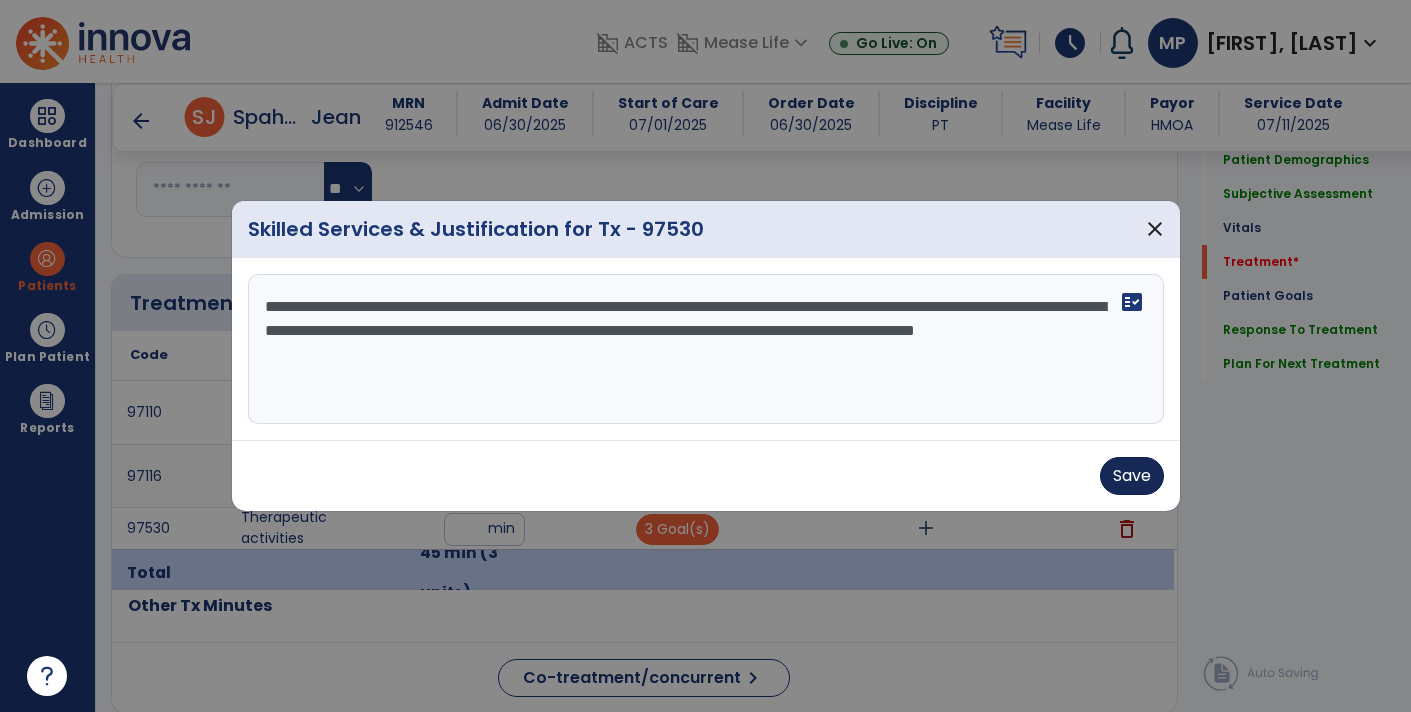 type on "**********" 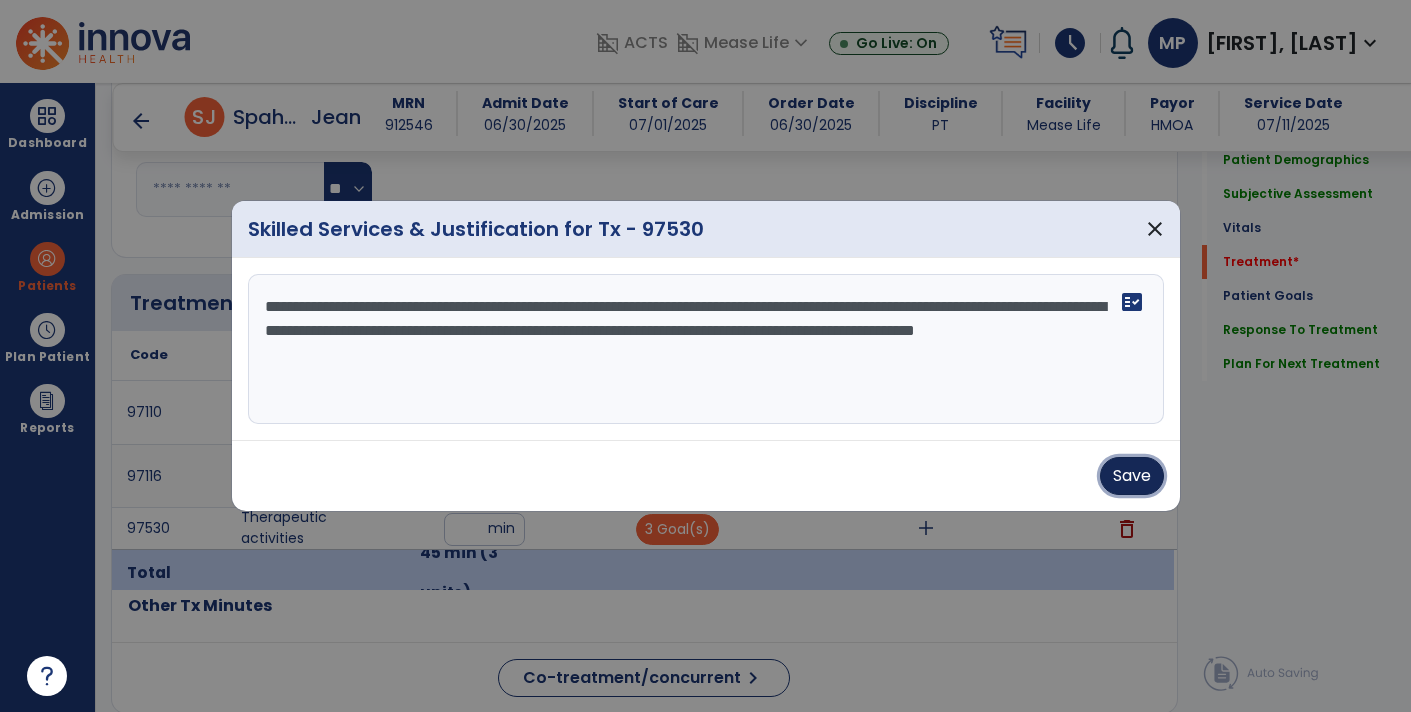 click on "Save" at bounding box center [1132, 476] 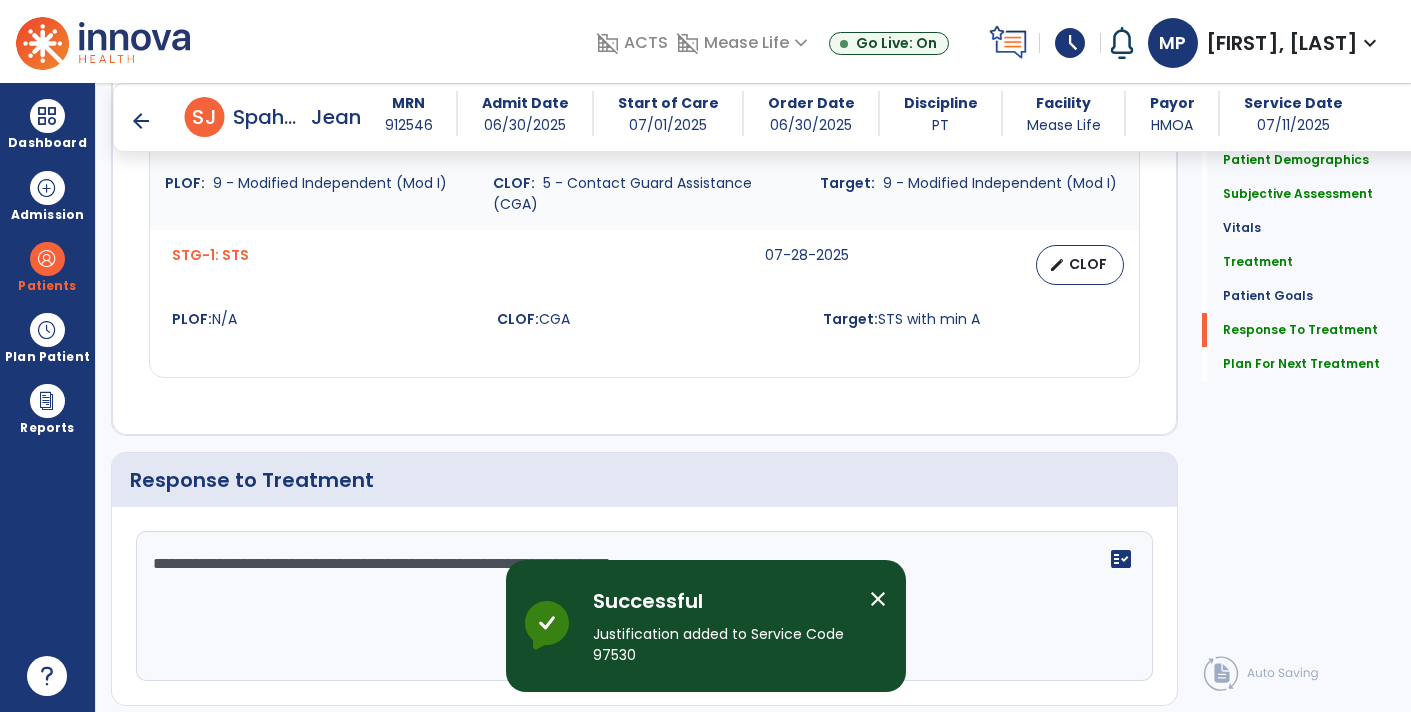 scroll, scrollTop: 2801, scrollLeft: 0, axis: vertical 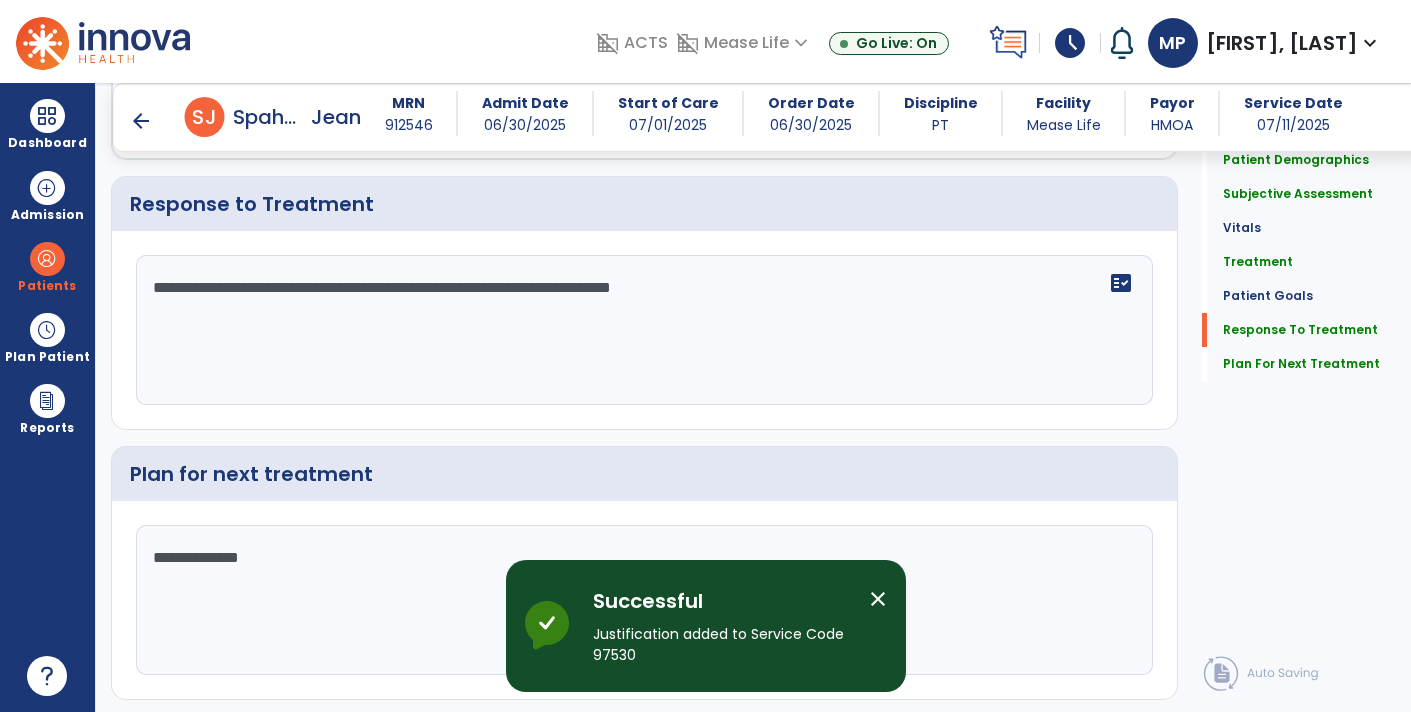 click on "Sign Doc" 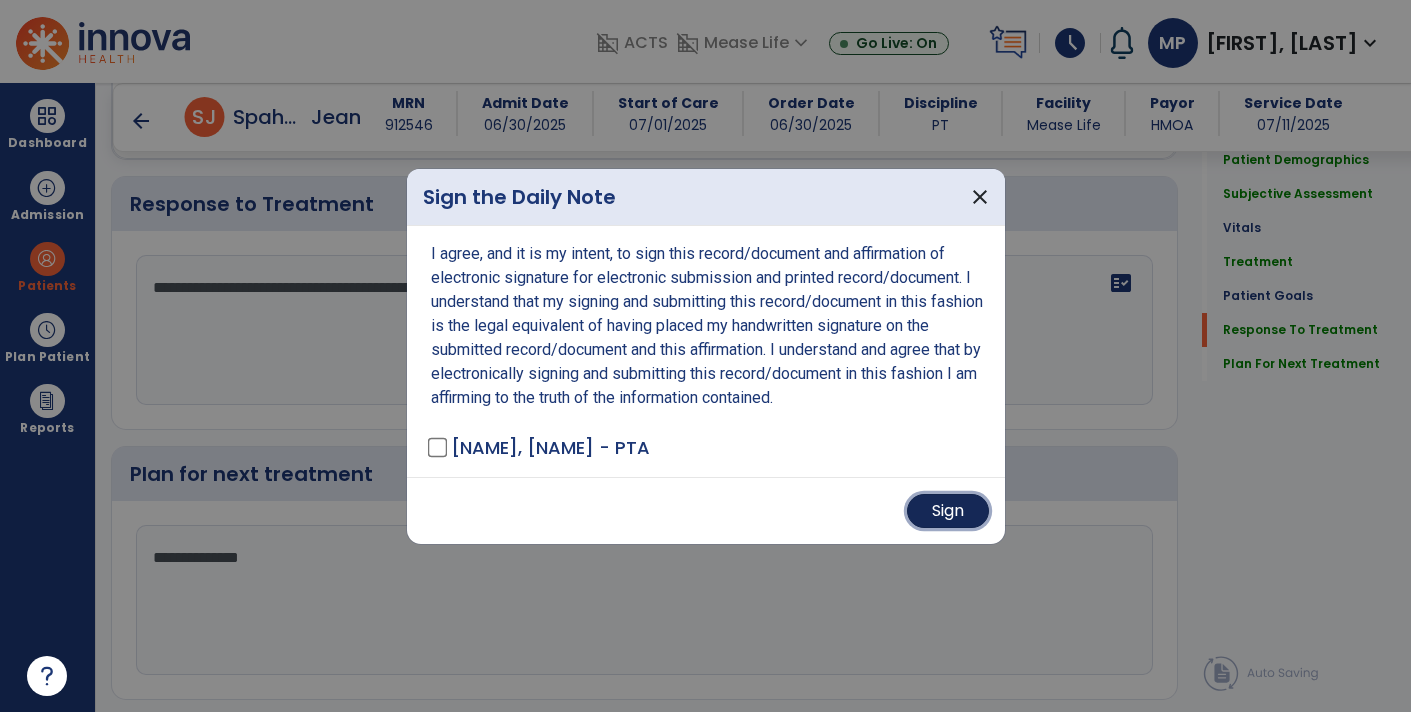 click on "Sign" at bounding box center [948, 511] 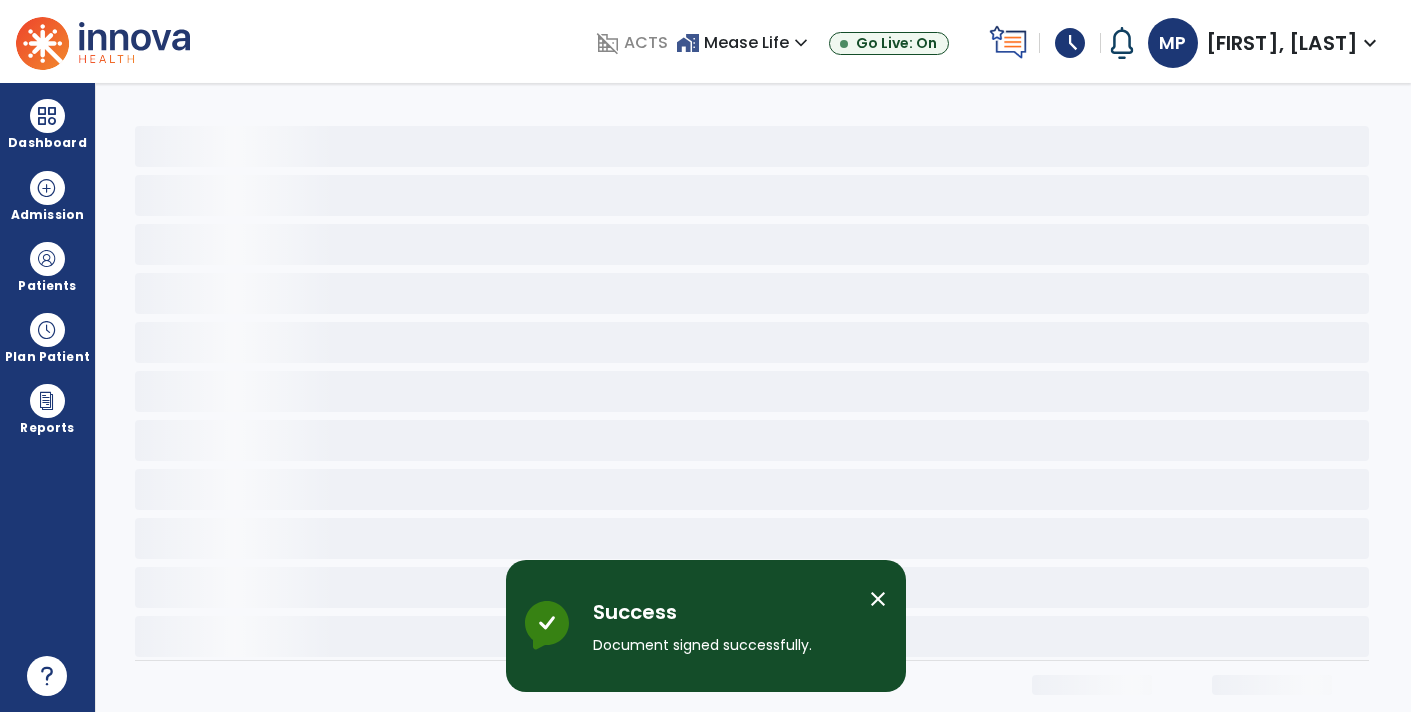 scroll, scrollTop: 0, scrollLeft: 0, axis: both 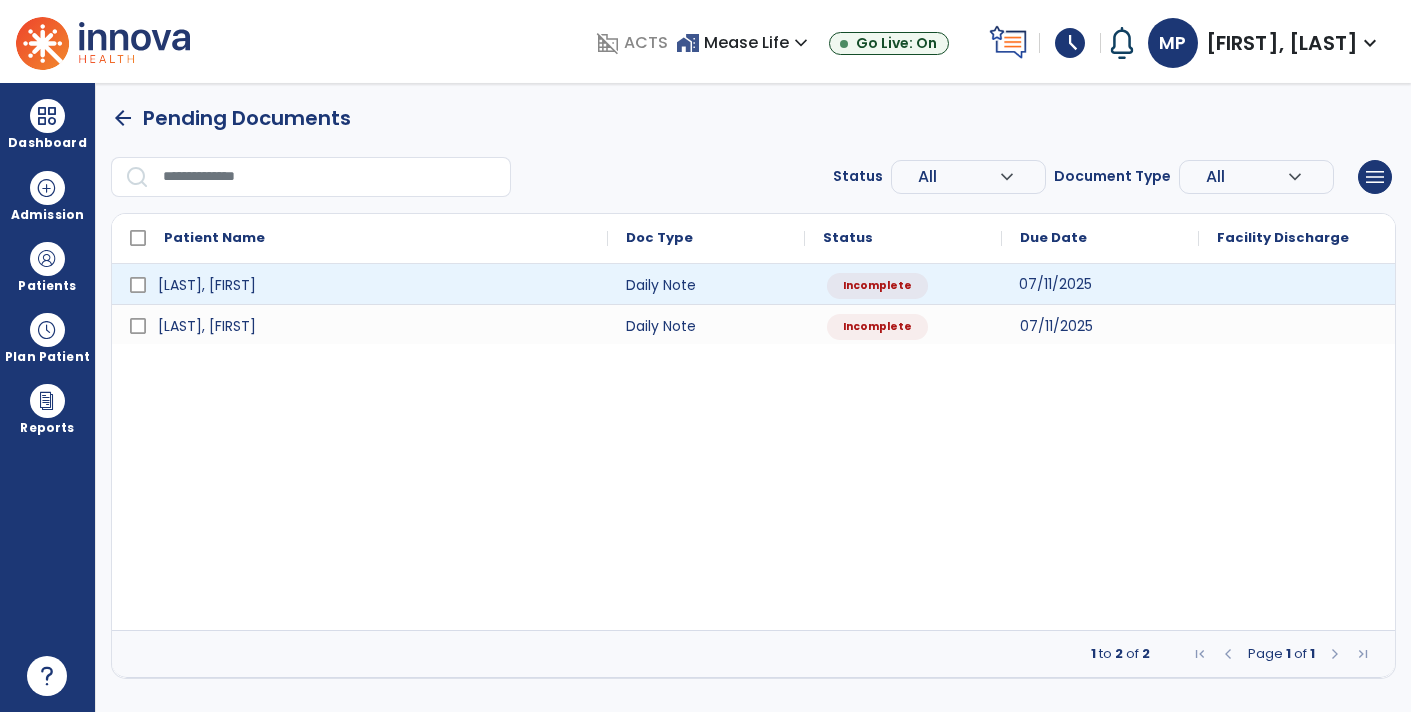 click on "07/11/2025" at bounding box center [1055, 284] 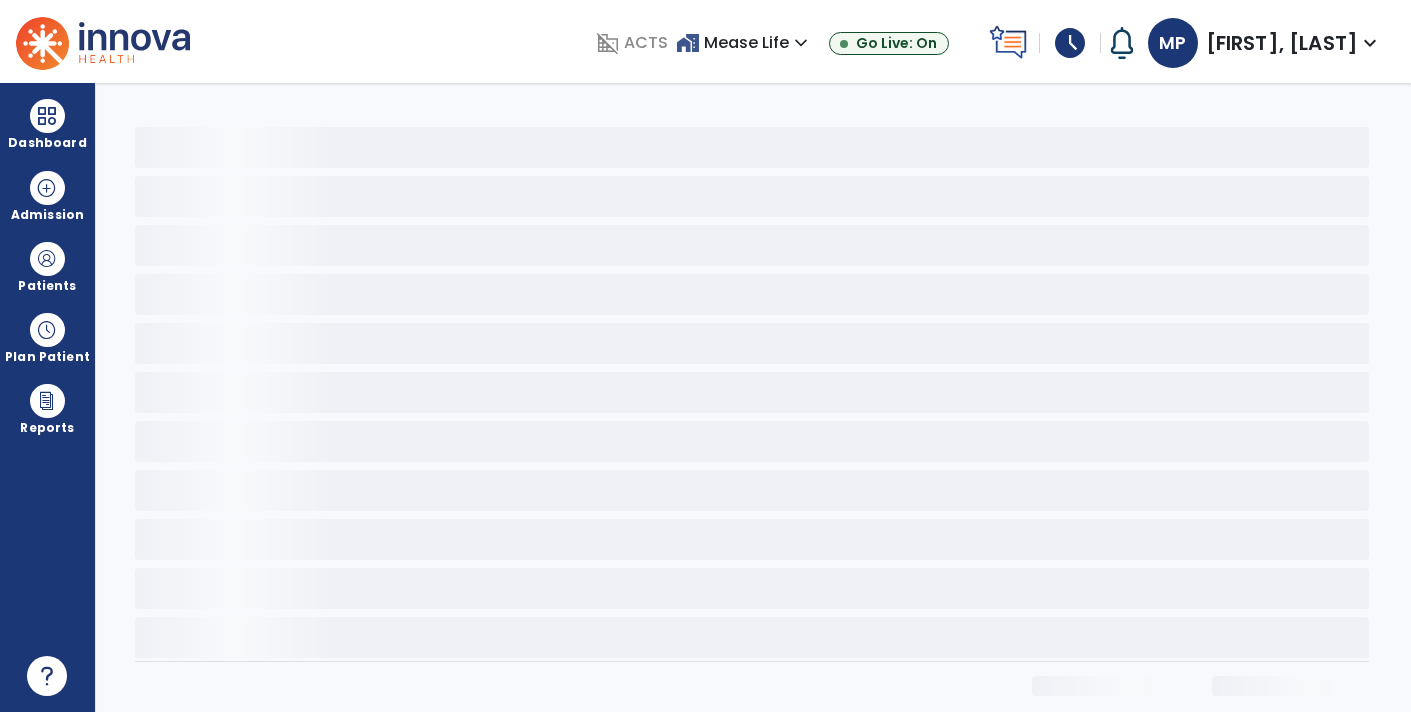 select on "*" 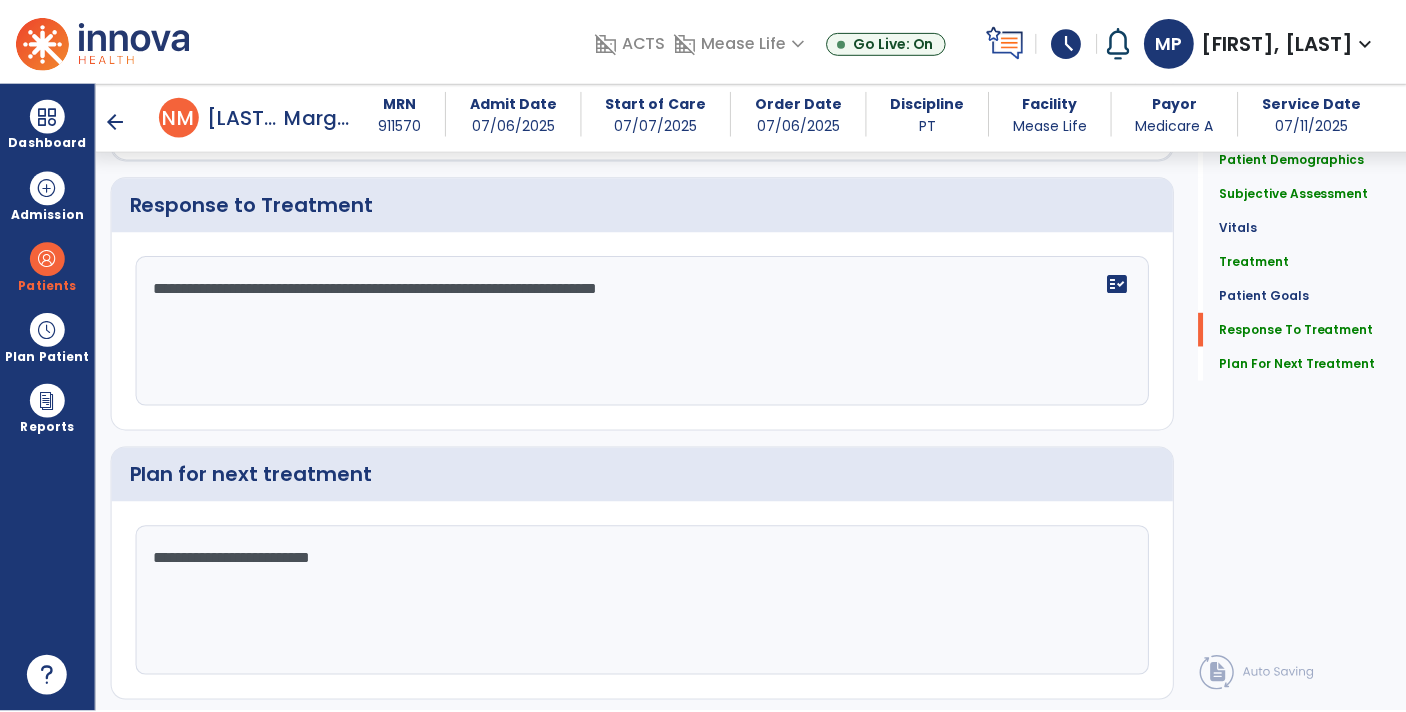 scroll, scrollTop: 2672, scrollLeft: 0, axis: vertical 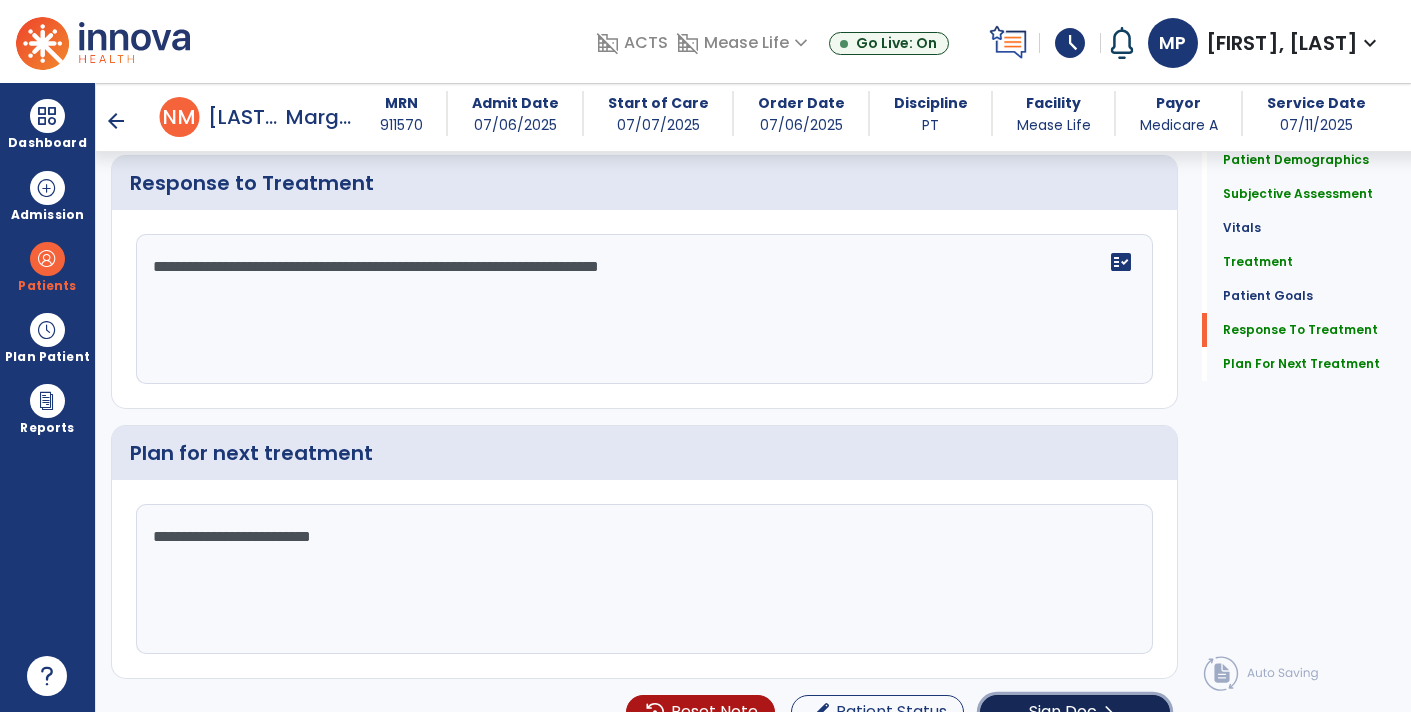 click on "Sign Doc" 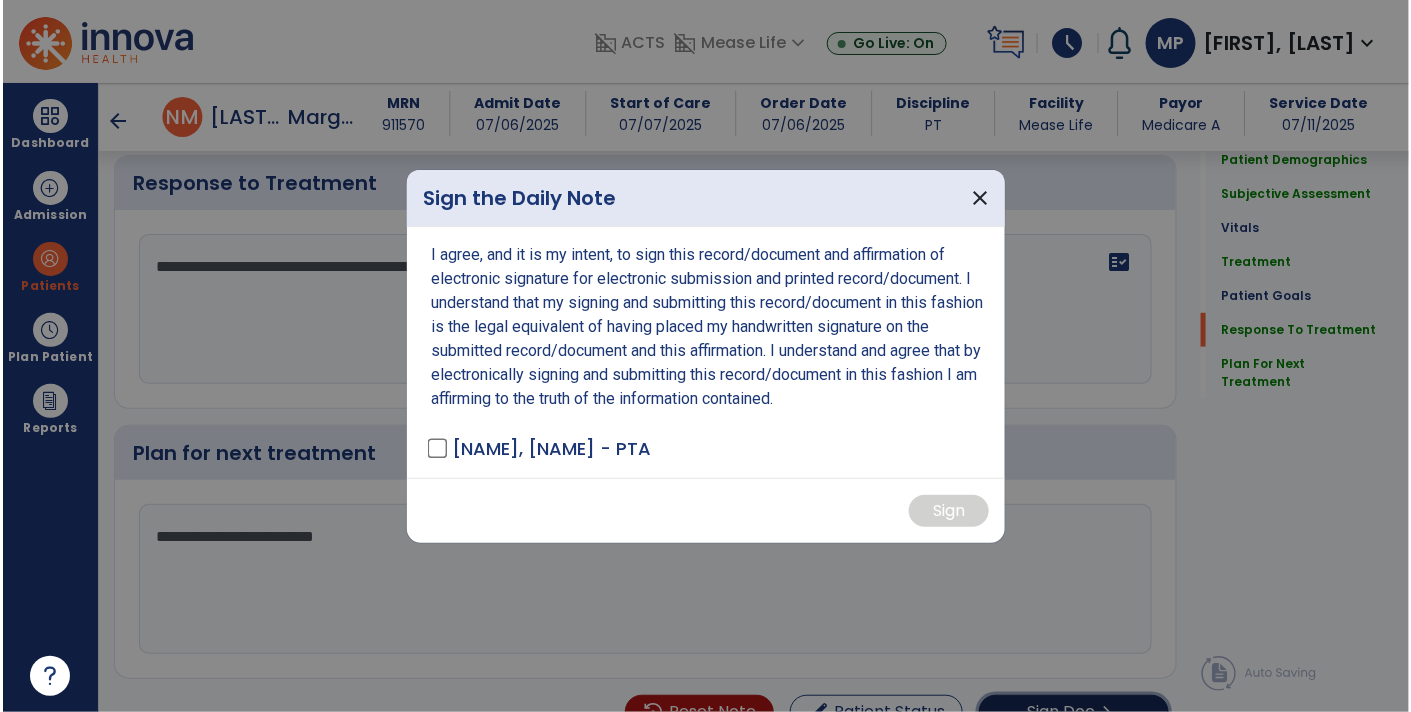 scroll, scrollTop: 2672, scrollLeft: 0, axis: vertical 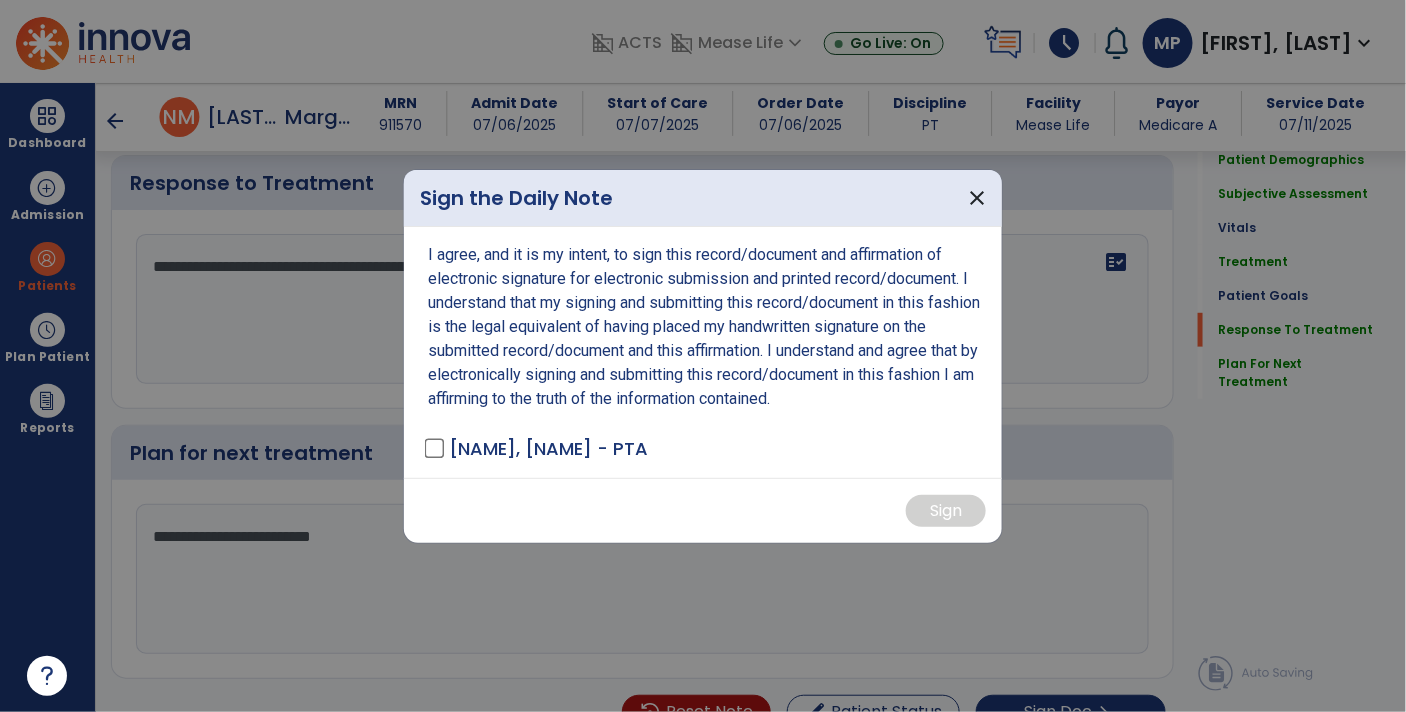 click on "[NAME], [NAME] - PTA" at bounding box center [538, 448] 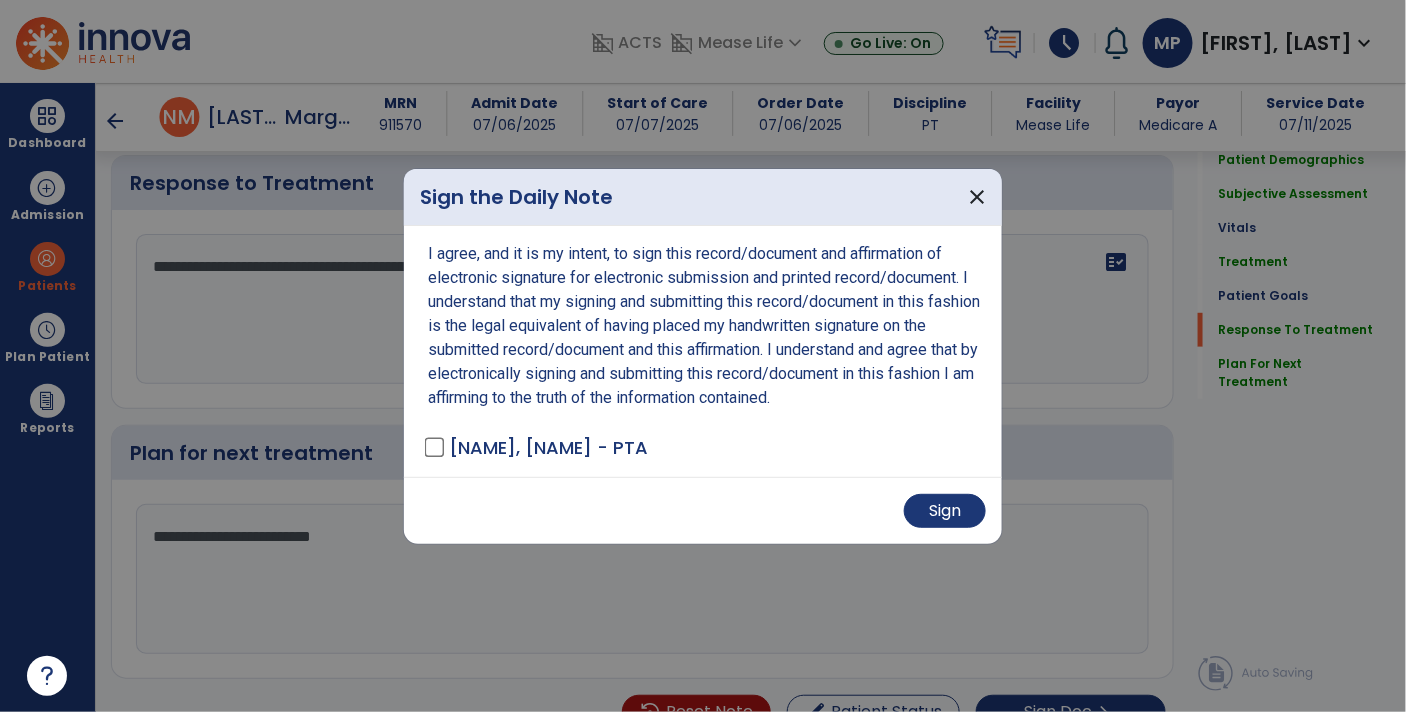 click on "Sign" at bounding box center (703, 511) 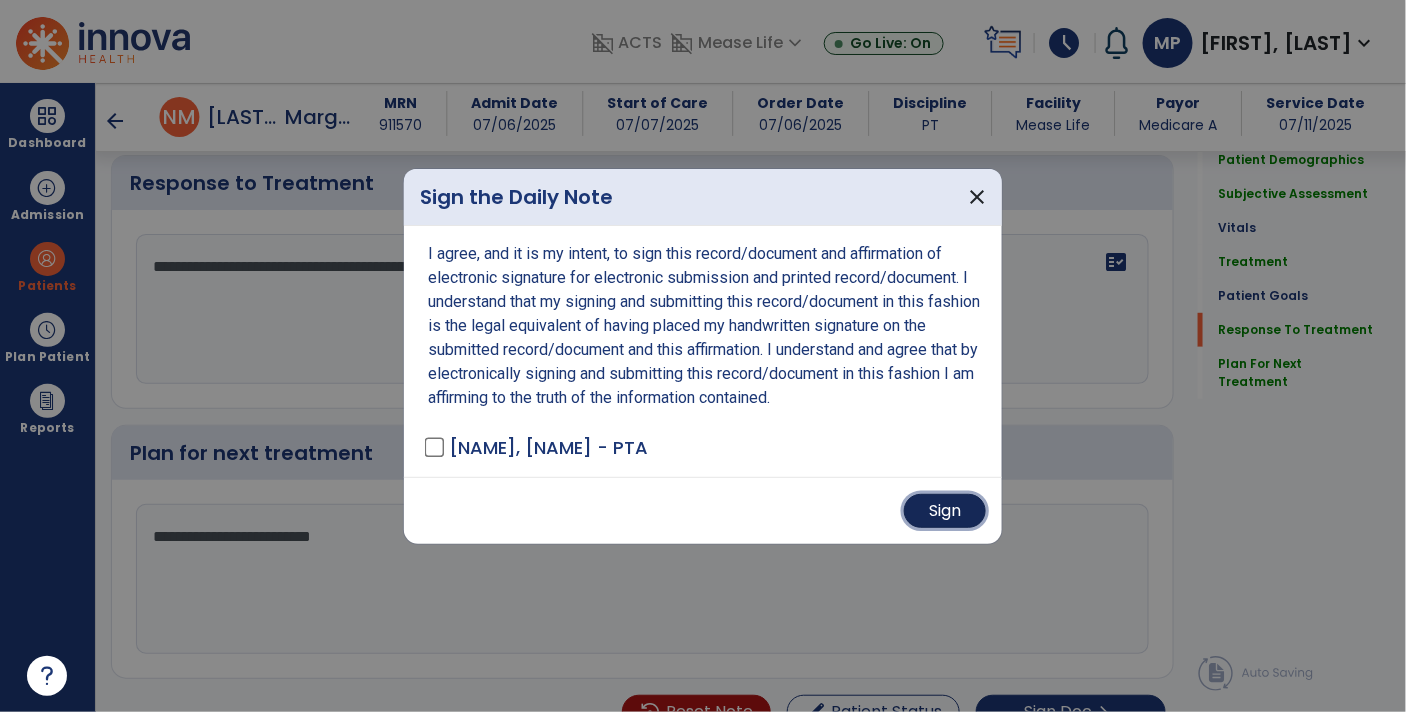 click on "Sign" at bounding box center (945, 511) 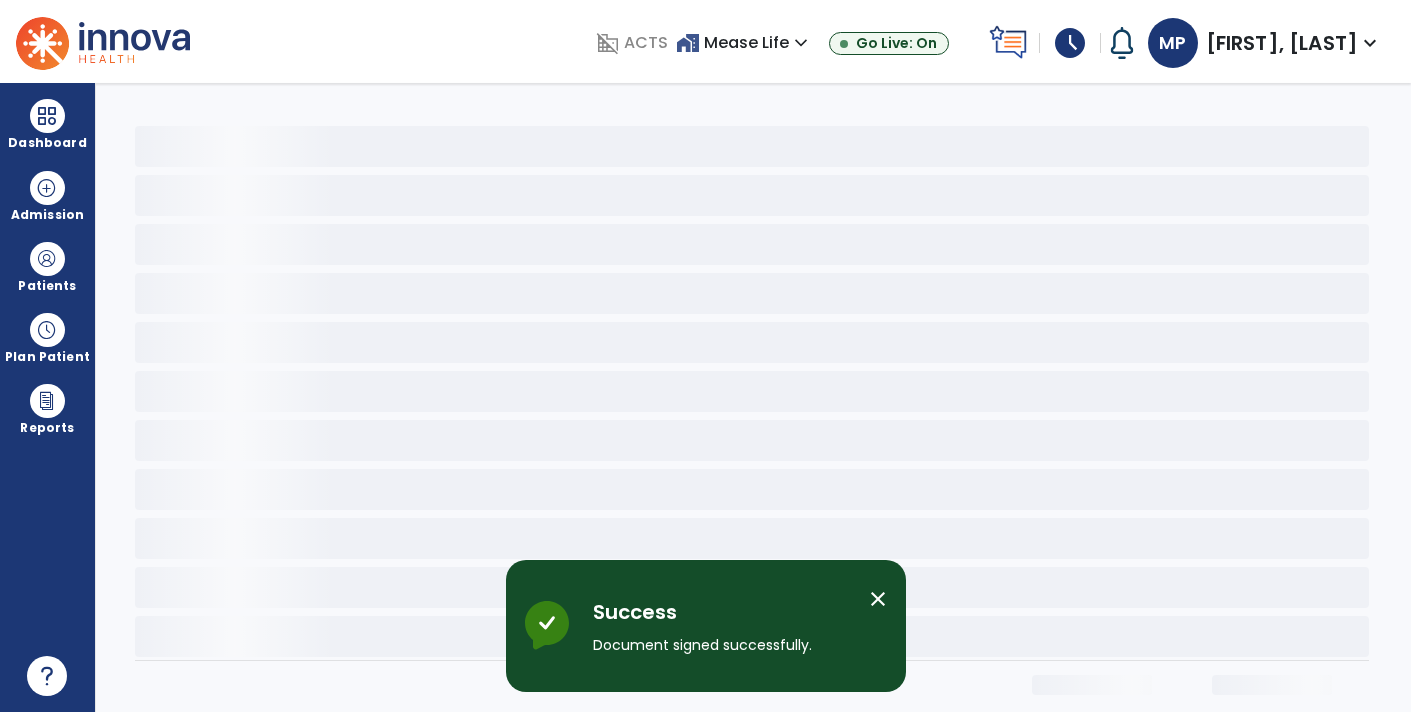 scroll, scrollTop: 0, scrollLeft: 0, axis: both 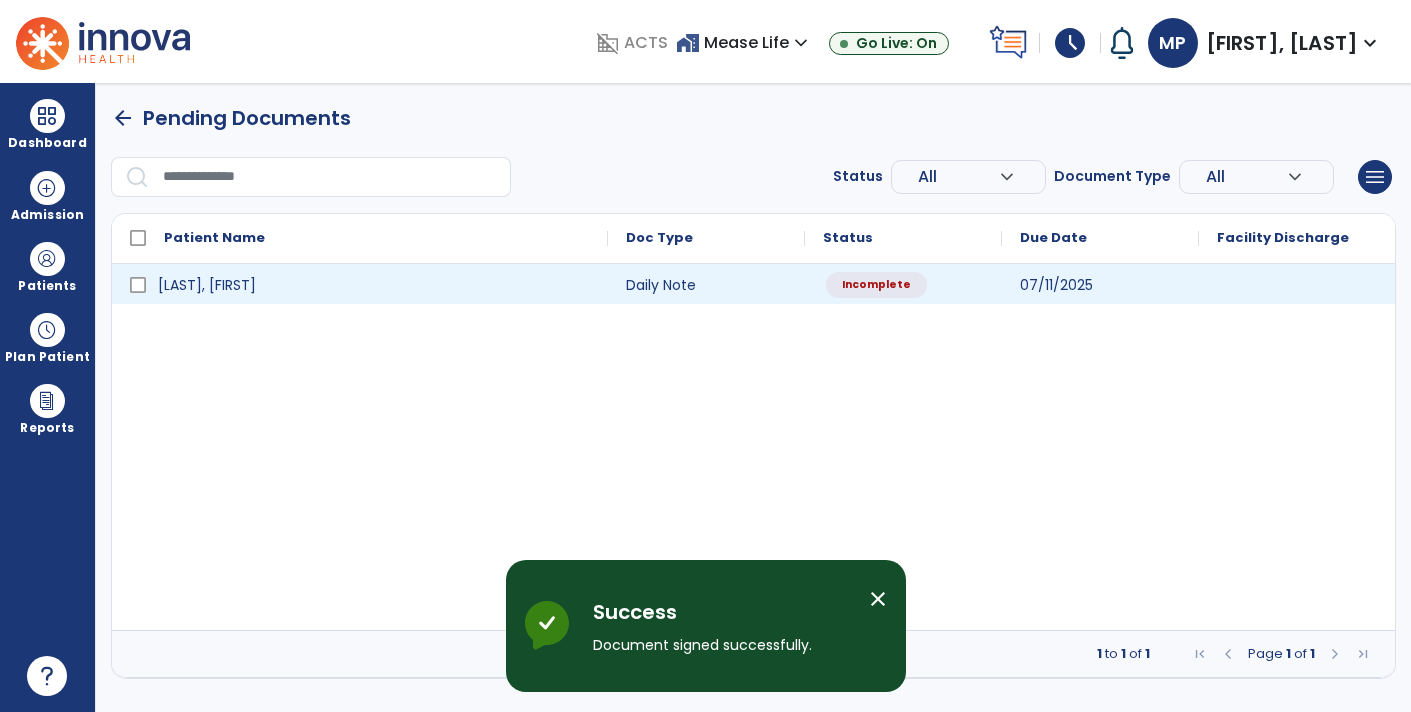 click on "Incomplete" at bounding box center (903, 284) 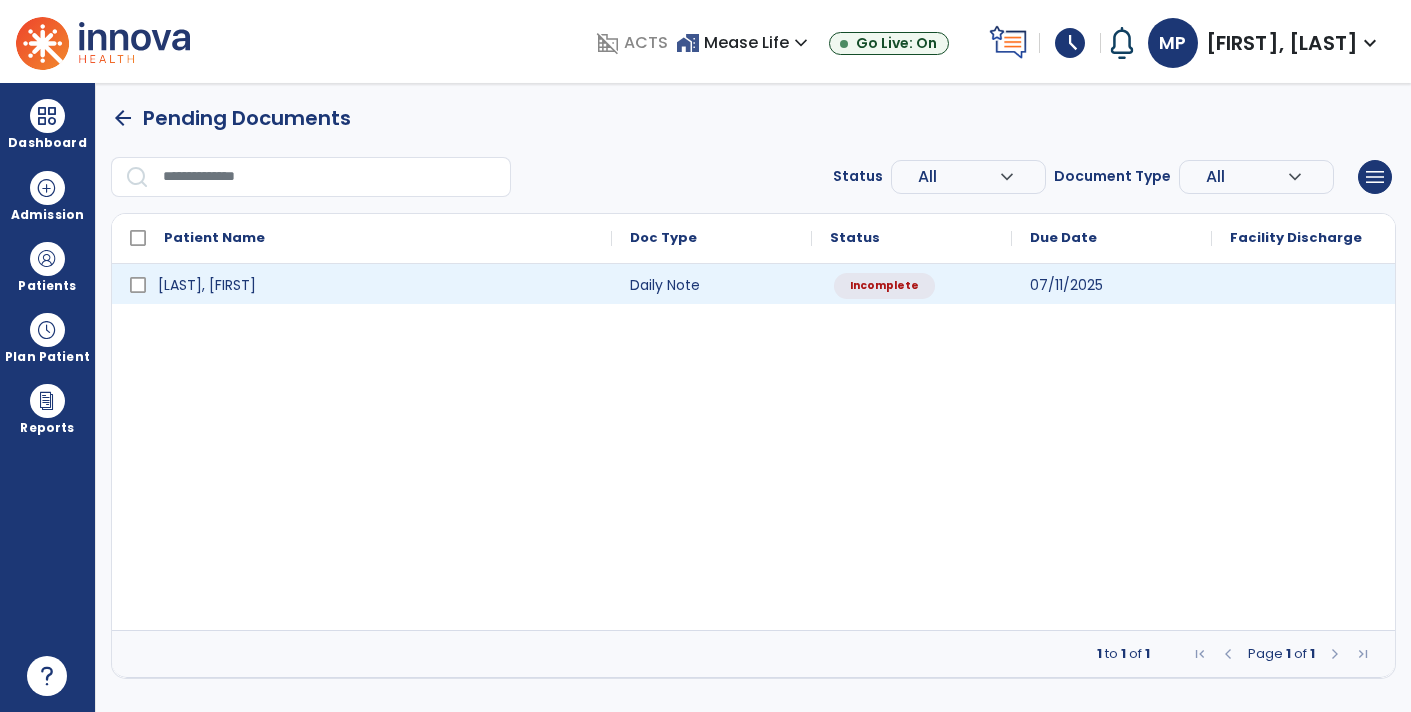 select on "*" 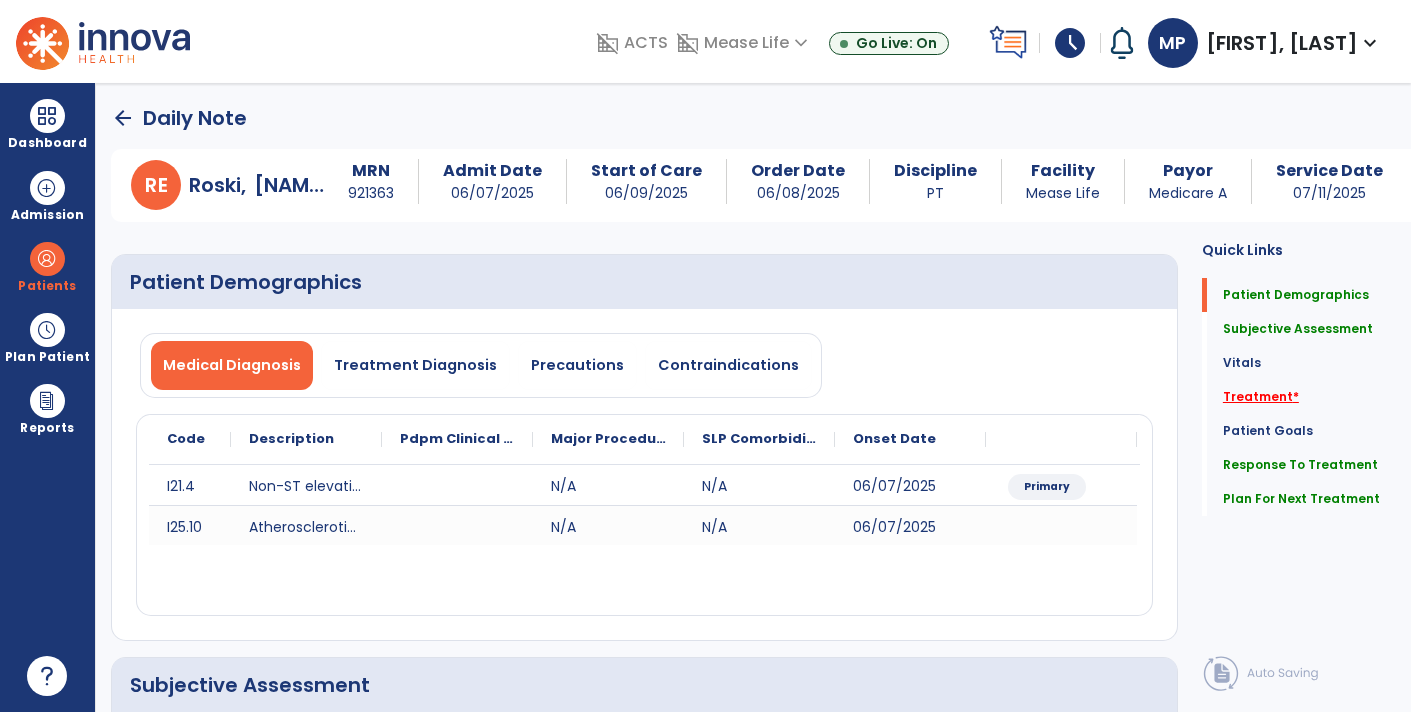 click on "Treatment   *" 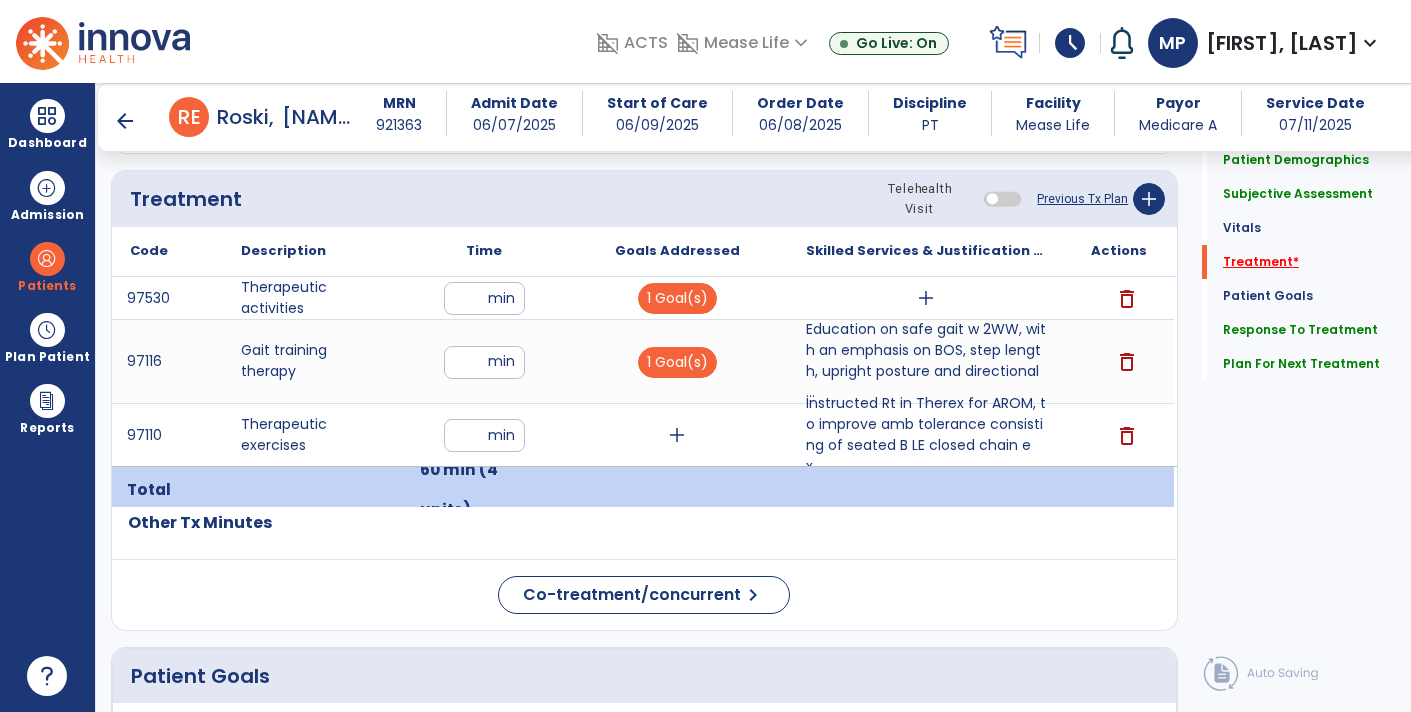 scroll, scrollTop: 1206, scrollLeft: 0, axis: vertical 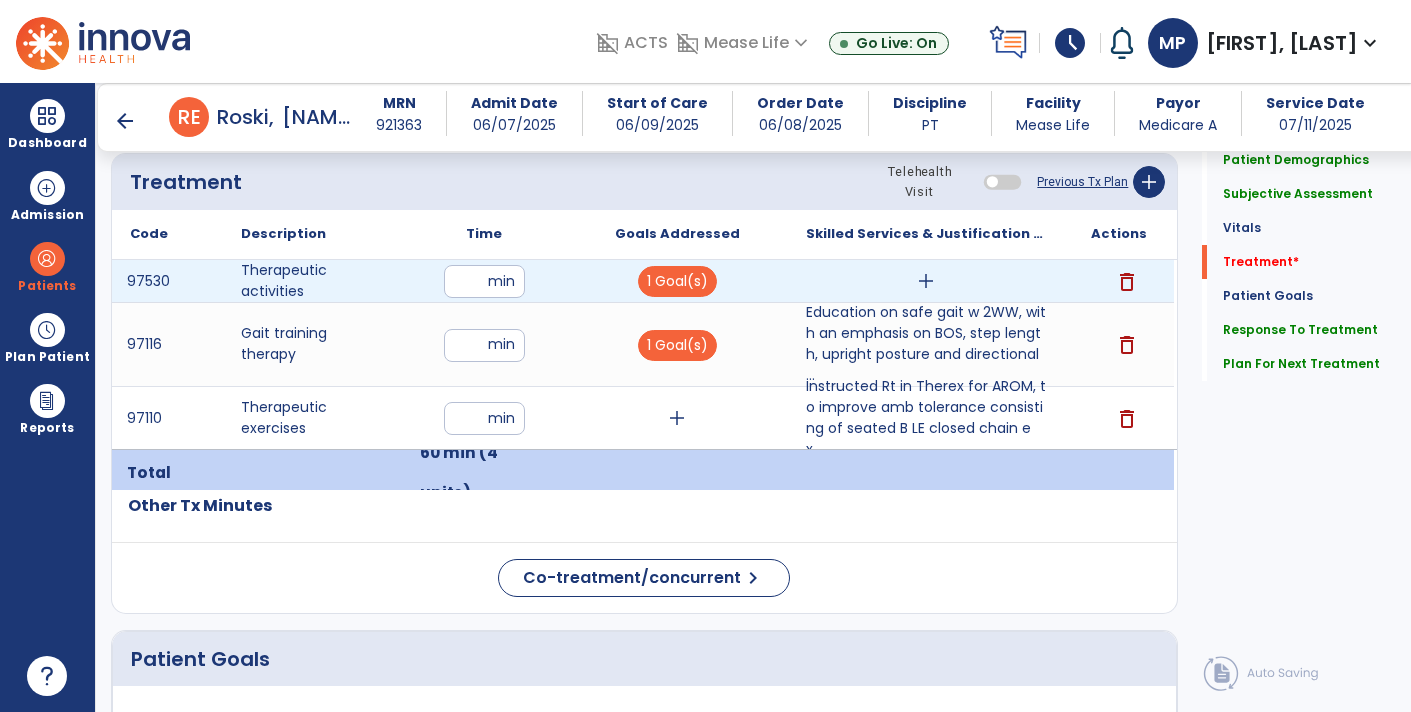 click on "add" at bounding box center (926, 281) 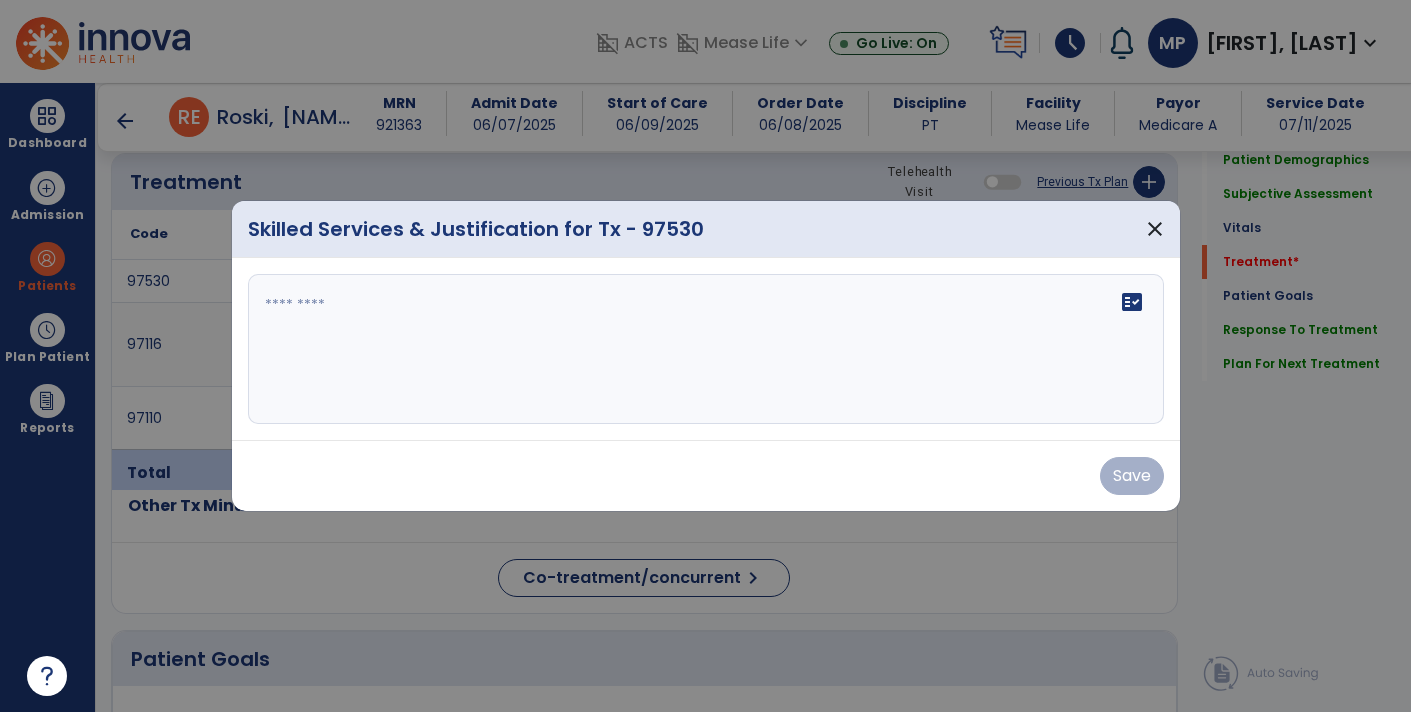 click 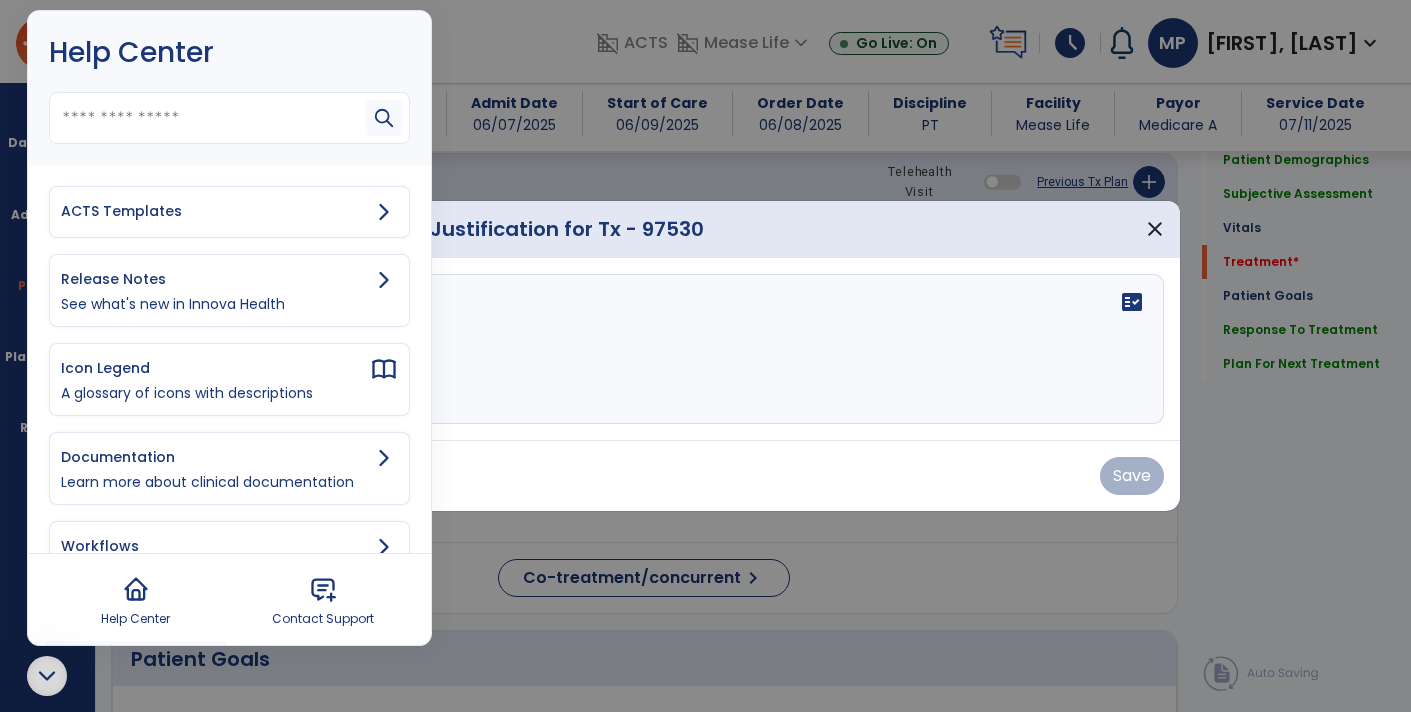 click on "ACTS Templates" at bounding box center [215, 211] 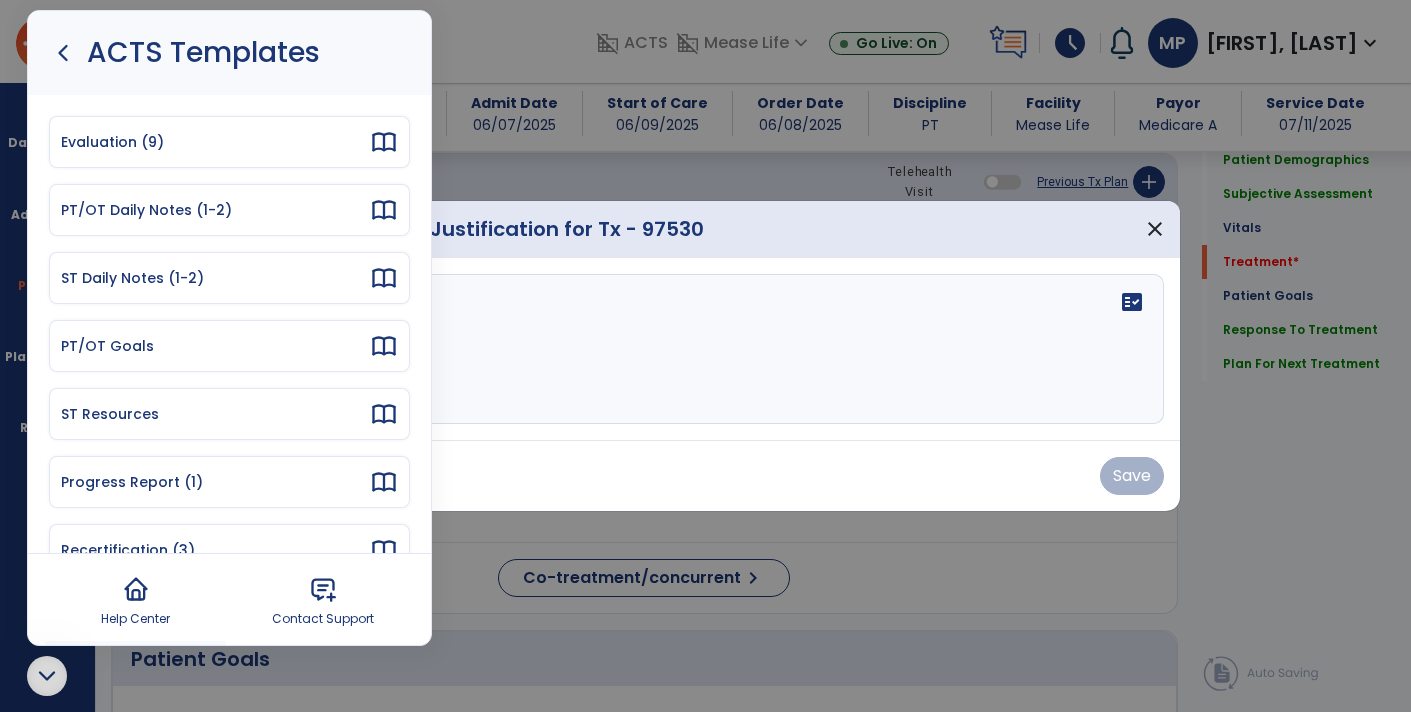 click on "PT/OT Daily Notes (1-2)" at bounding box center (215, 210) 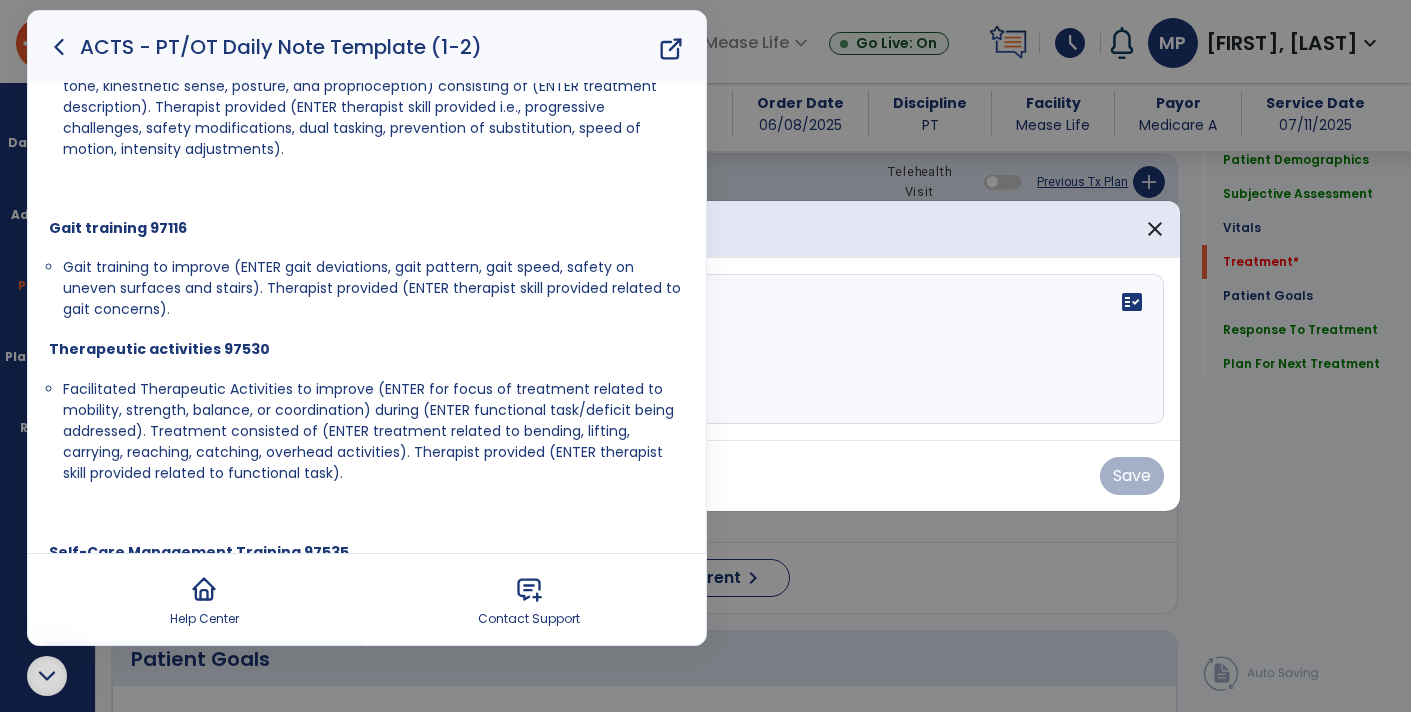 scroll, scrollTop: 513, scrollLeft: 0, axis: vertical 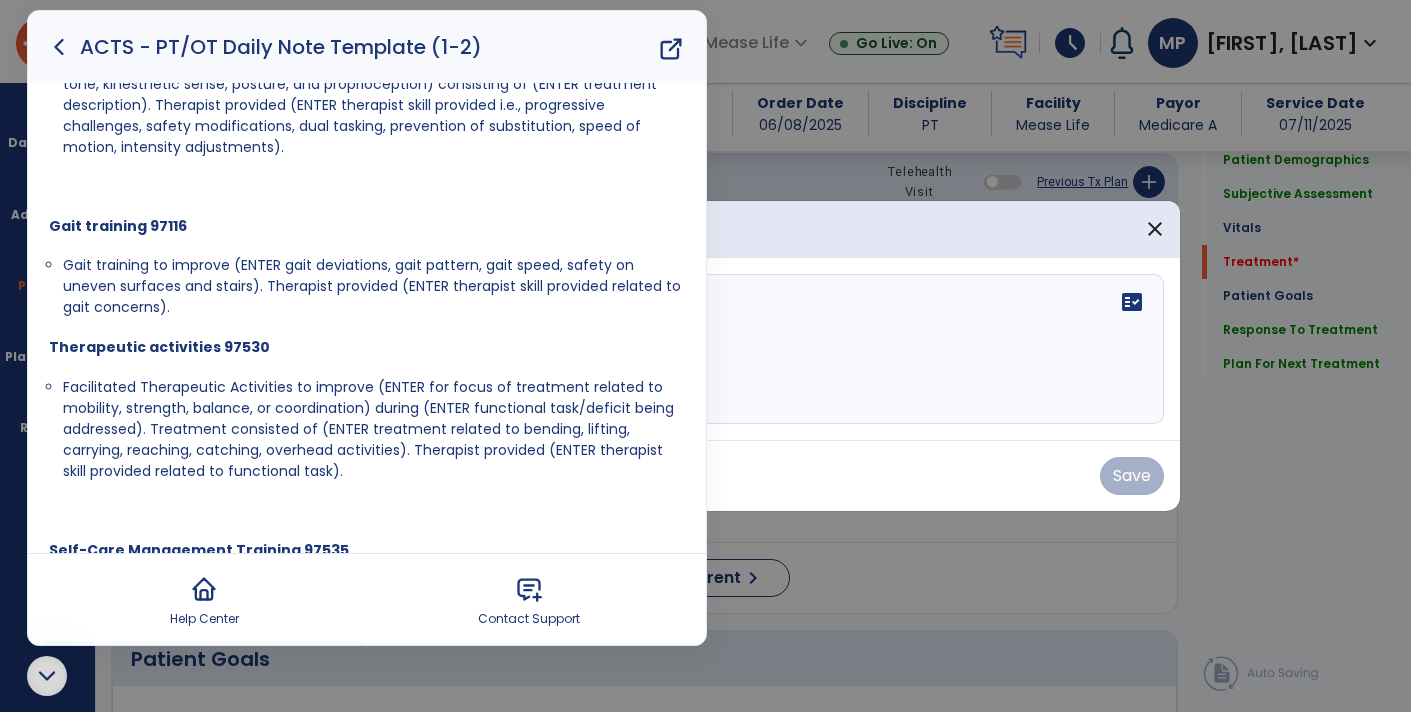 click on "Facilitated Therapeutic Activities to improve (ENTER for focus of treatment related to mobility, strength, balance, or coordination) during (ENTER functional task/deficit being addressed). Treatment consisted of (ENTER treatment related to bending, lifting, carrying, reaching, catching, overhead activities). Therapist provided (ENTER therapist skill provided related to functional task)." at bounding box center (368, 429) 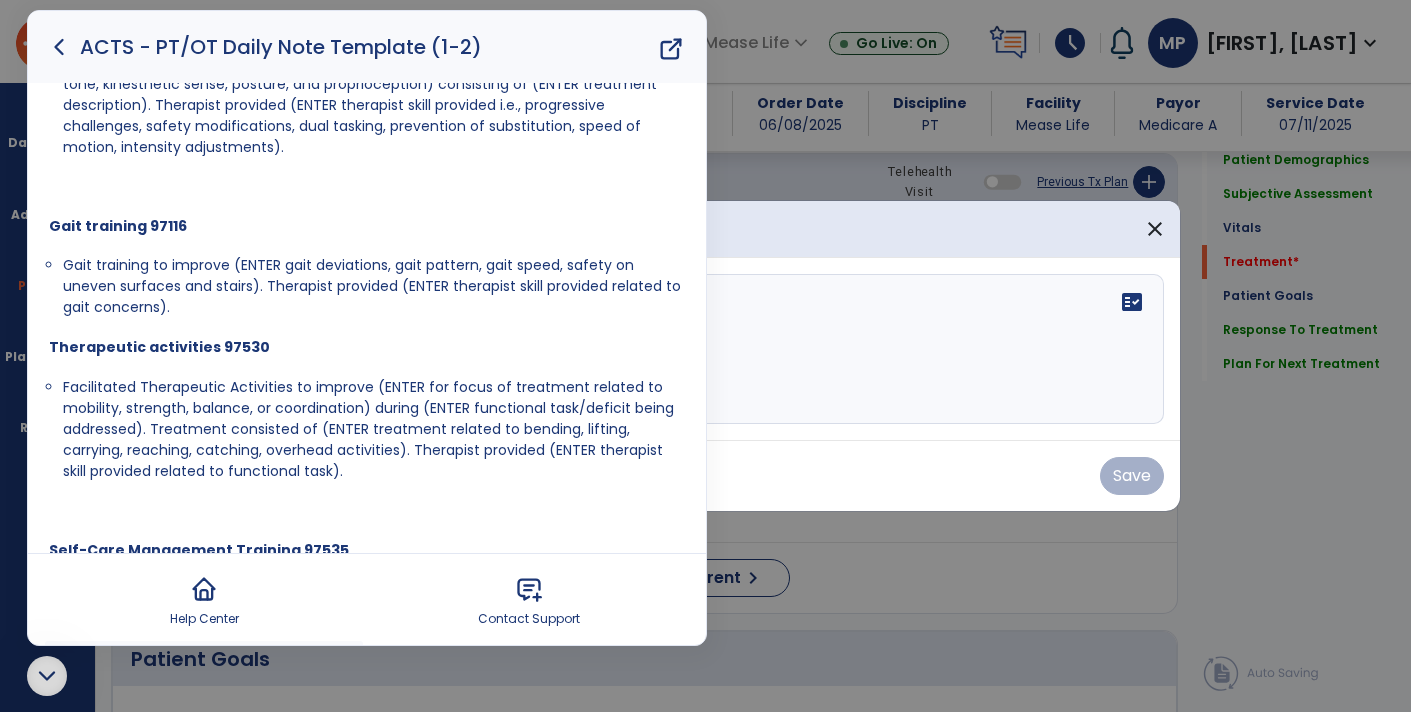 click 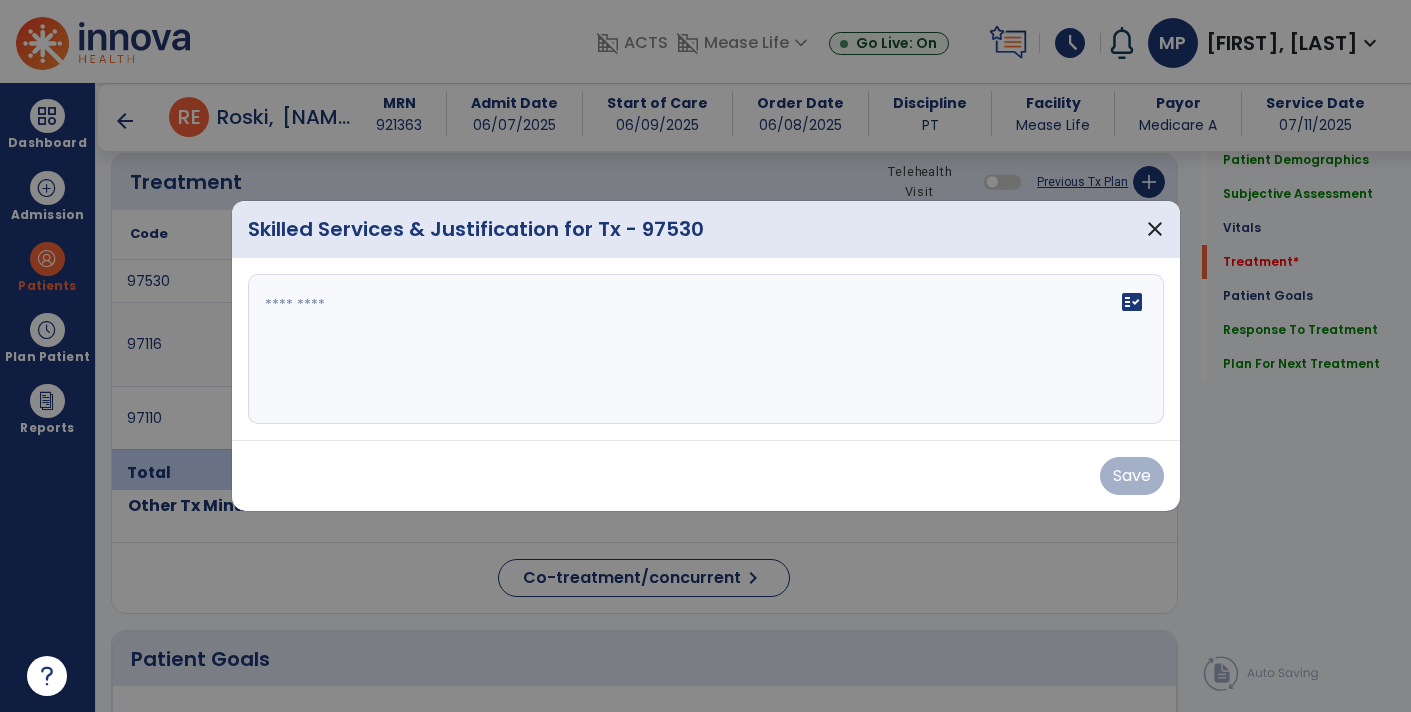 click at bounding box center (706, 349) 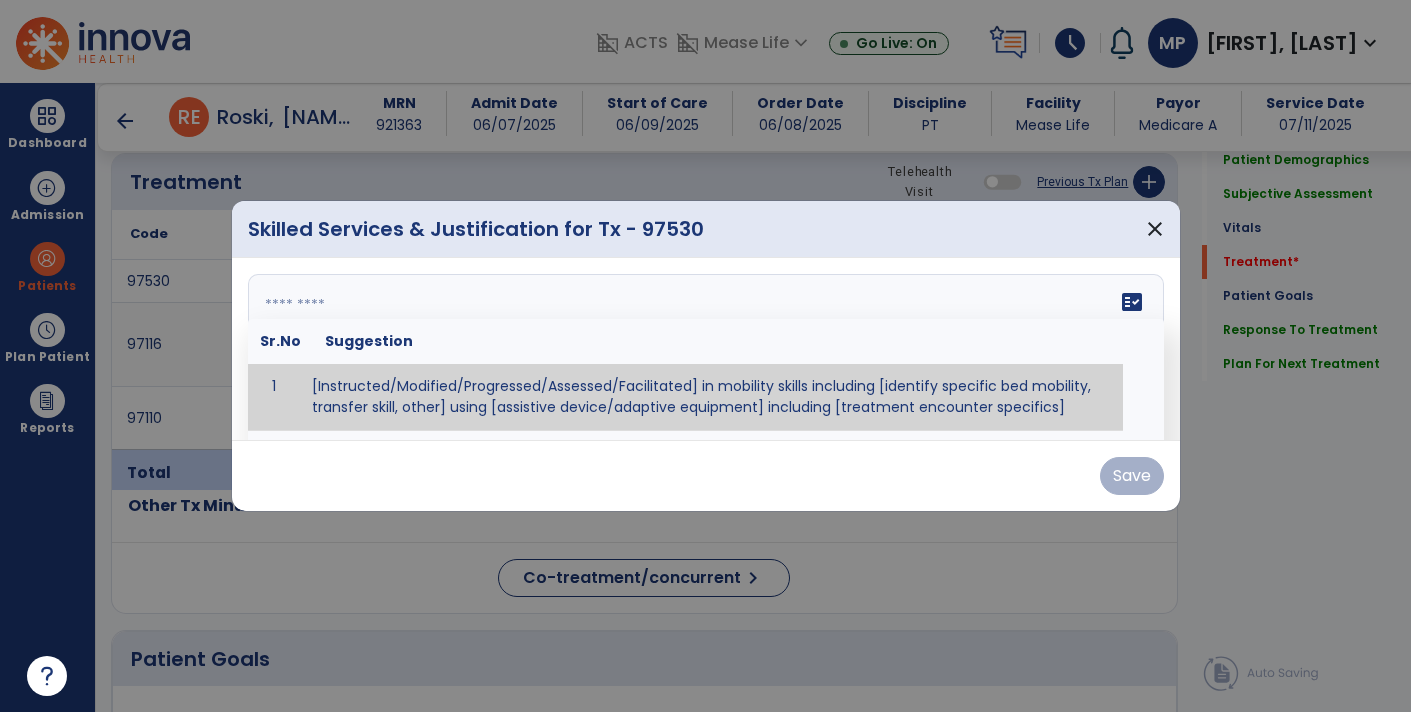 paste on "**********" 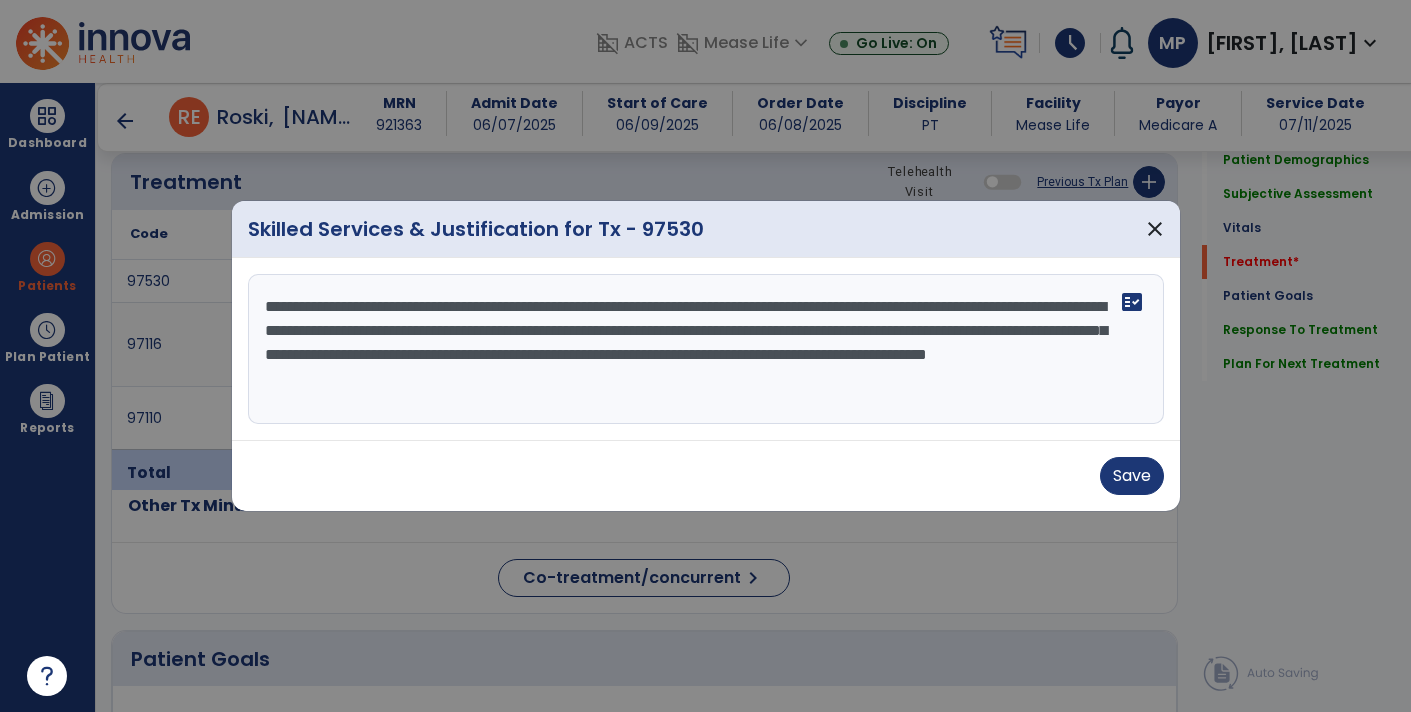click on "**********" at bounding box center [706, 349] 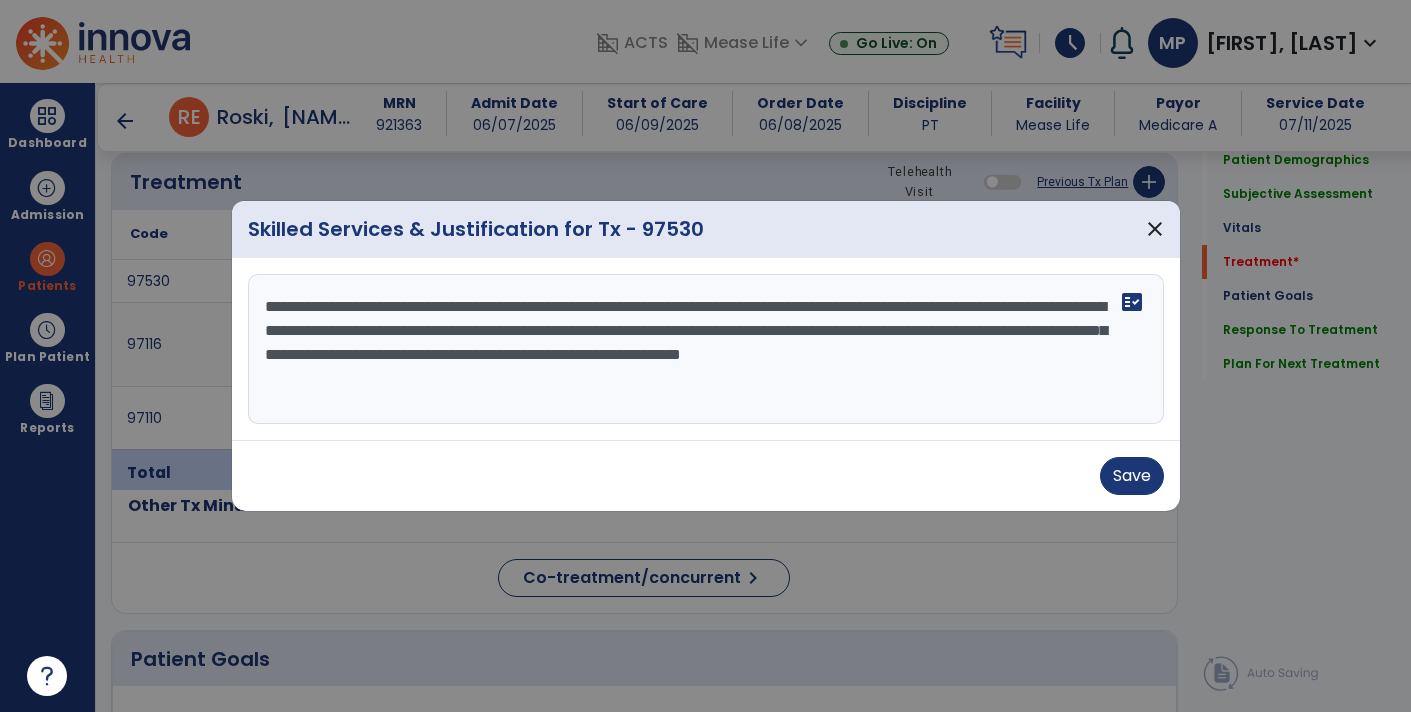 click on "**********" at bounding box center (706, 349) 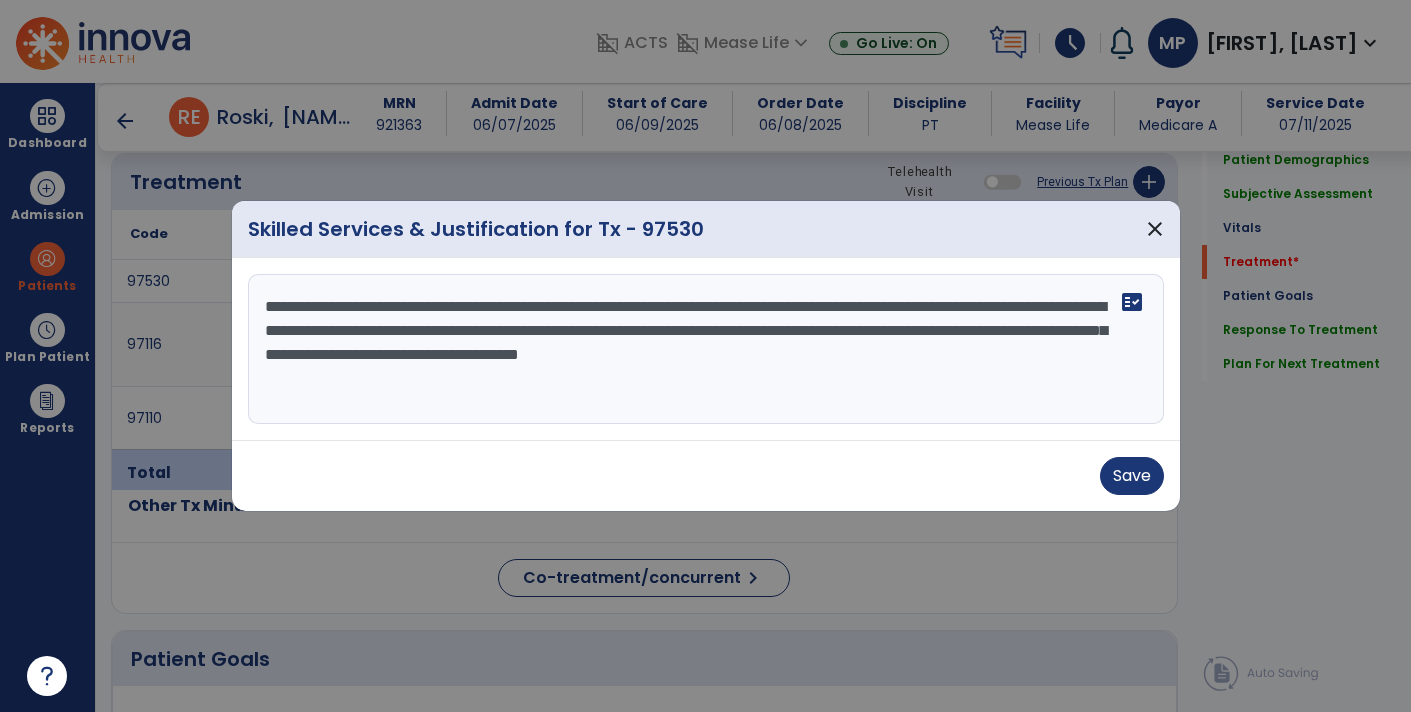 click on "**********" at bounding box center [706, 349] 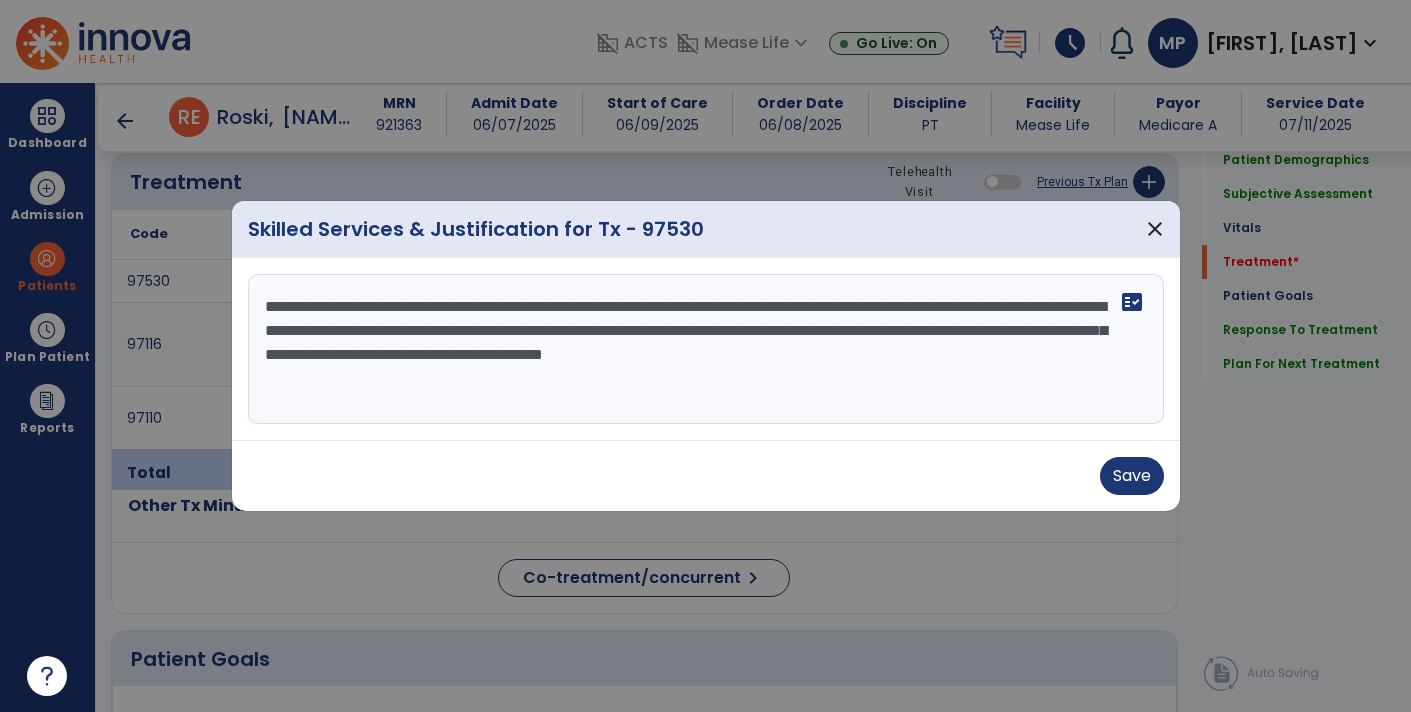 click on "**********" at bounding box center (706, 349) 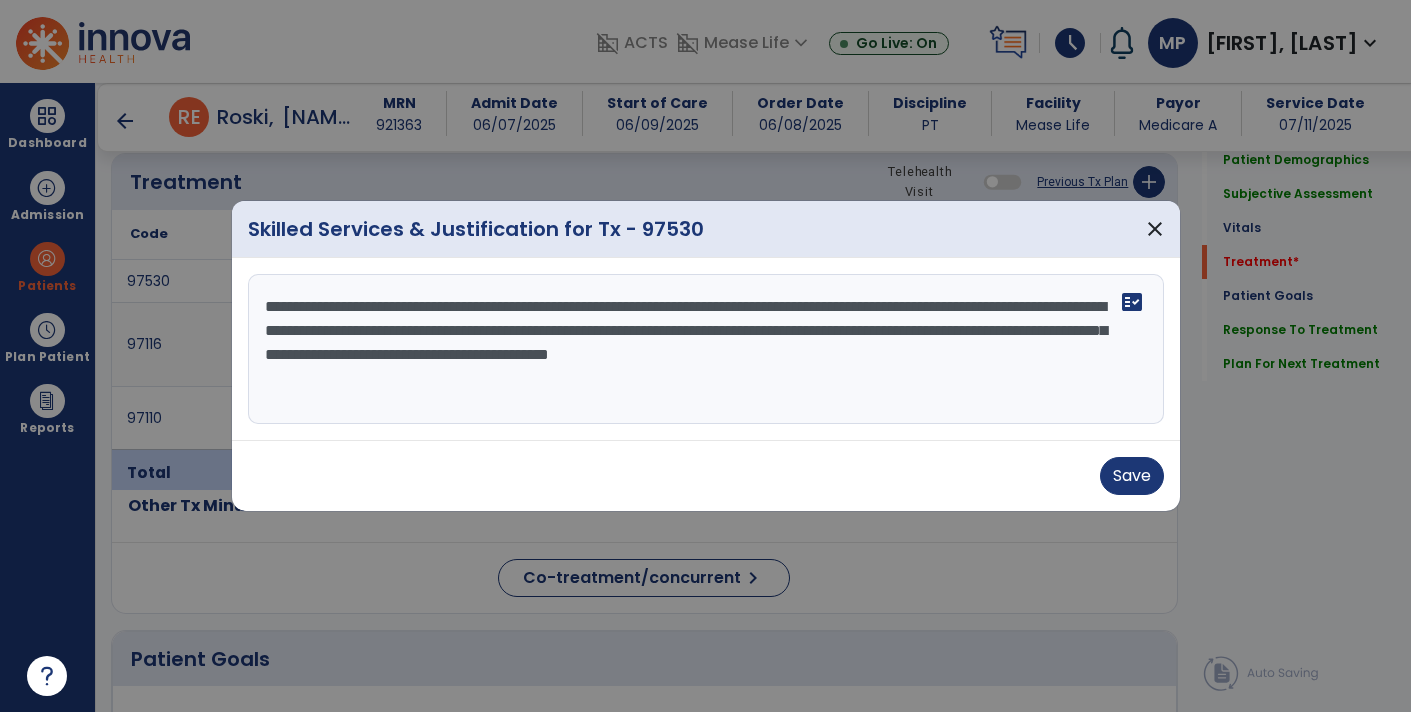click on "**********" at bounding box center [706, 349] 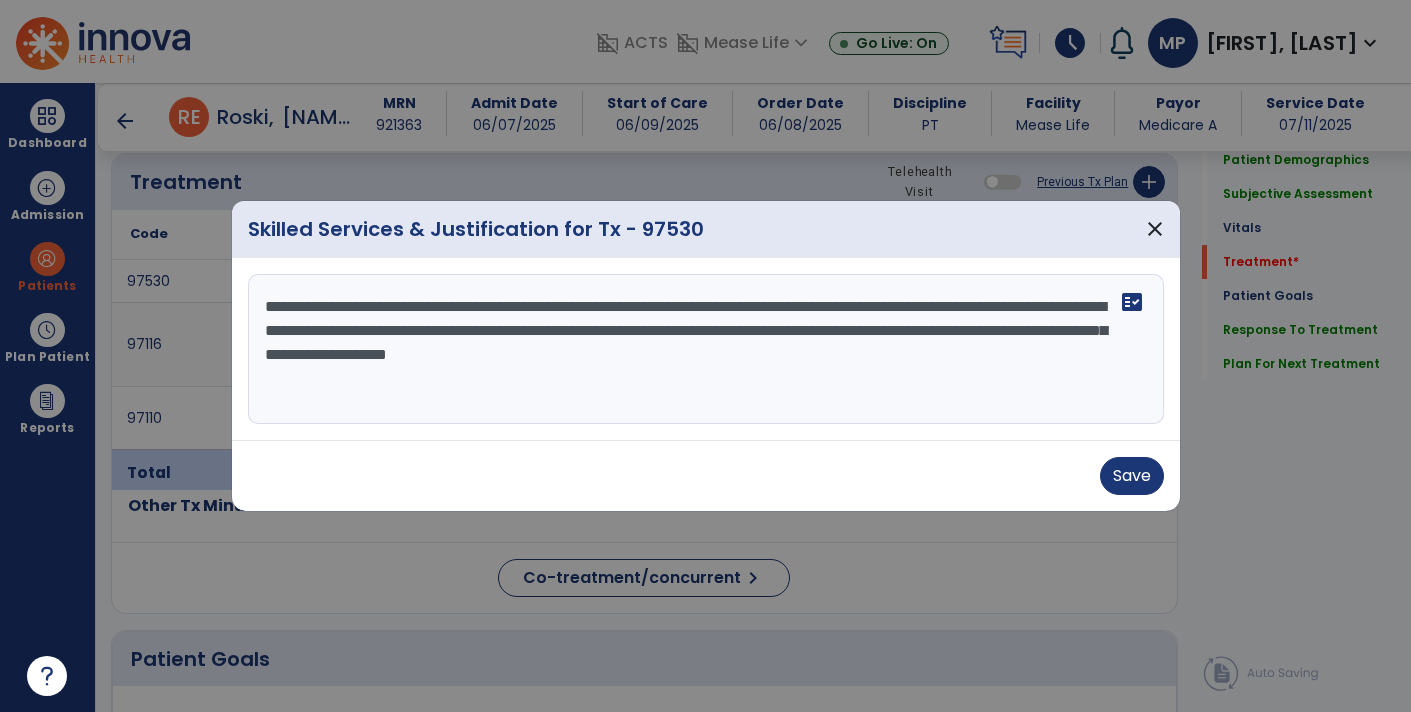 click on "**********" at bounding box center [706, 349] 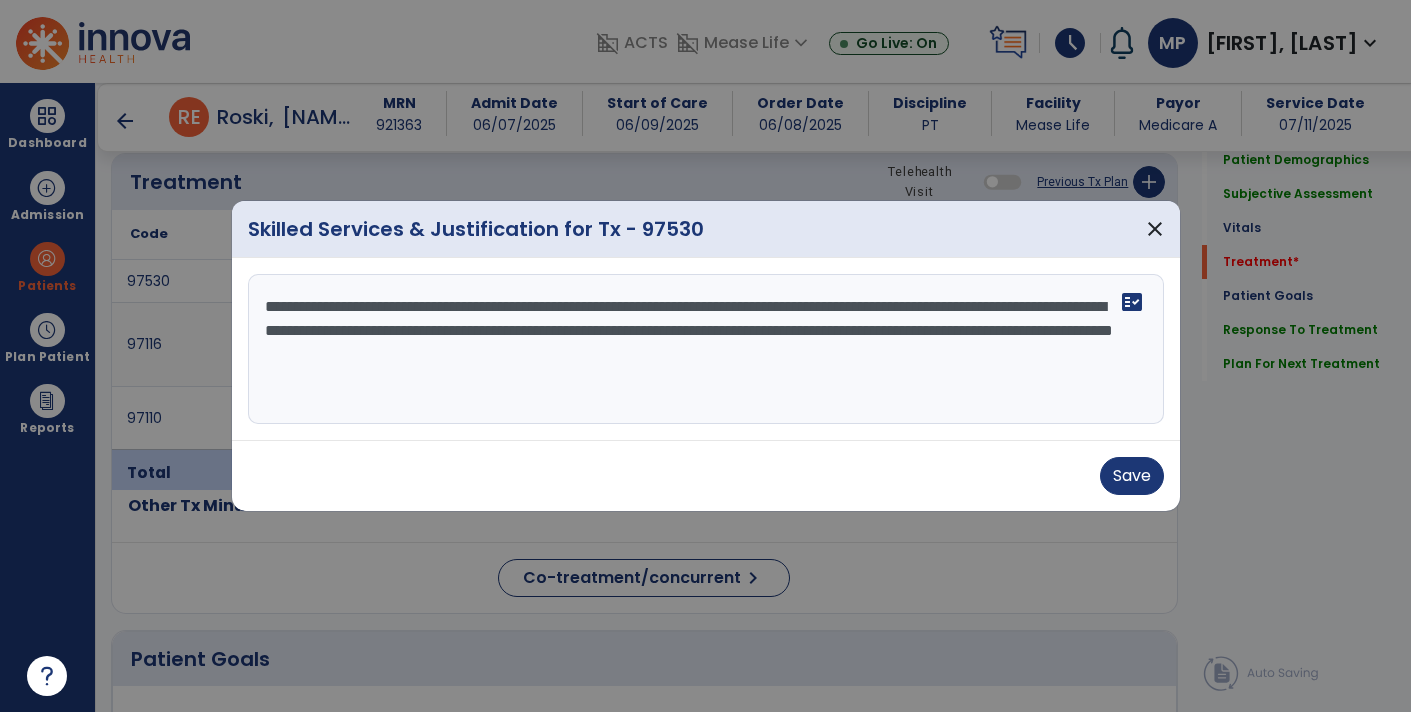 click on "**********" at bounding box center [706, 349] 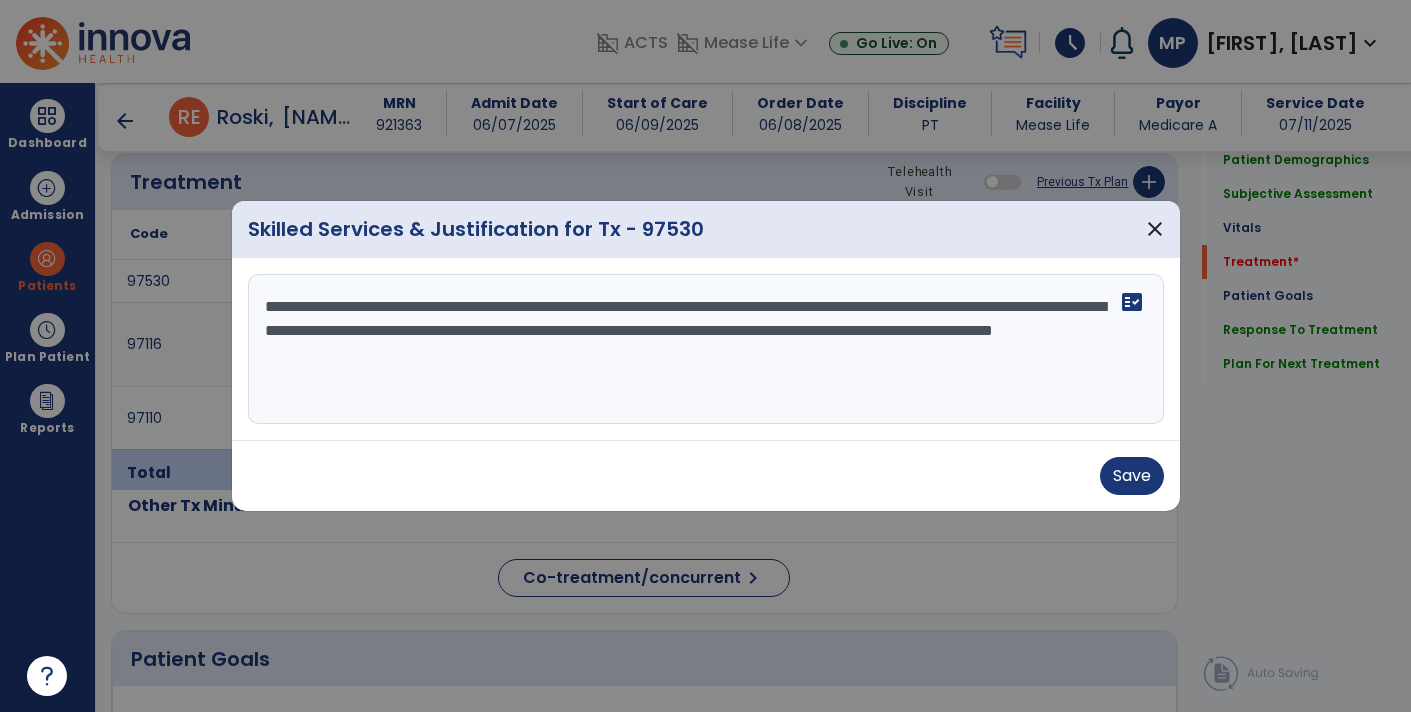 click on "**********" at bounding box center (706, 349) 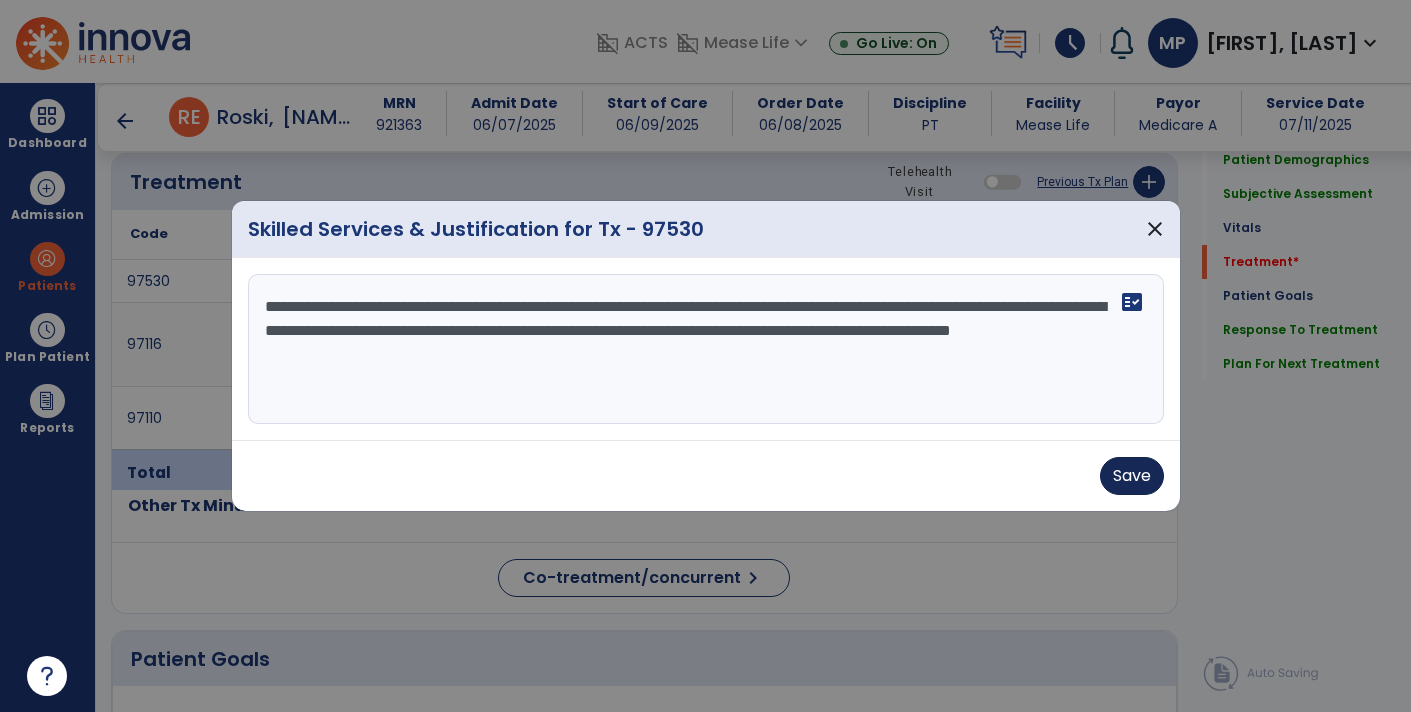 type on "**********" 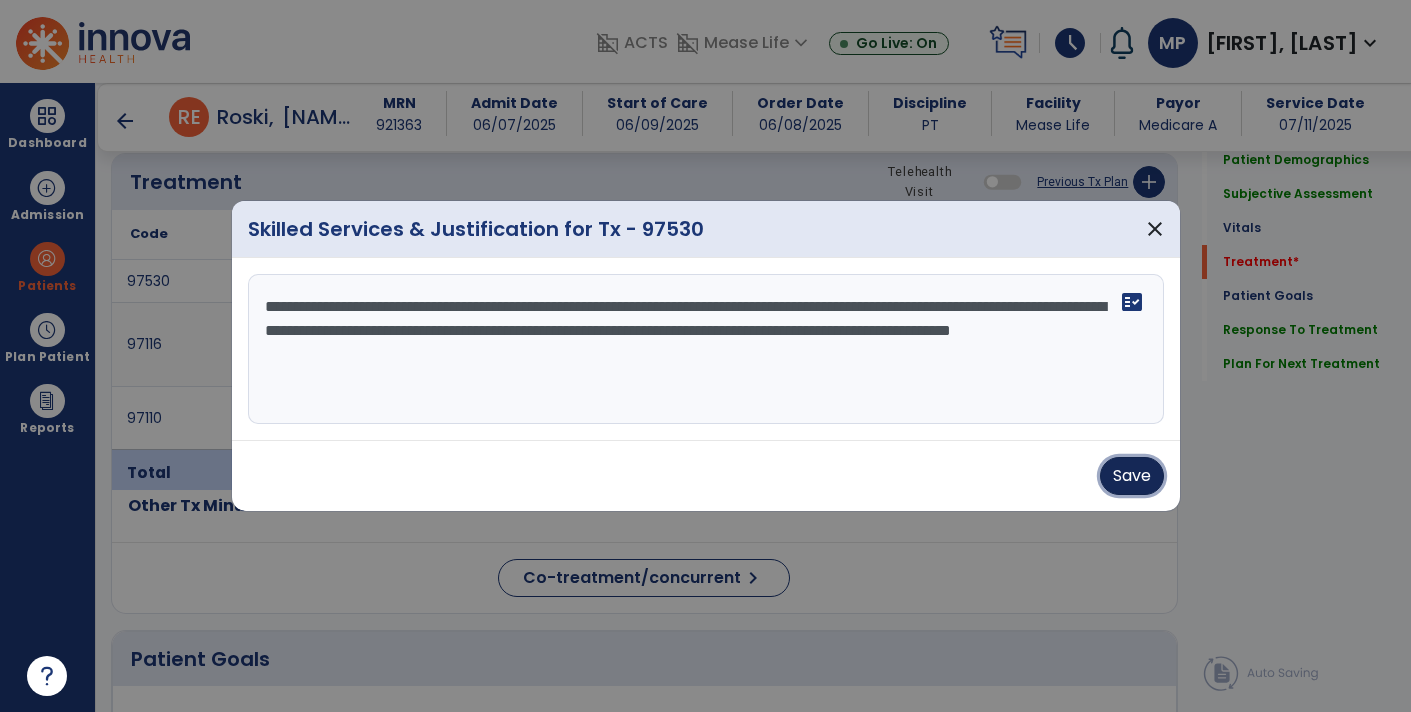 click on "Save" at bounding box center [1132, 476] 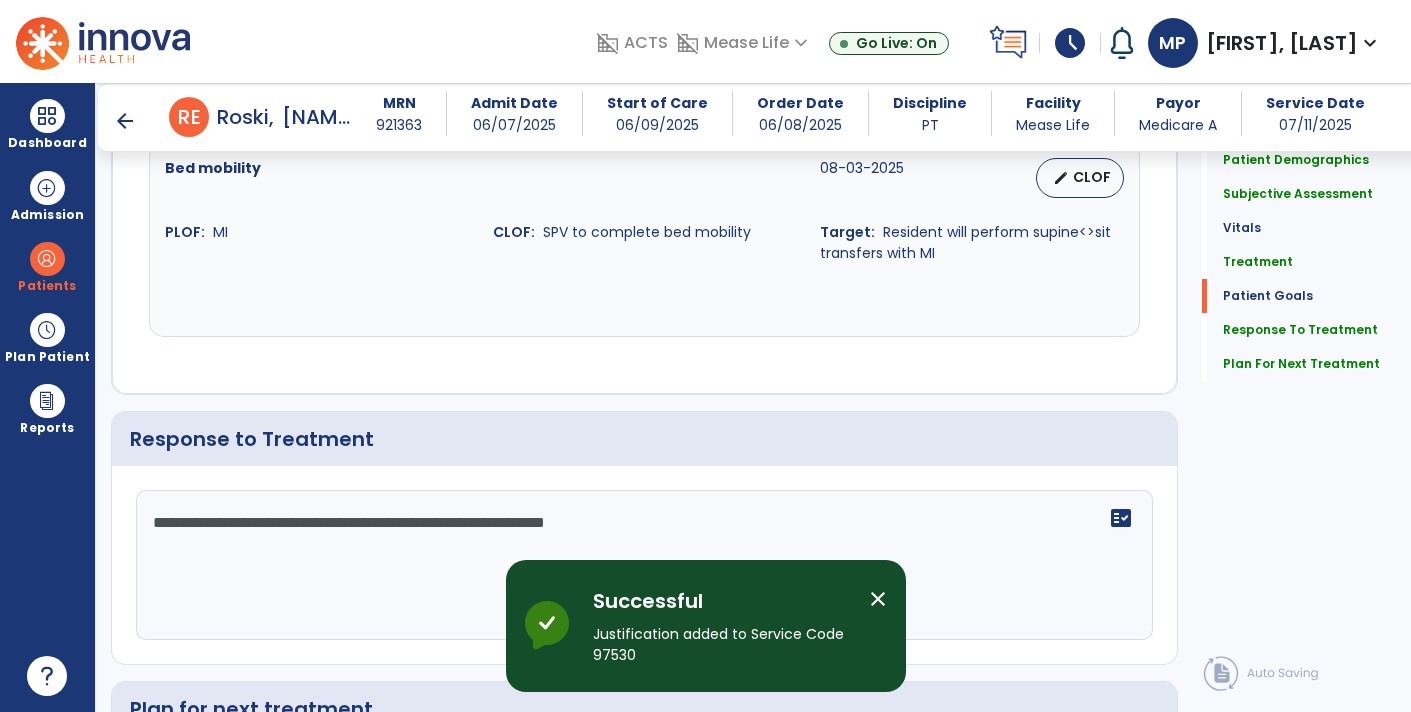 scroll, scrollTop: 2906, scrollLeft: 0, axis: vertical 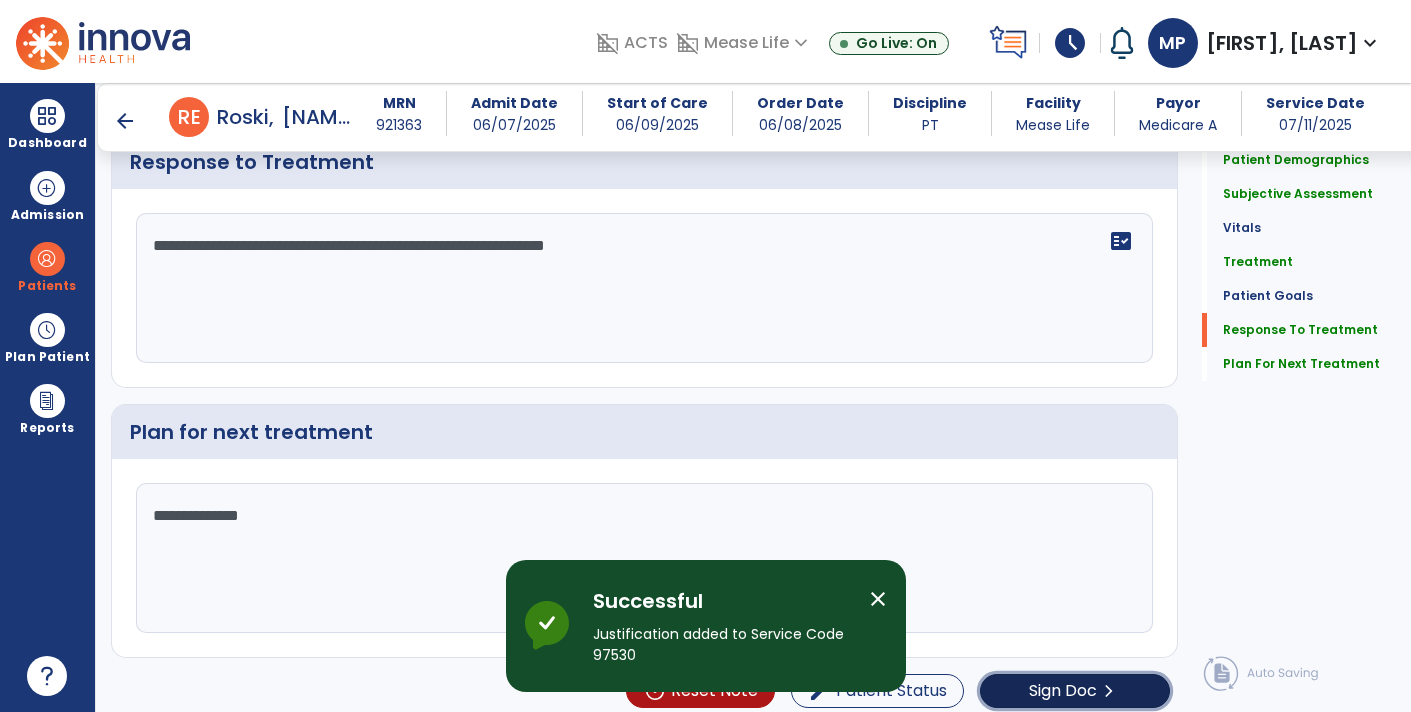 click on "Sign Doc" 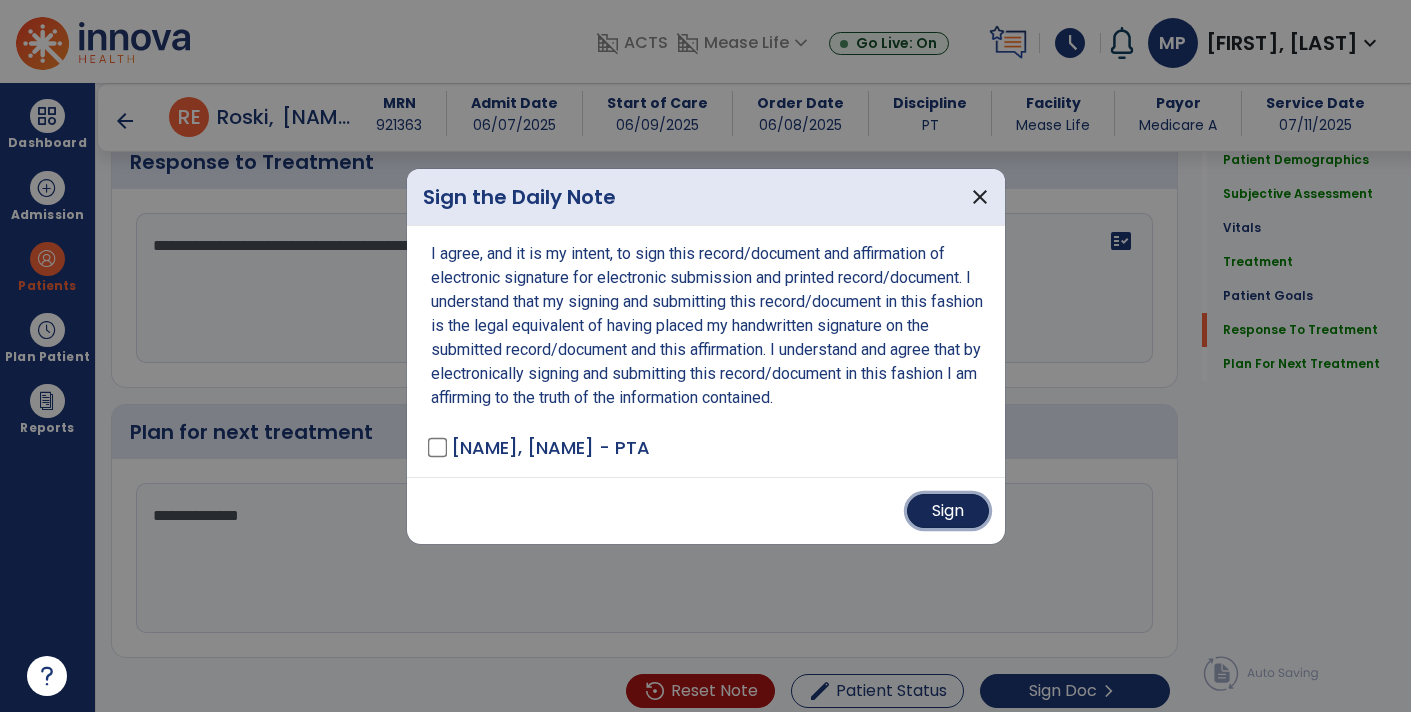 click on "Sign" at bounding box center (948, 511) 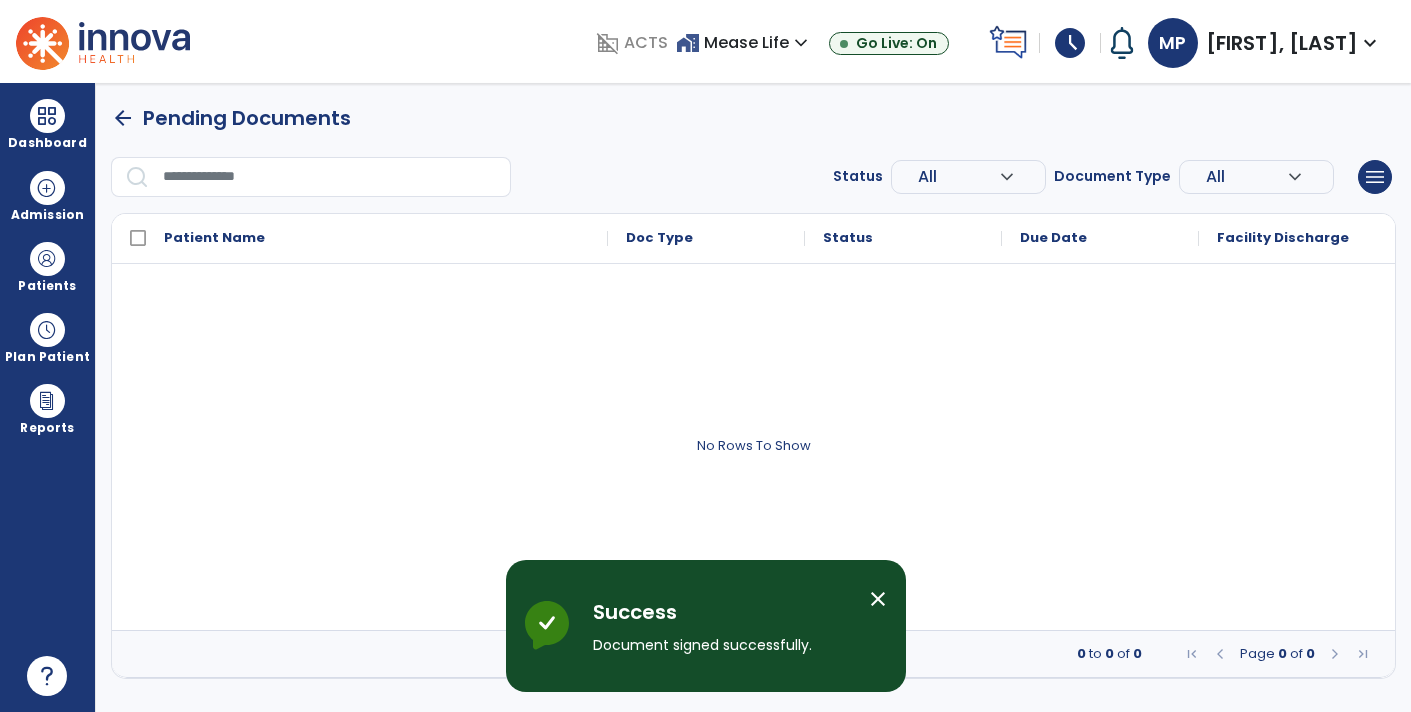 scroll, scrollTop: 0, scrollLeft: 0, axis: both 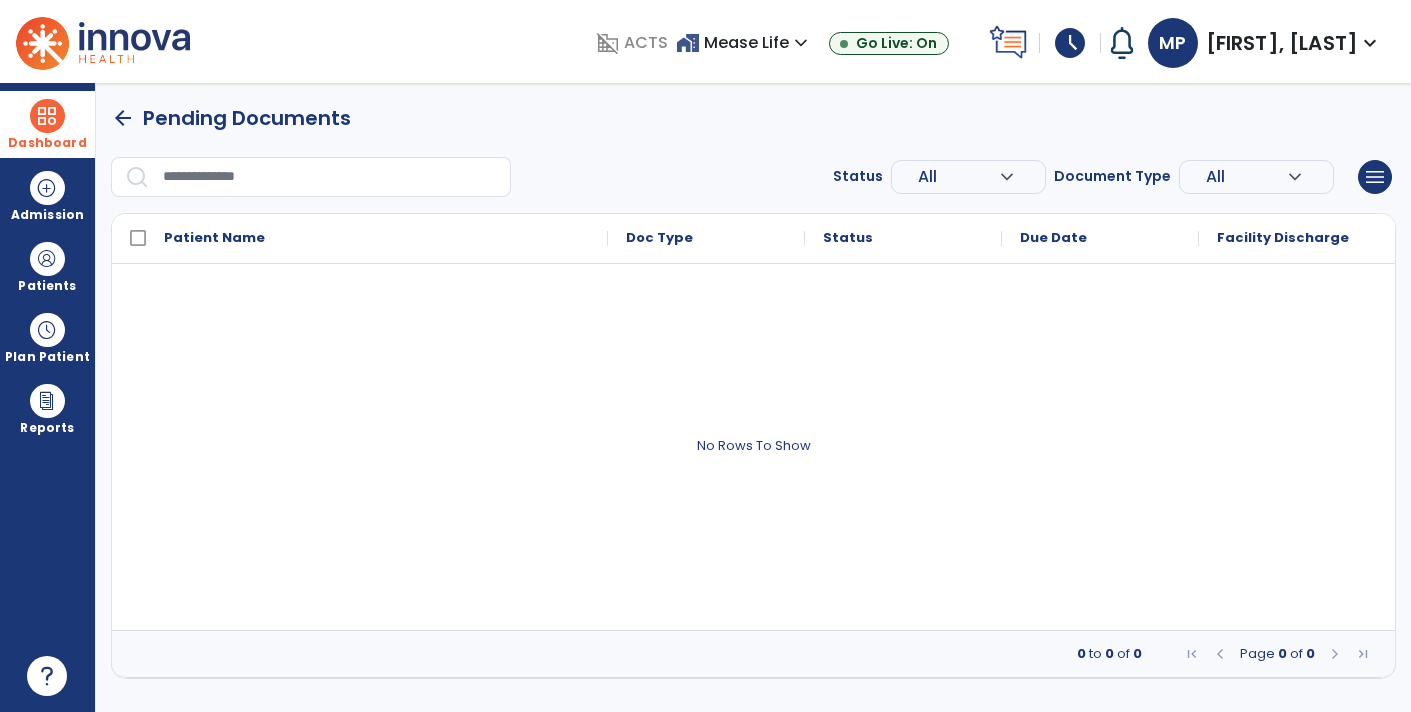 click on "Dashboard" at bounding box center (47, 124) 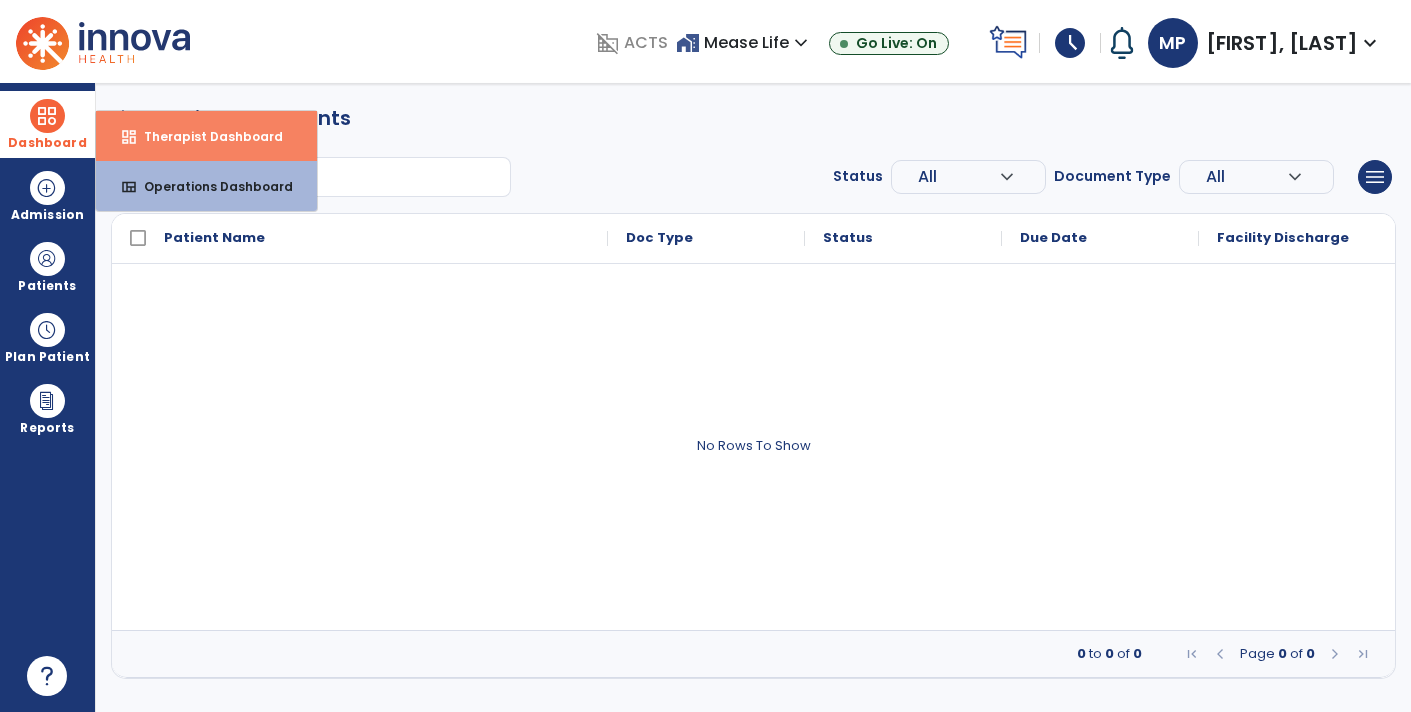 click on "Therapist Dashboard" at bounding box center [205, 136] 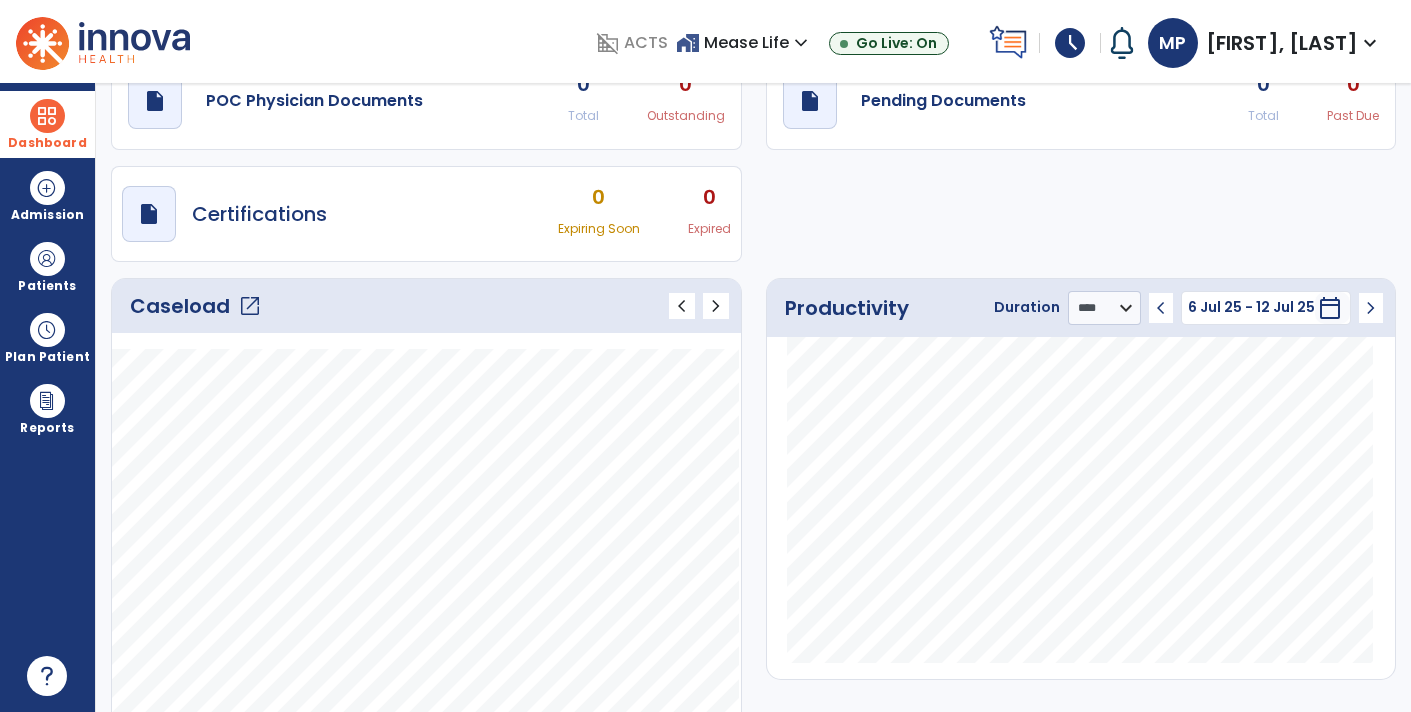scroll, scrollTop: 93, scrollLeft: 0, axis: vertical 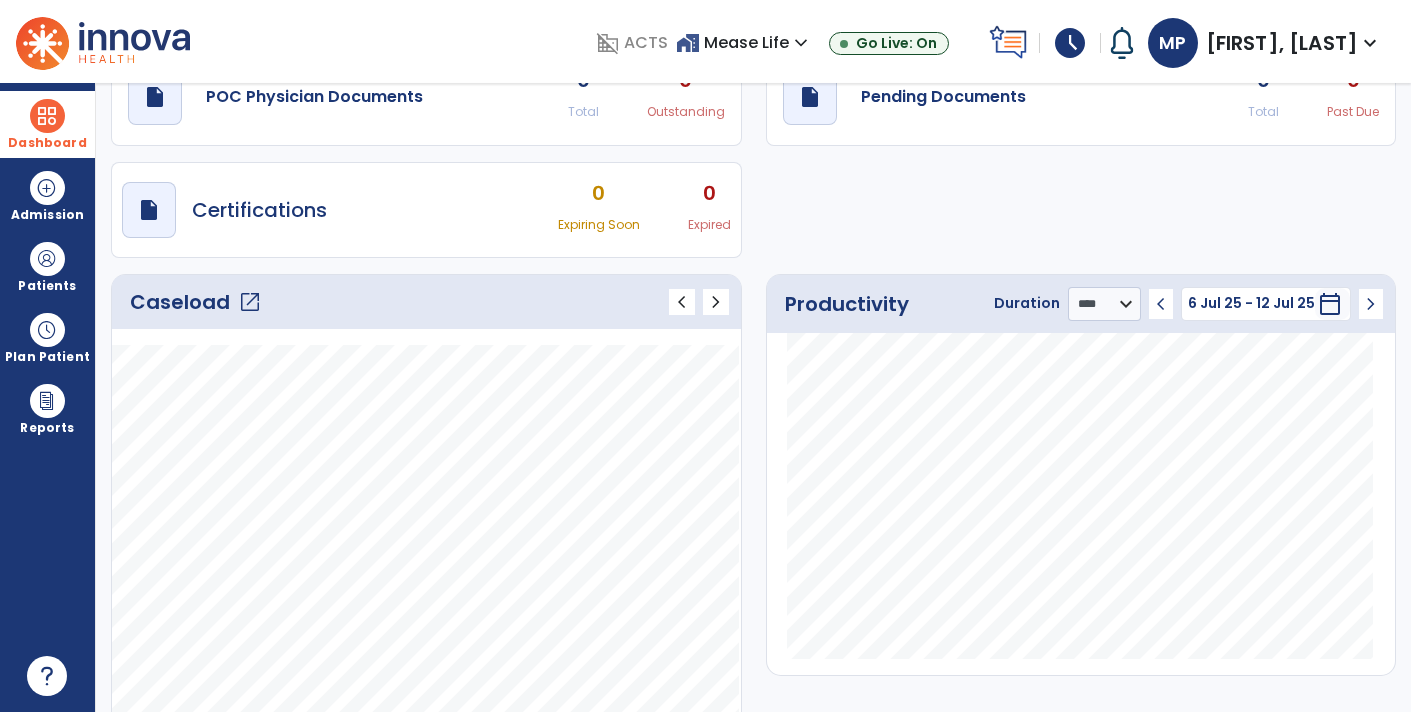 click on "schedule" at bounding box center (1070, 43) 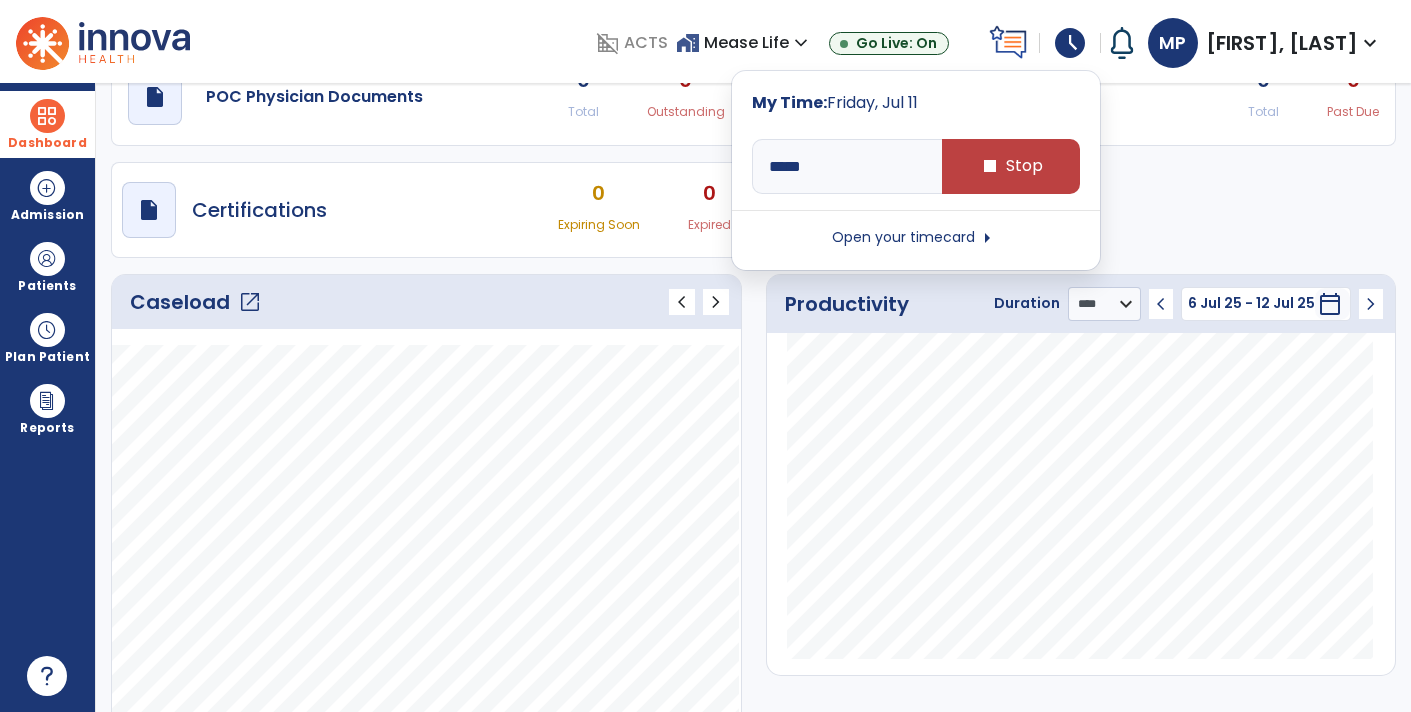 click on "Open your timecard  arrow_right" at bounding box center (916, 238) 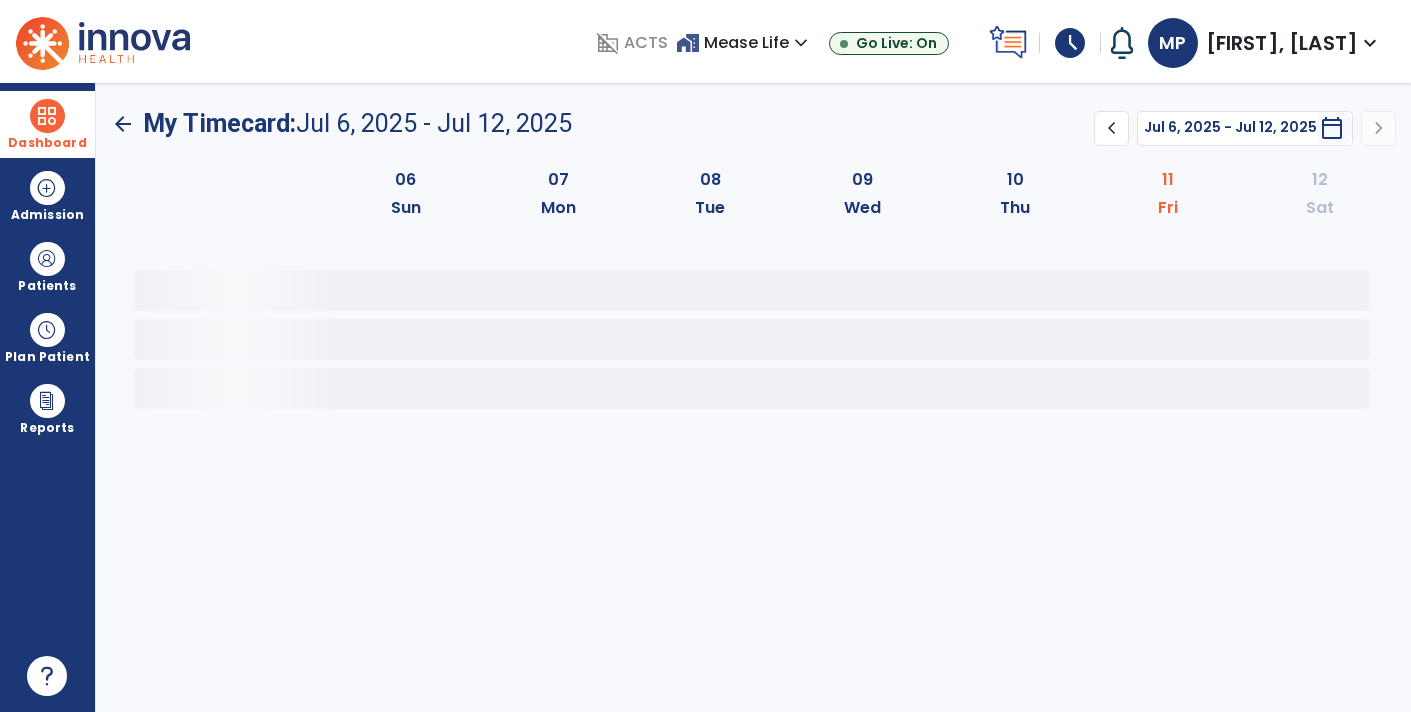 scroll, scrollTop: 0, scrollLeft: 0, axis: both 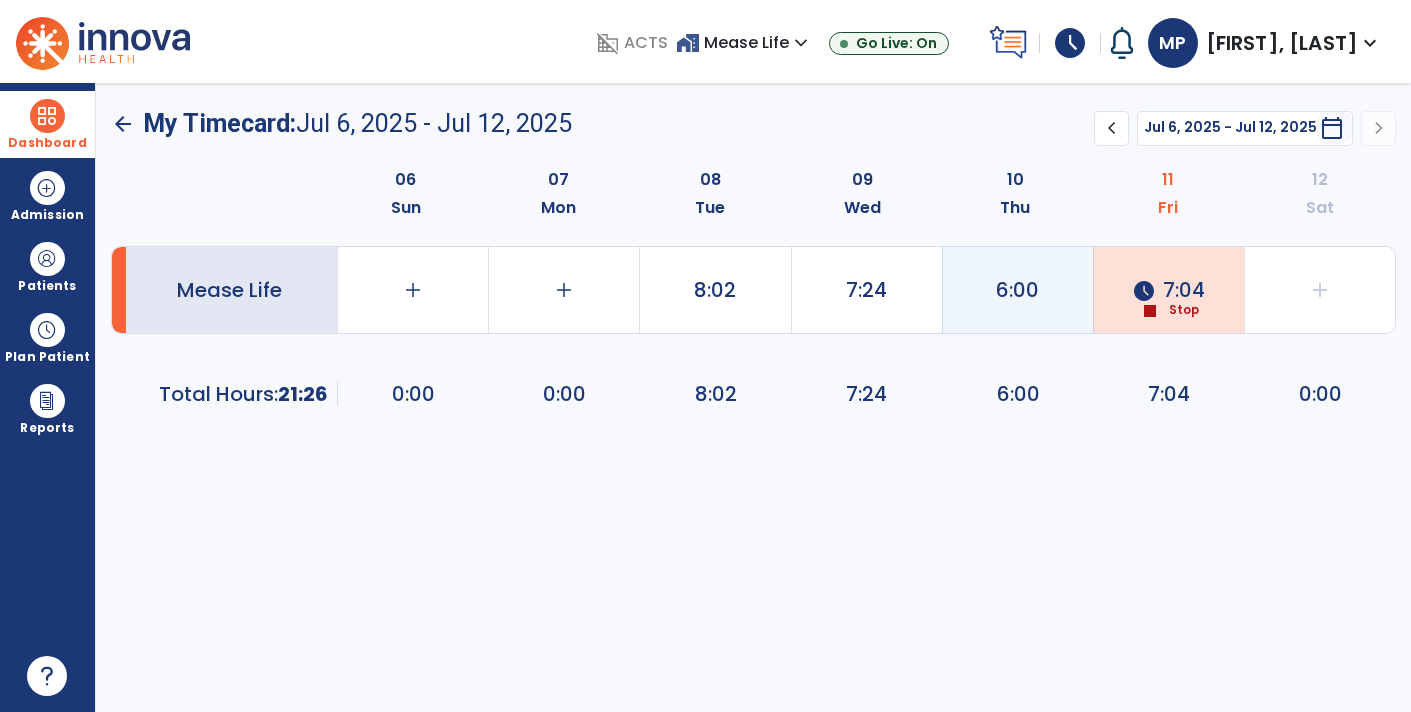 click on "6:00" 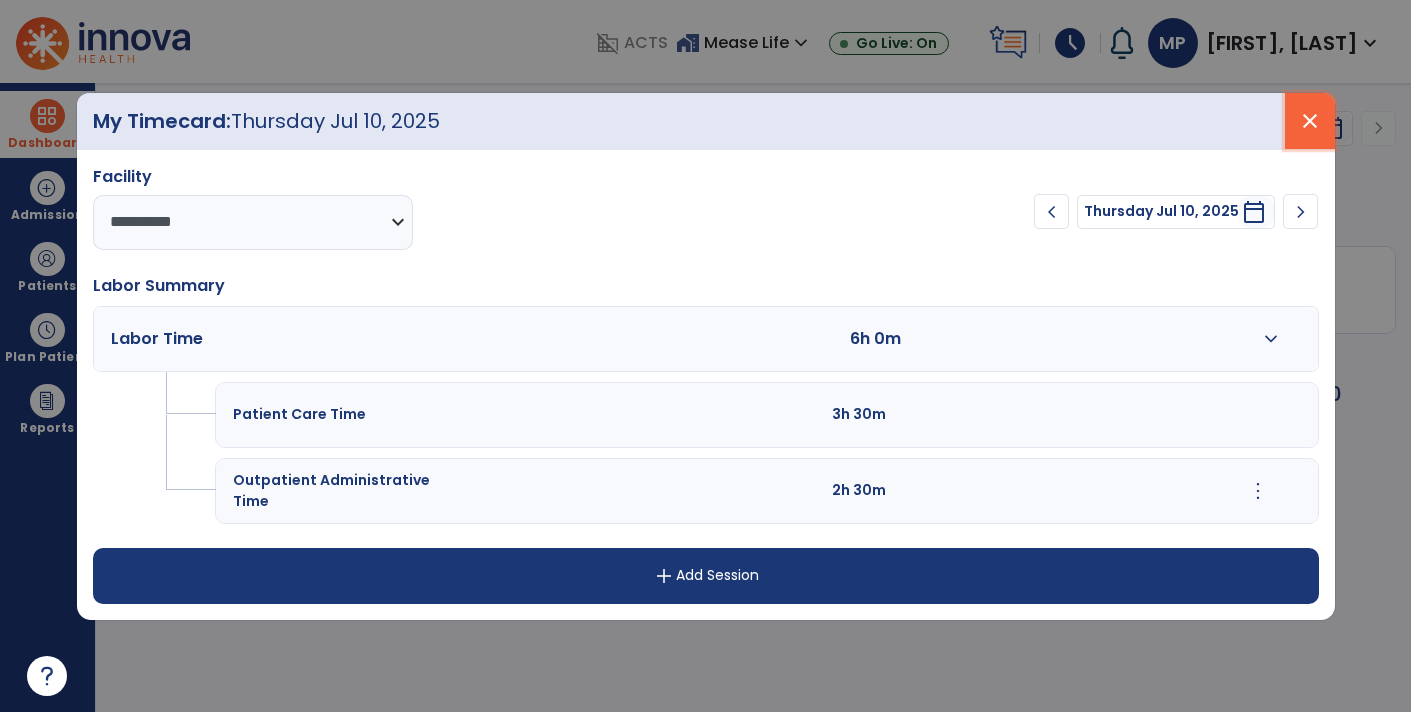 click on "close" at bounding box center (1310, 121) 